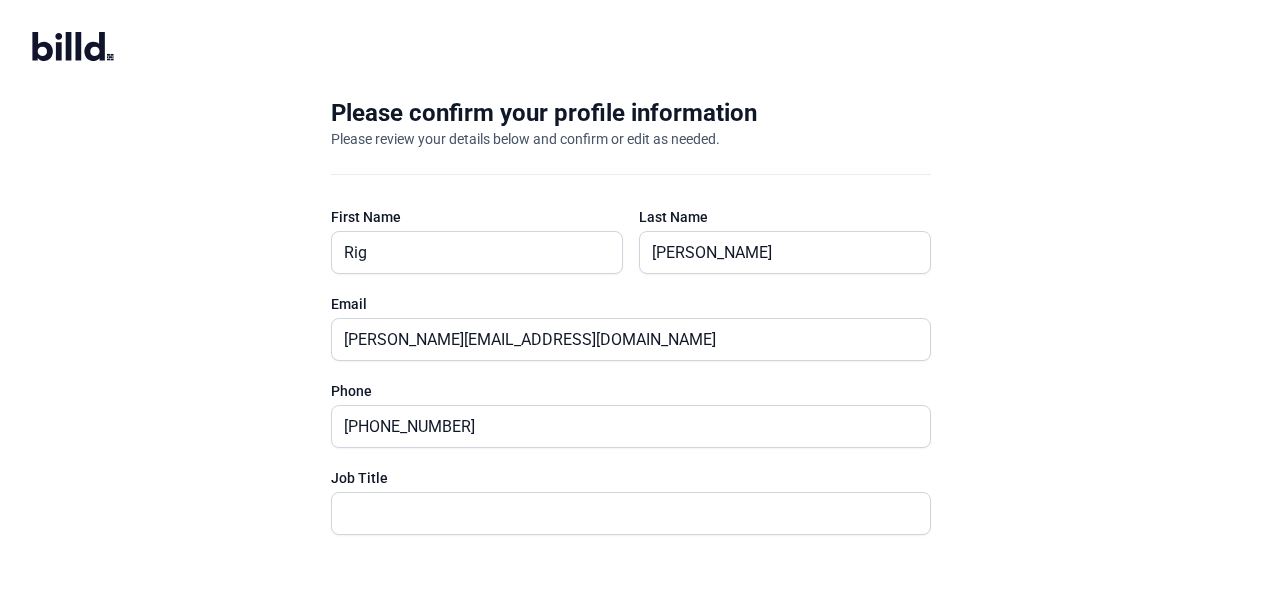 scroll, scrollTop: 0, scrollLeft: 0, axis: both 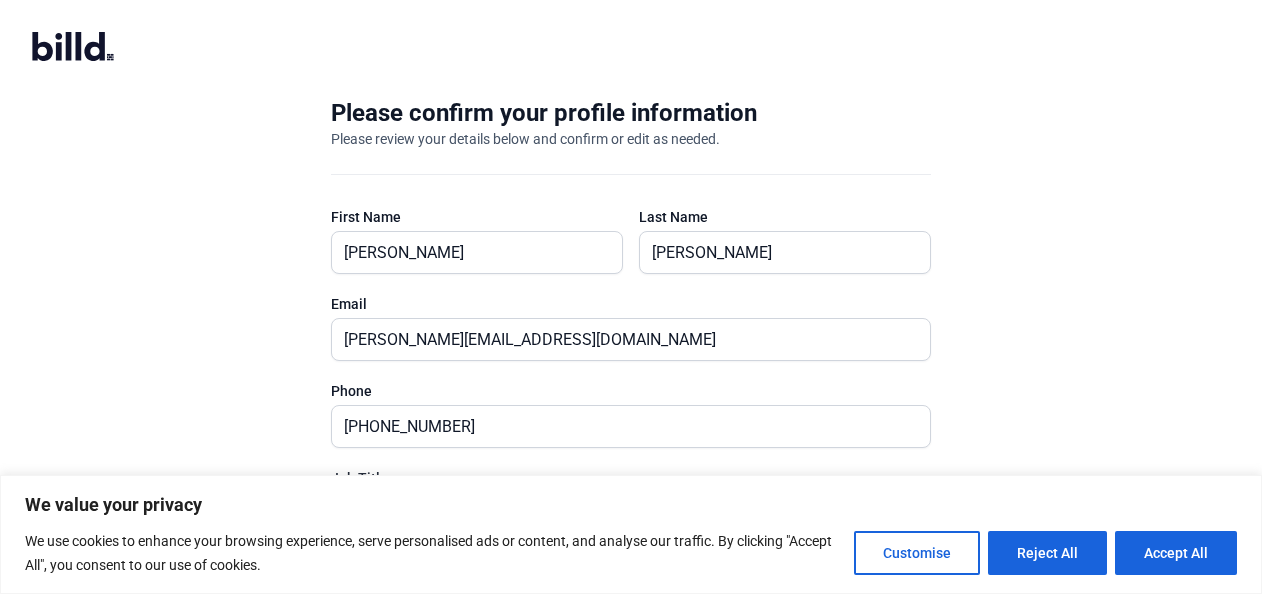 type on "[PERSON_NAME]" 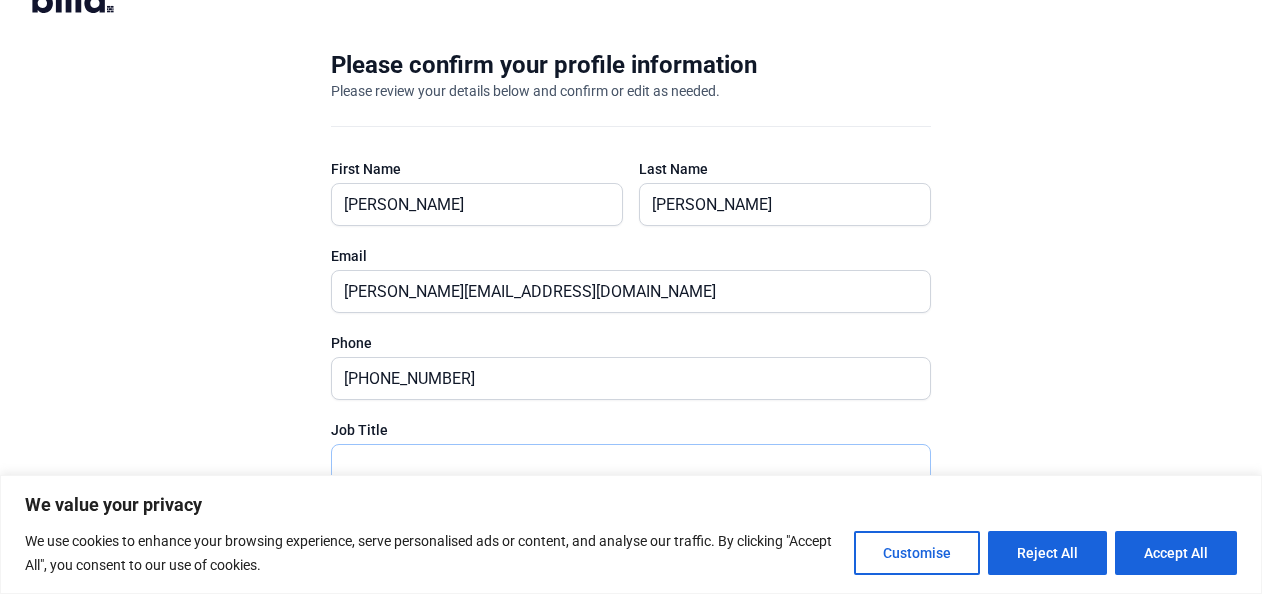 scroll, scrollTop: 140, scrollLeft: 0, axis: vertical 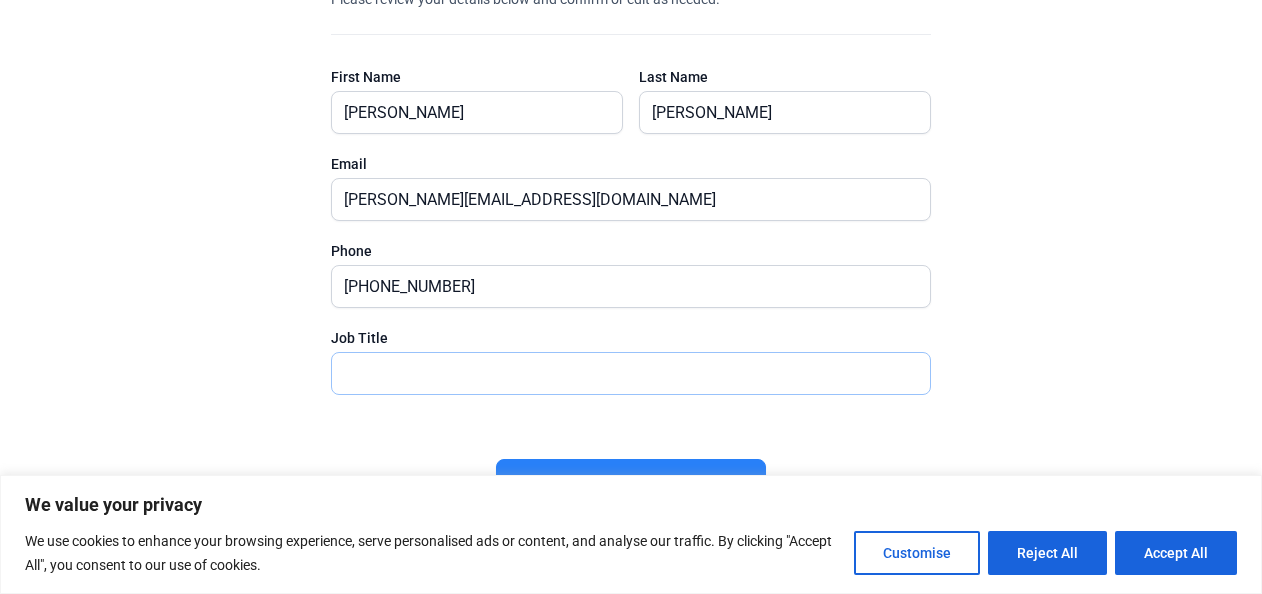 click at bounding box center [631, 373] 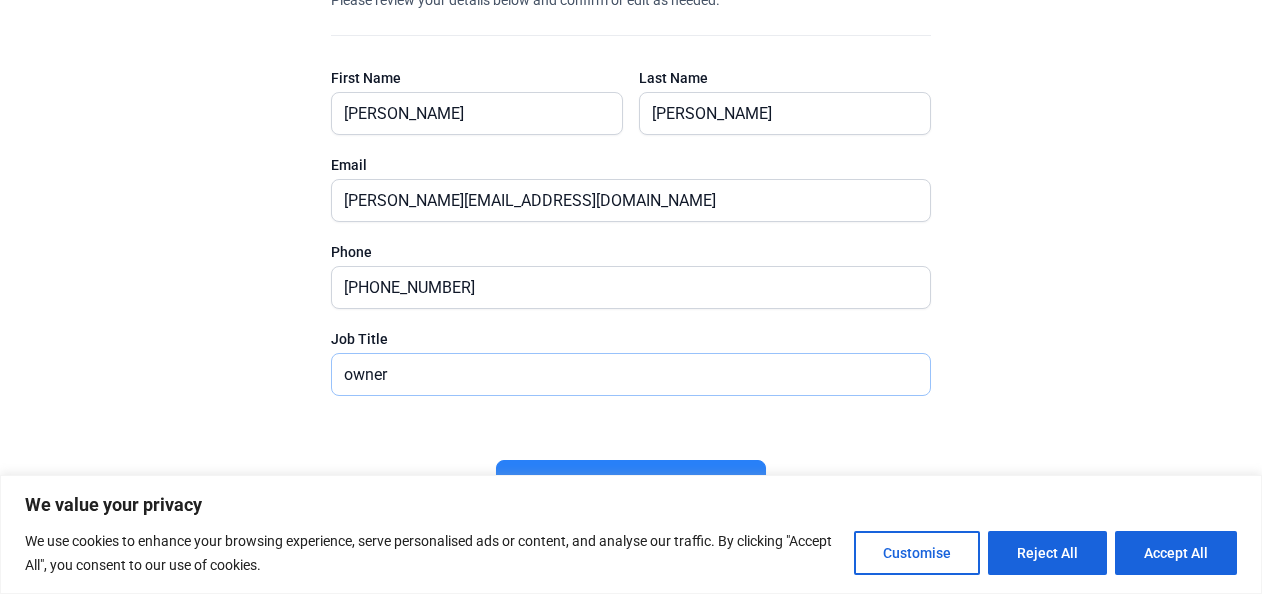 scroll, scrollTop: 140, scrollLeft: 0, axis: vertical 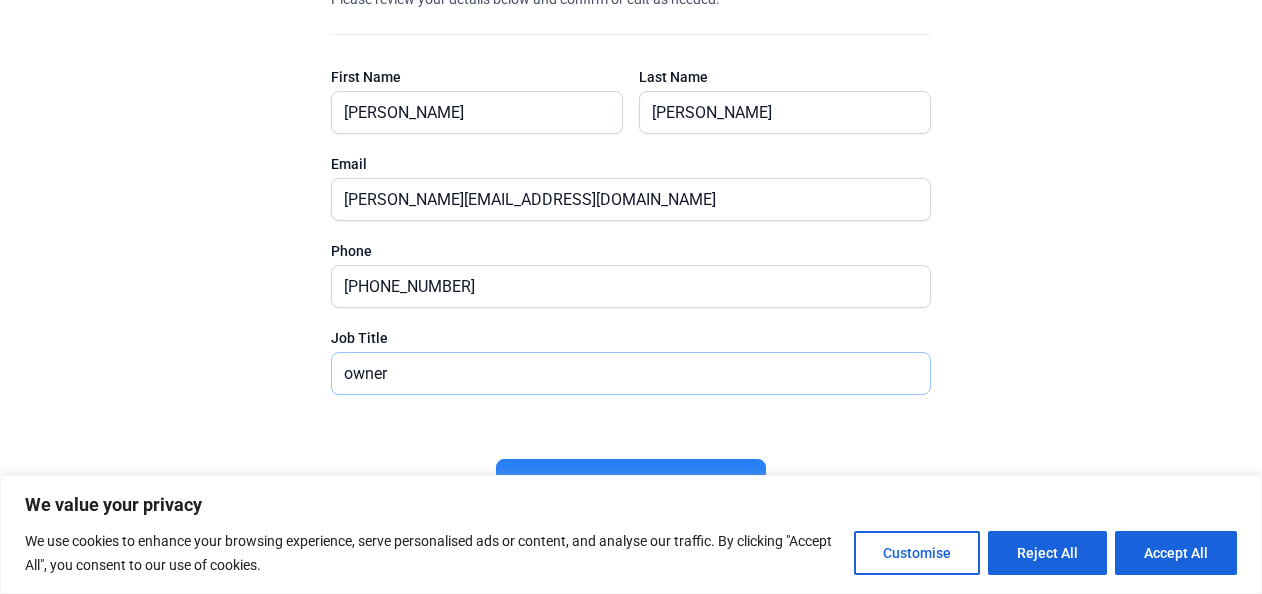 type on "owner" 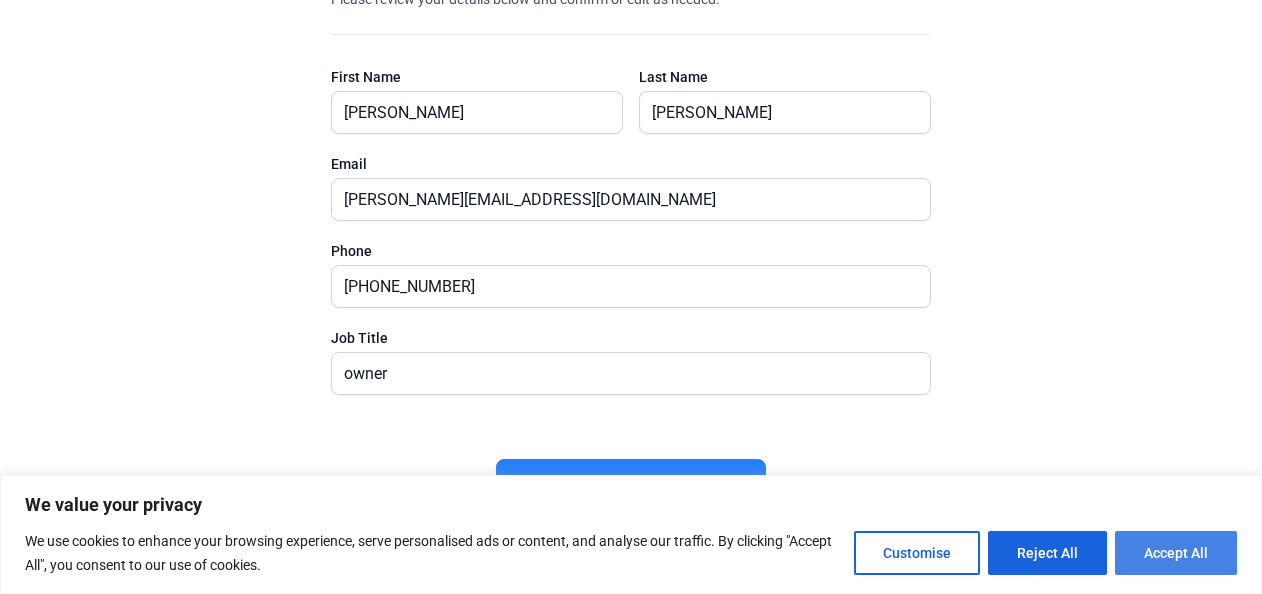 click on "Accept All" at bounding box center (1176, 553) 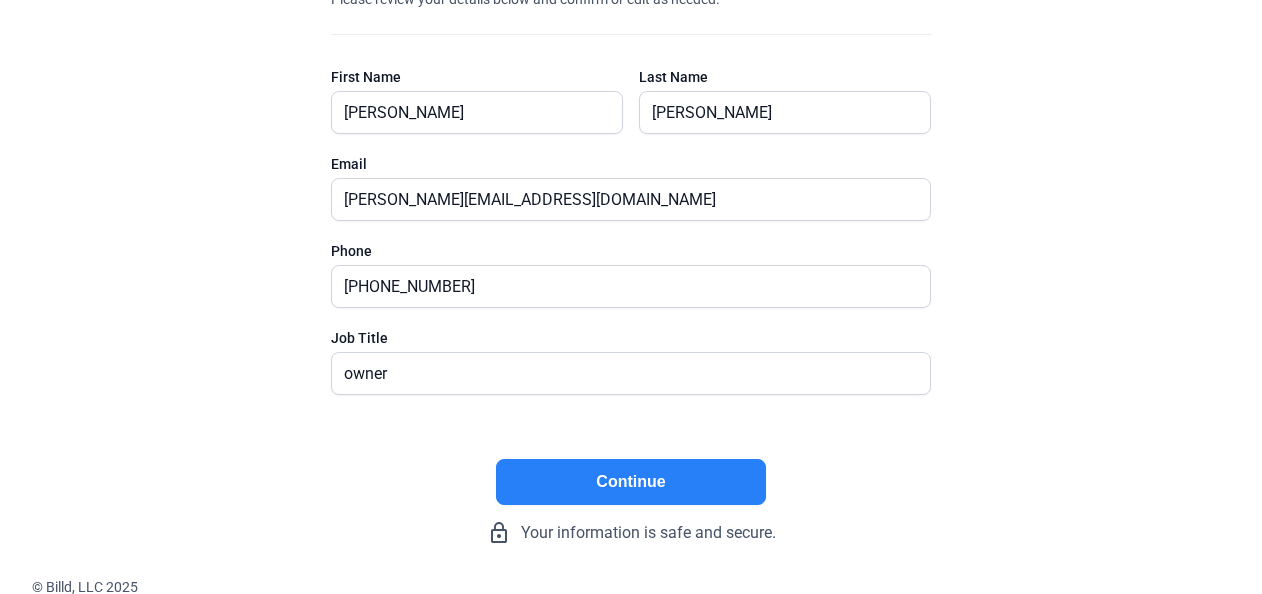 click on "Continue" 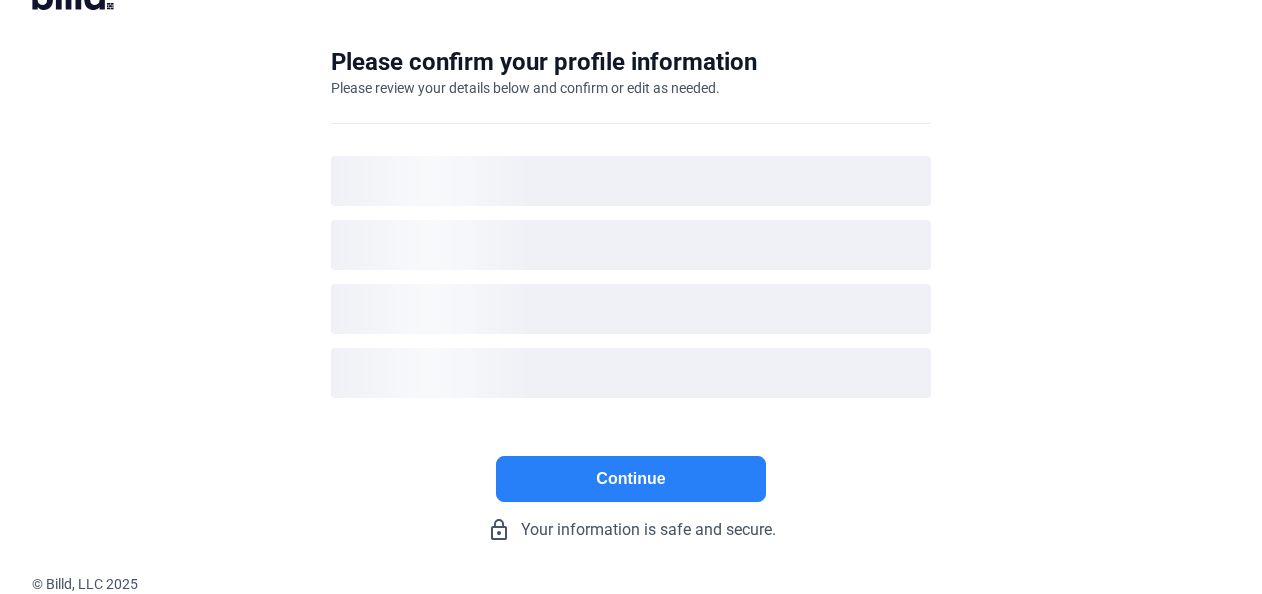scroll, scrollTop: 50, scrollLeft: 0, axis: vertical 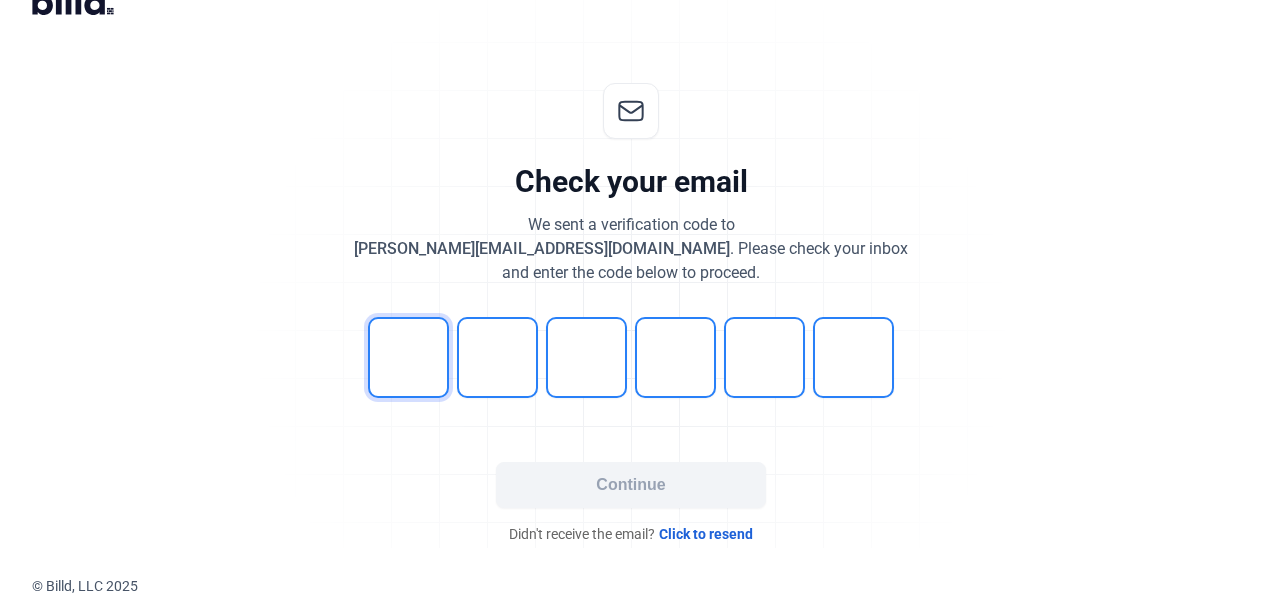 click at bounding box center (408, 357) 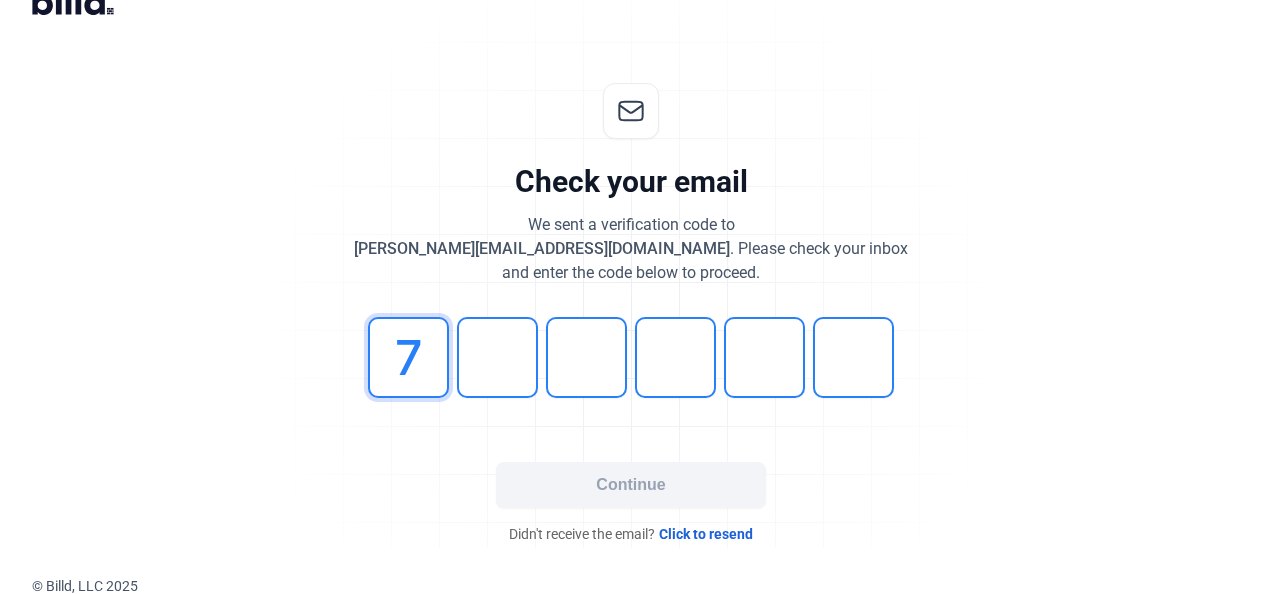 type on "7" 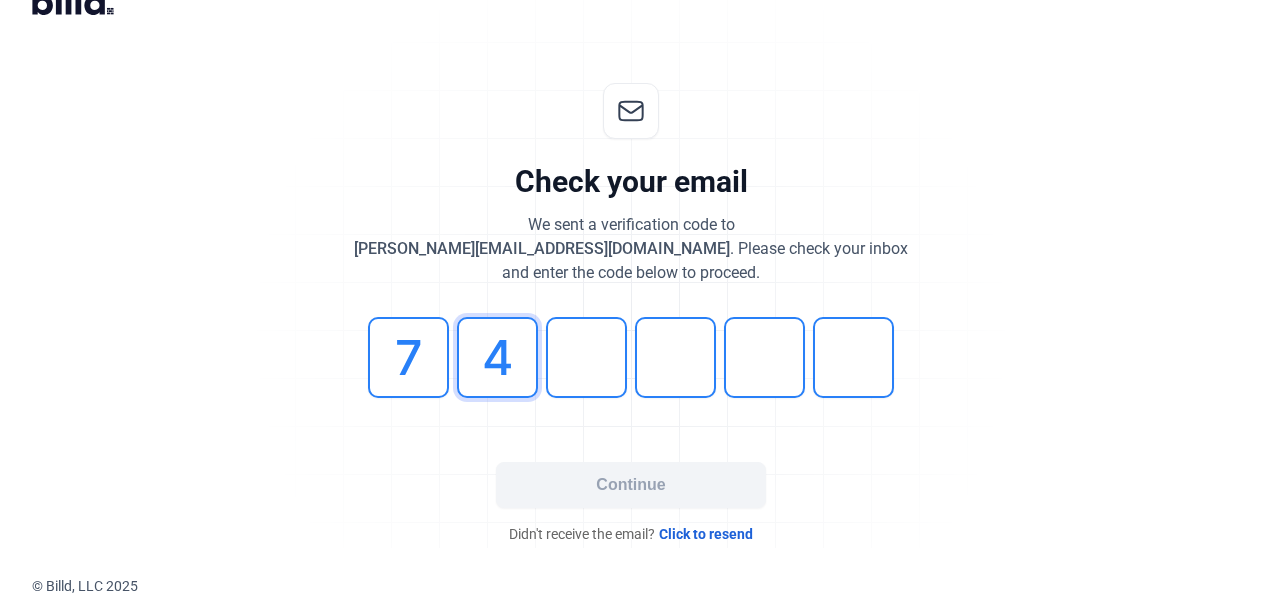 type on "4" 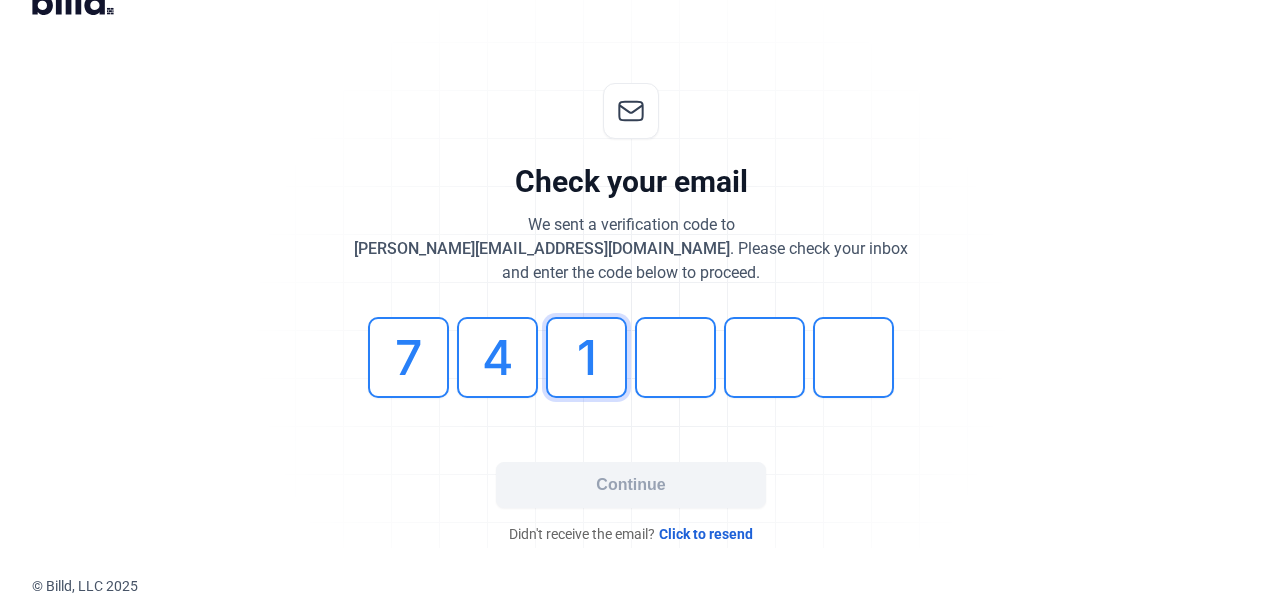 type on "1" 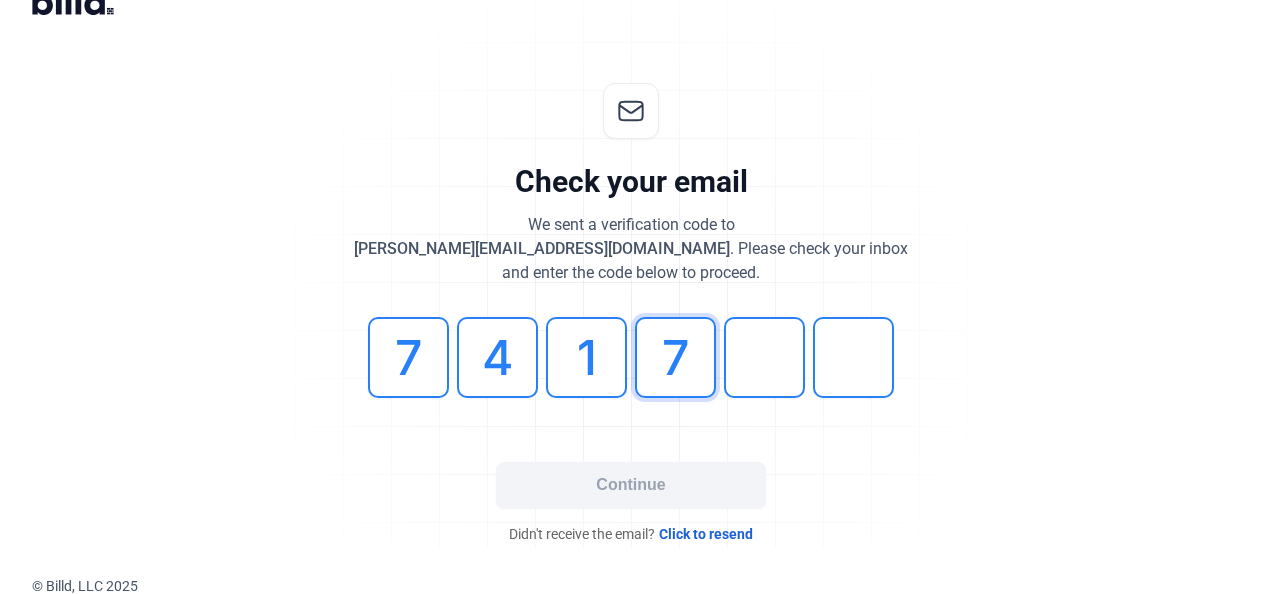 type on "7" 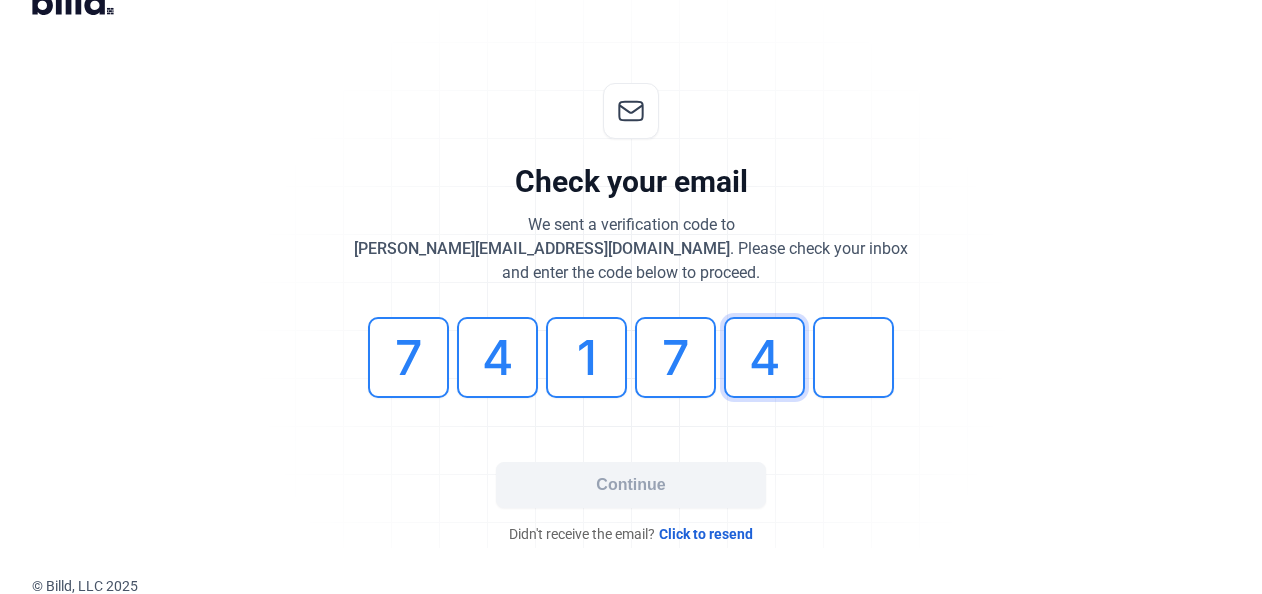 type on "4" 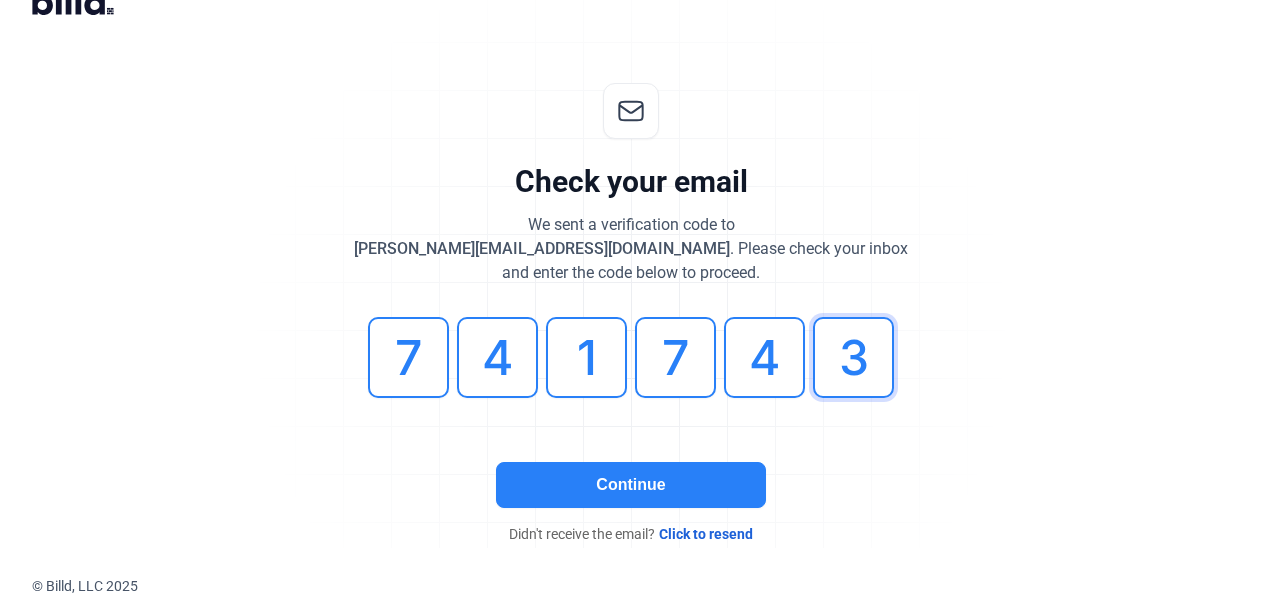 type on "3" 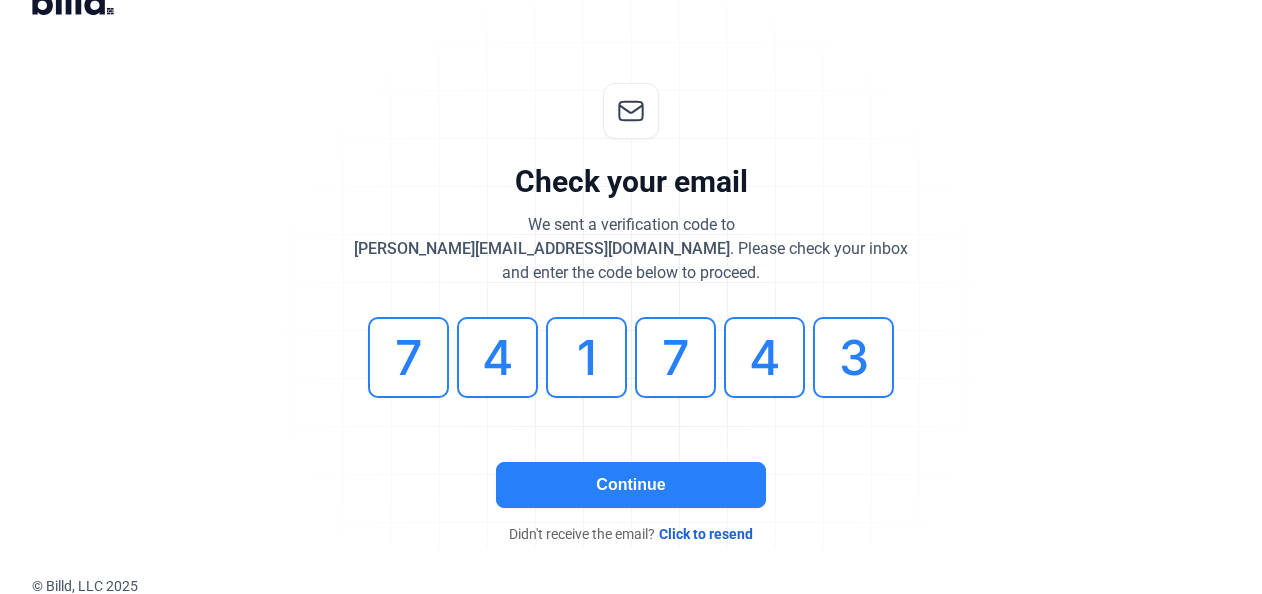 click on "Continue" 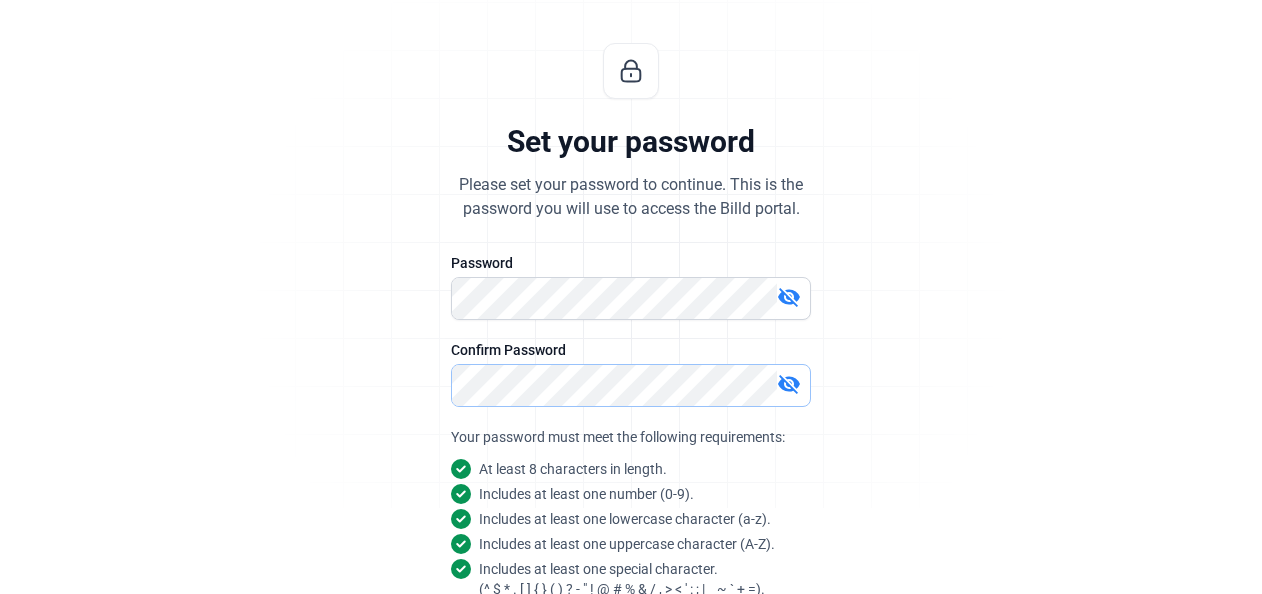 scroll, scrollTop: 292, scrollLeft: 0, axis: vertical 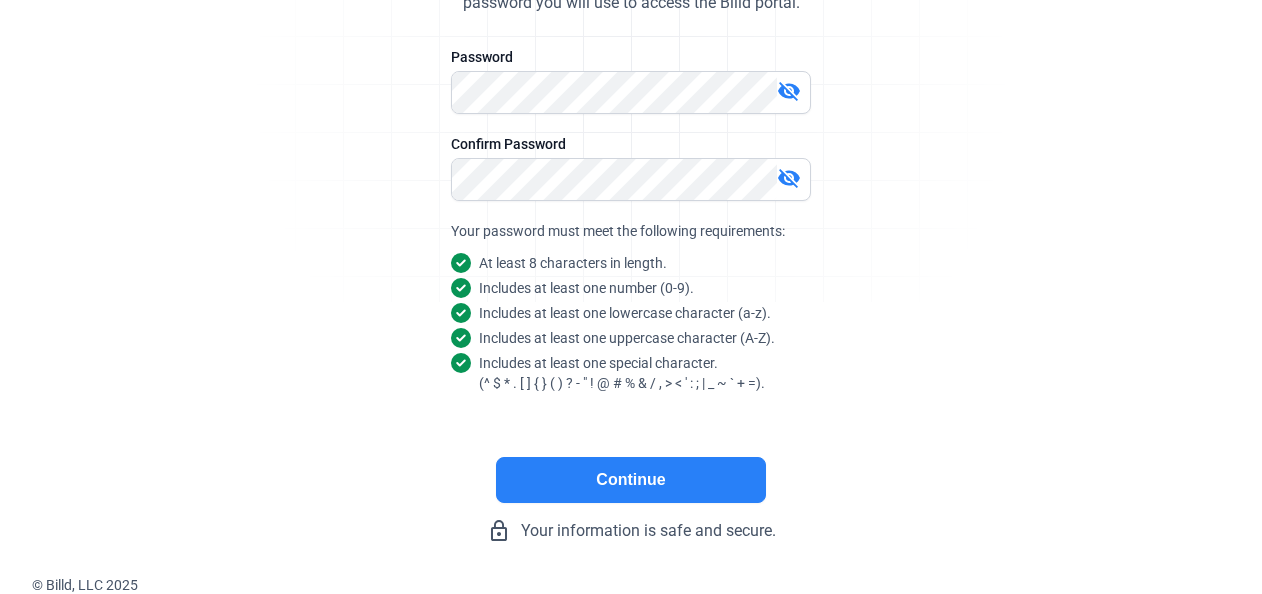 click on "Continue" 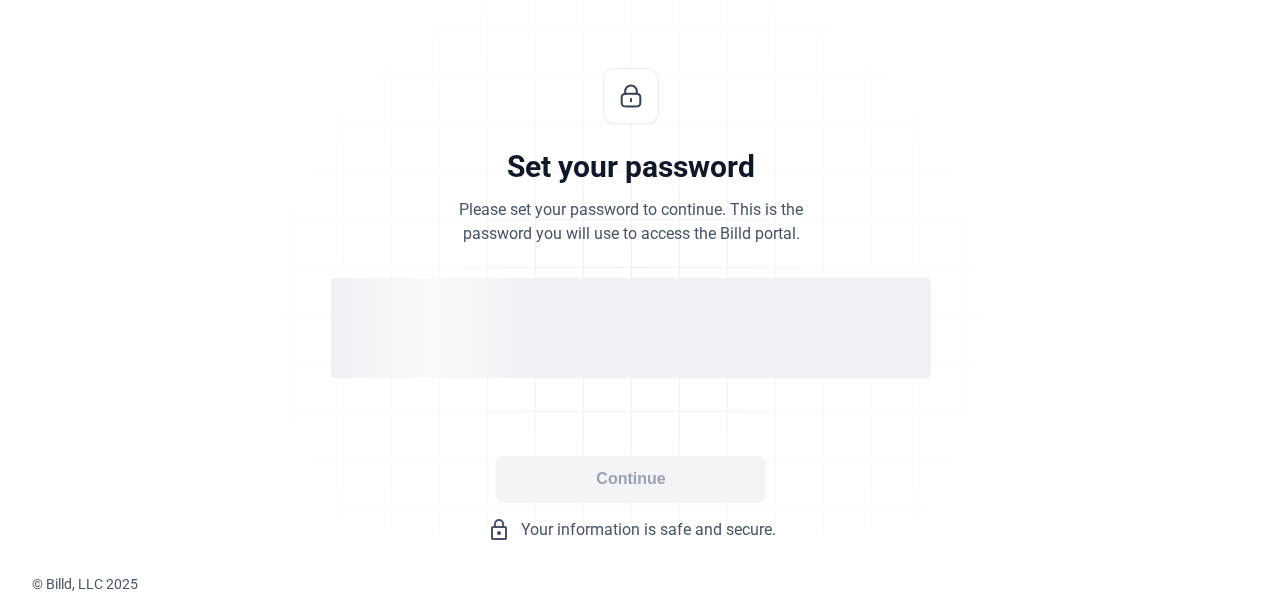 scroll, scrollTop: 60, scrollLeft: 0, axis: vertical 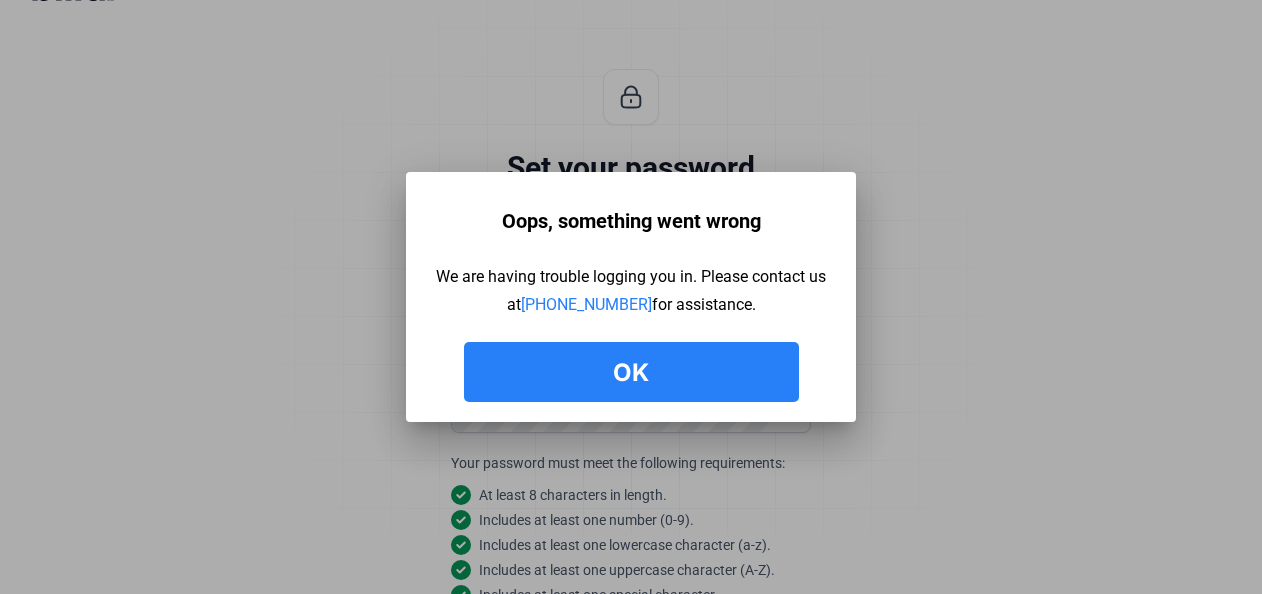 click on "Ok" at bounding box center (631, 372) 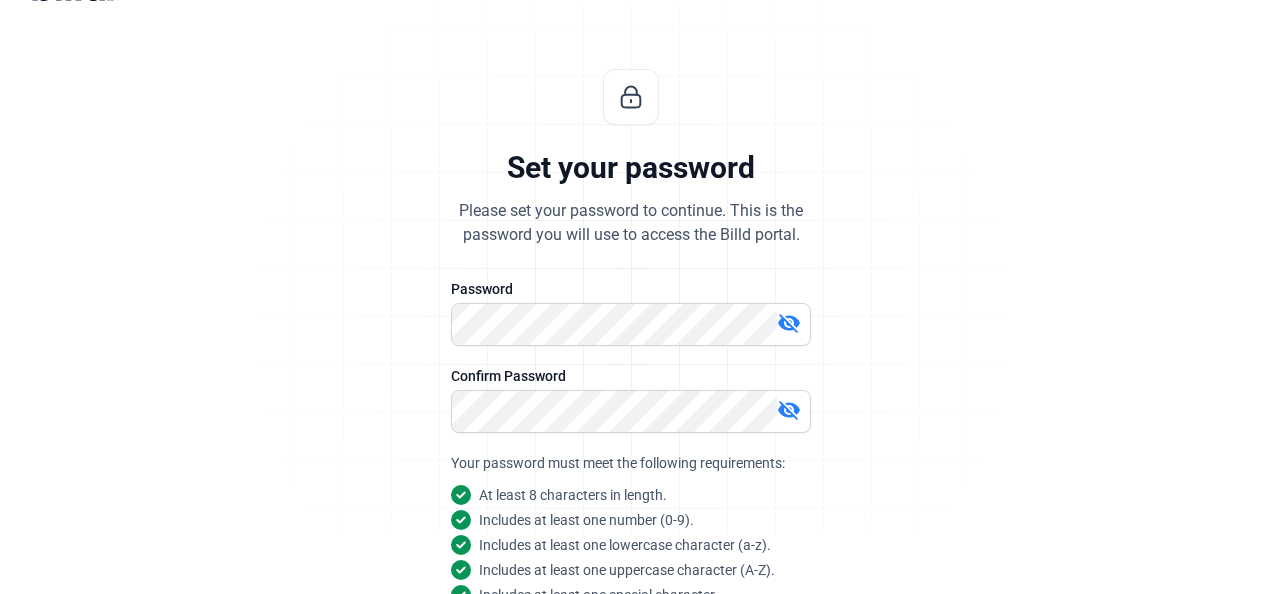 click on "Set your password  Please set your password to continue. This is the  password you will use to access the Billd portal.   Password   visibility_off   Confirm Password   visibility_off  Your password must meet the following requirements: At least 8 characters in length. Includes at least one number (0-9). Includes at least one lowercase character (a-z). Includes at least one uppercase character (A-Z). Includes at least one special character.   (^ $ * . [ ] { } ( ) ? - " ! @ # % & / , > < ' : ; | _ ~ ` + =).  Continue  lock_outline  Your information is safe and secure." 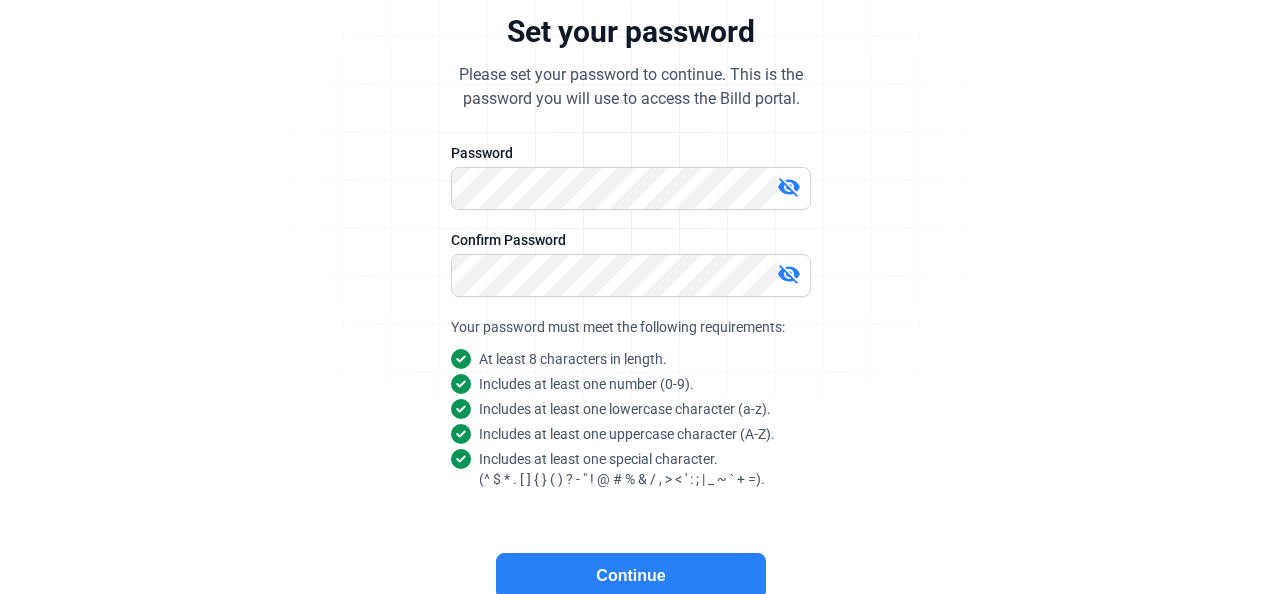 scroll, scrollTop: 292, scrollLeft: 0, axis: vertical 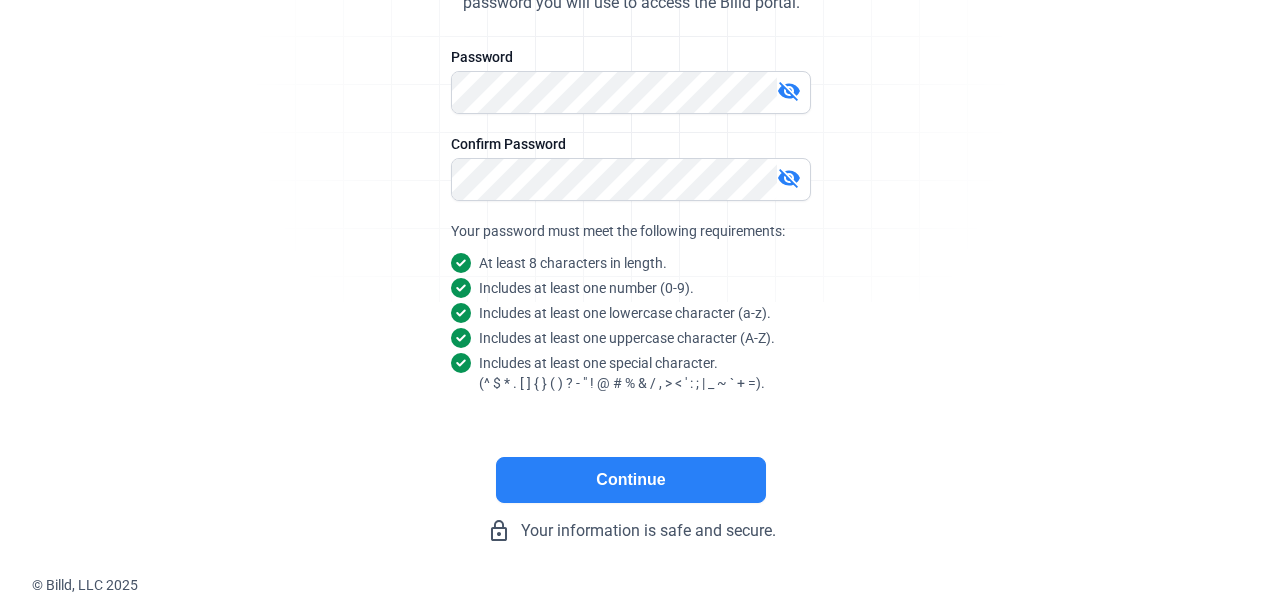 click on "Continue" 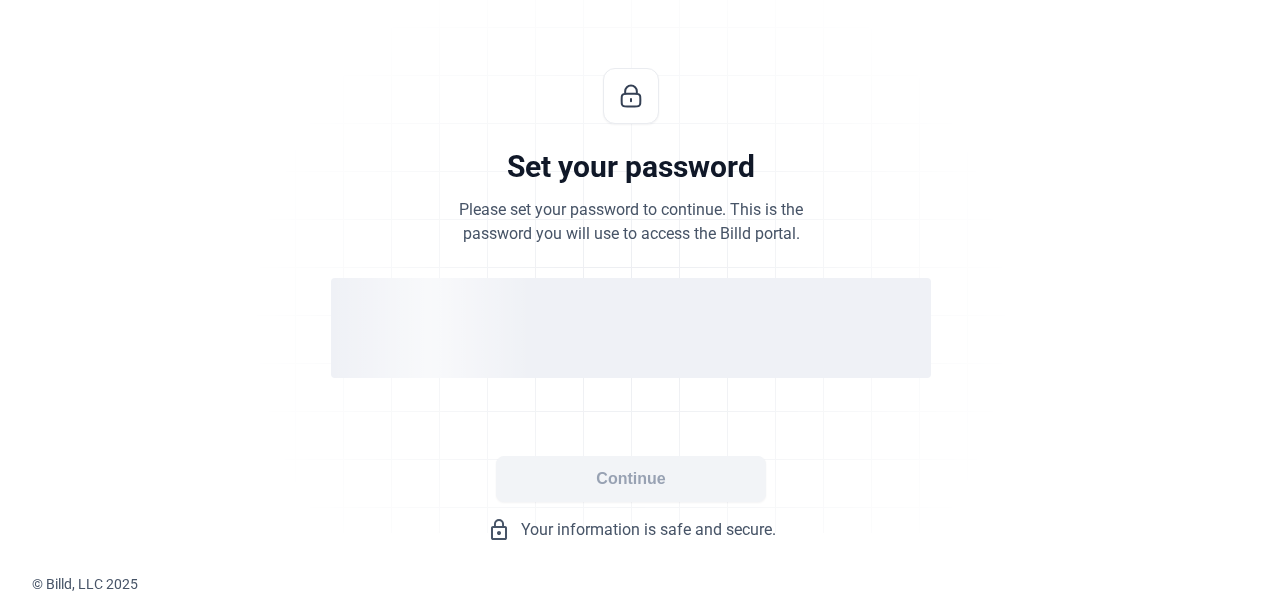 scroll, scrollTop: 60, scrollLeft: 0, axis: vertical 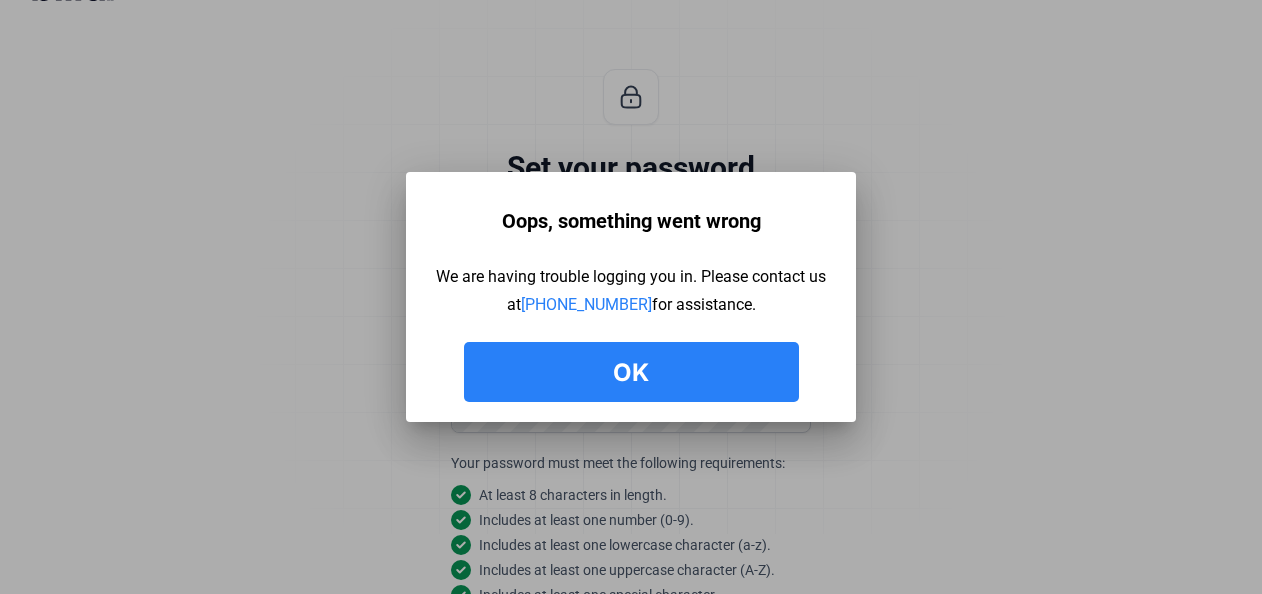 click on "Ok" at bounding box center [631, 372] 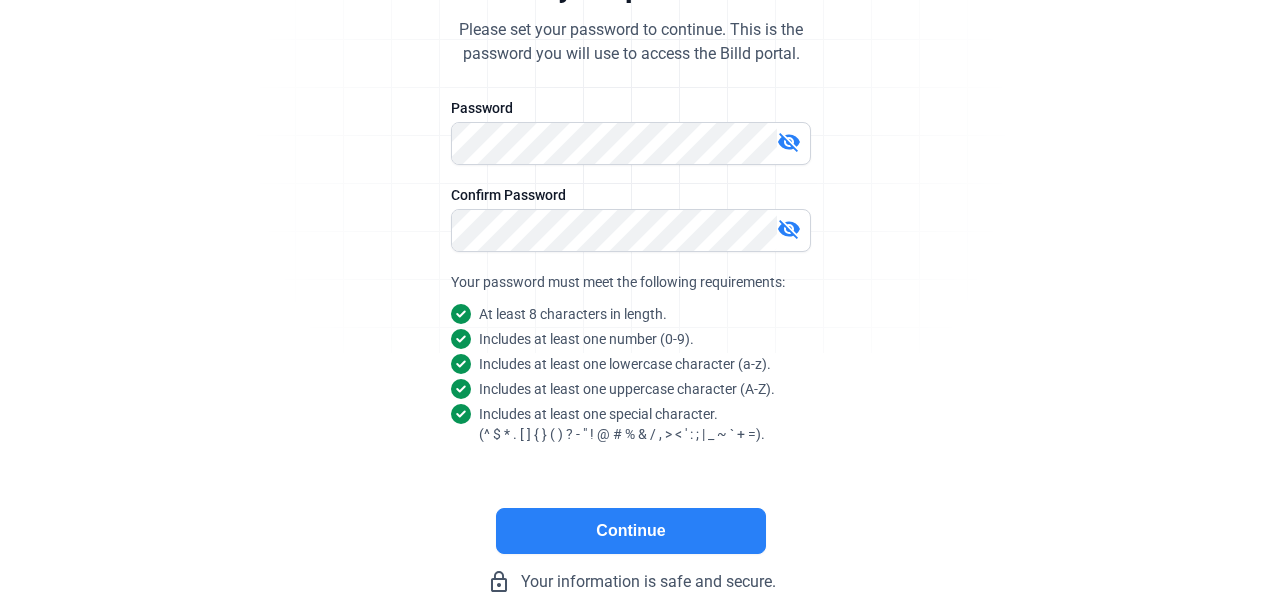 scroll, scrollTop: 292, scrollLeft: 0, axis: vertical 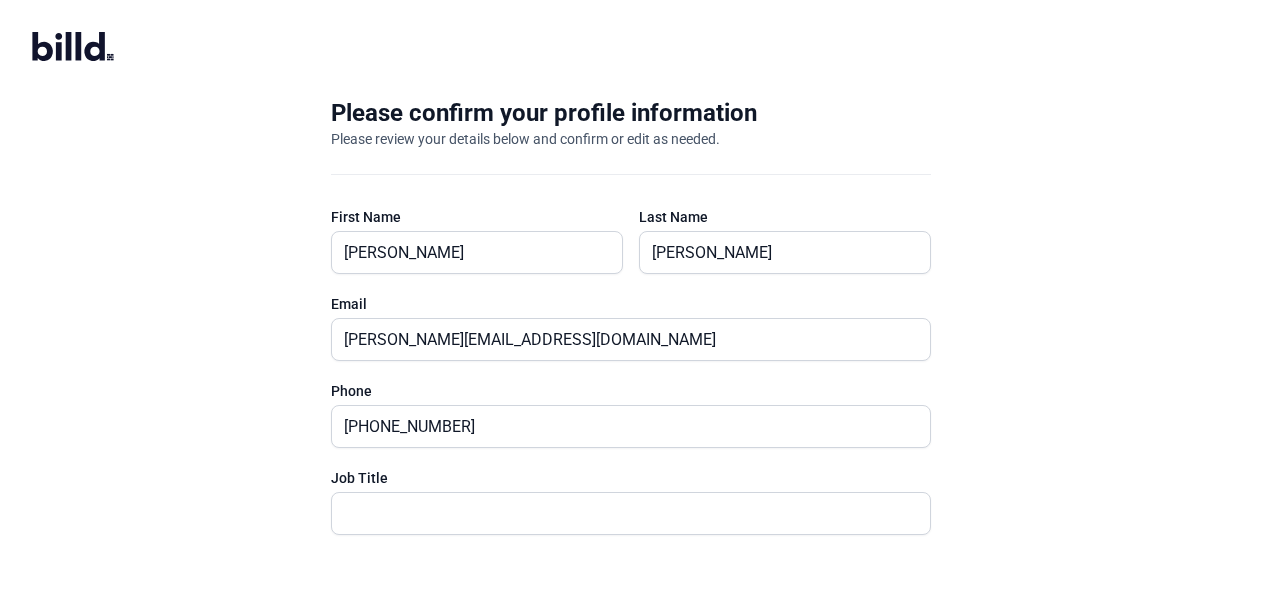 click on "Please confirm your profile information  Please review your details below and confirm or edit as needed.   First Name  Rodrigo  Last Name  Gallegos  Email  rigo@prime-concretecontractors.com  Phone  (832) 638-6321  Job Title   Continue  lock_outline  Your information is safe and secure." 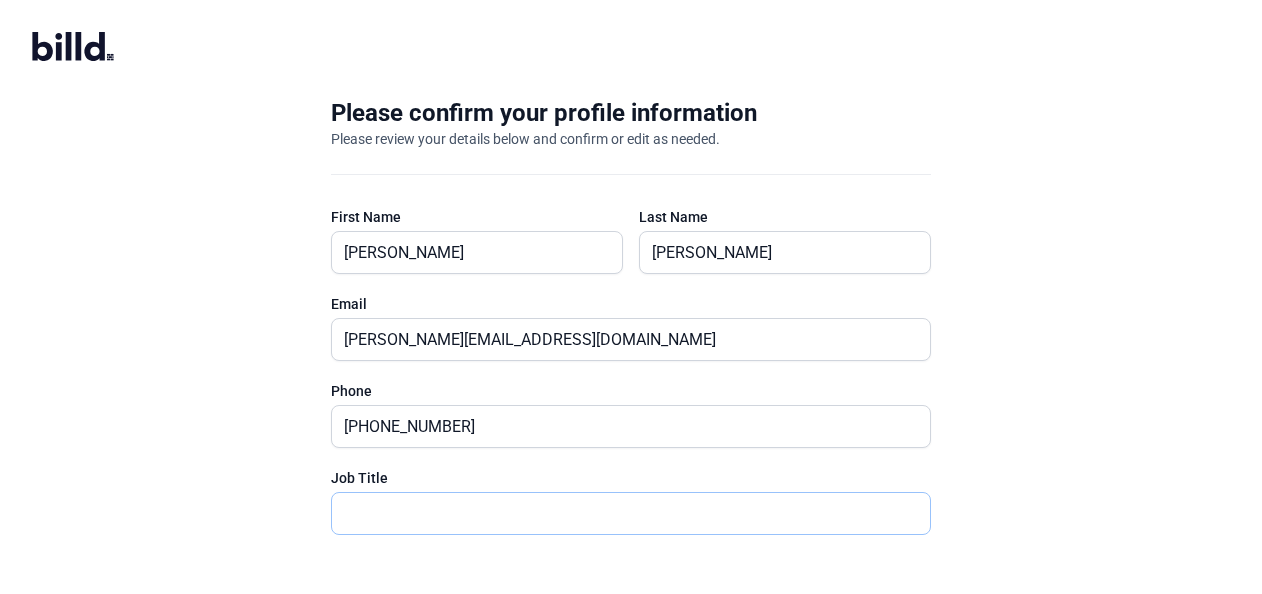 click at bounding box center [631, 513] 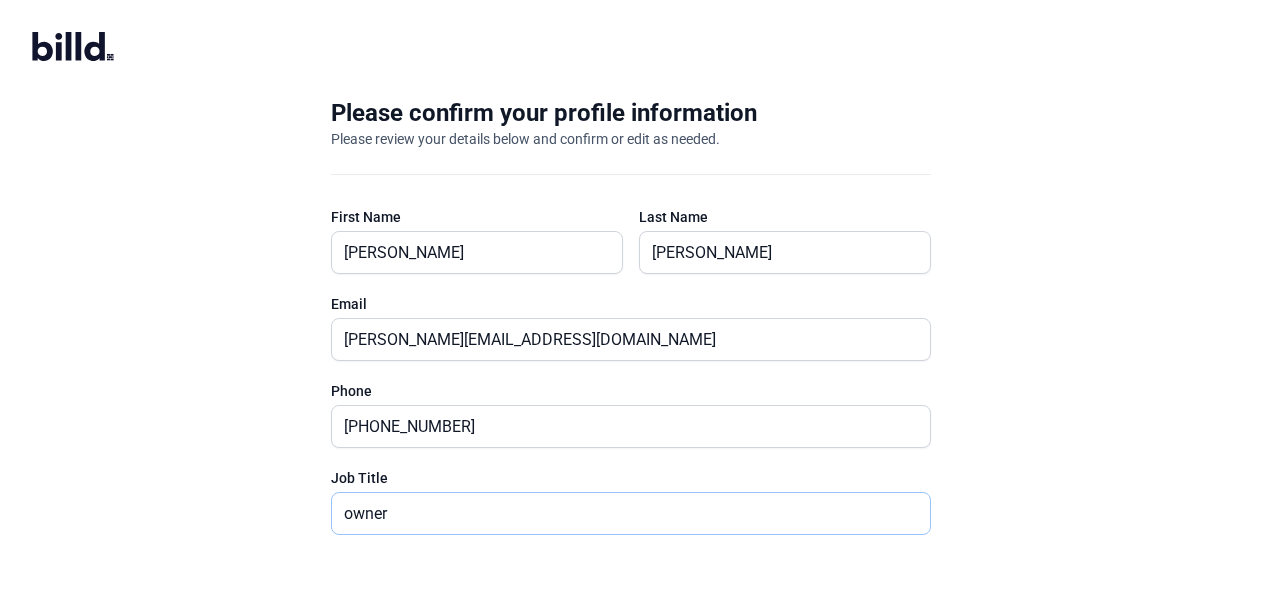 type on "owner" 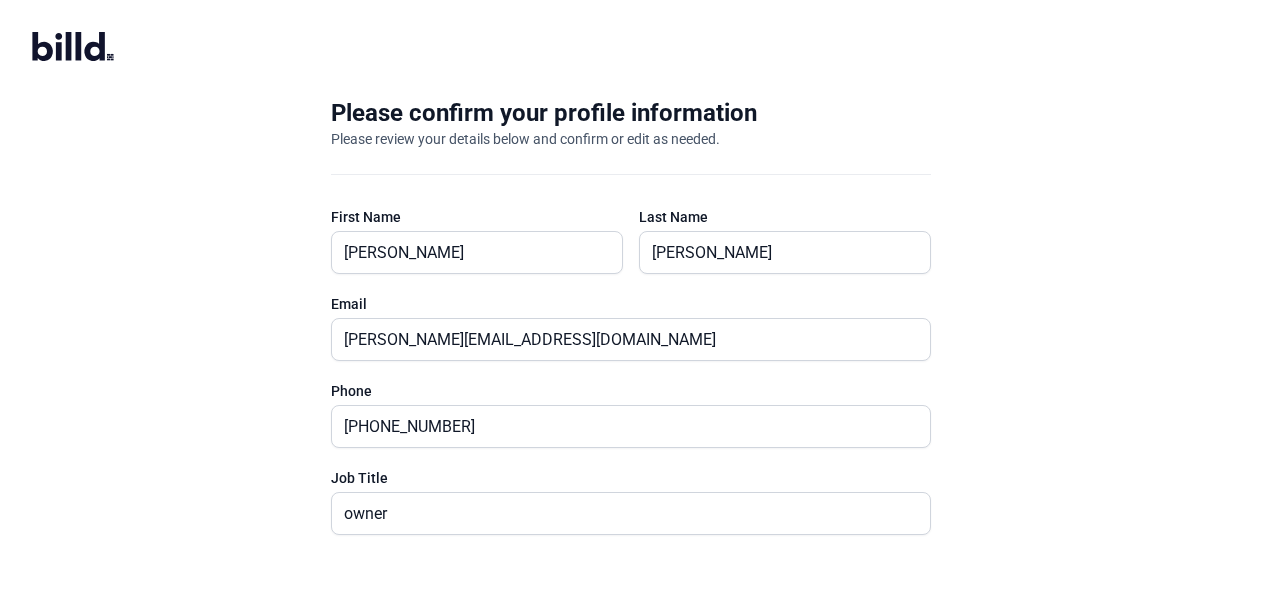 type 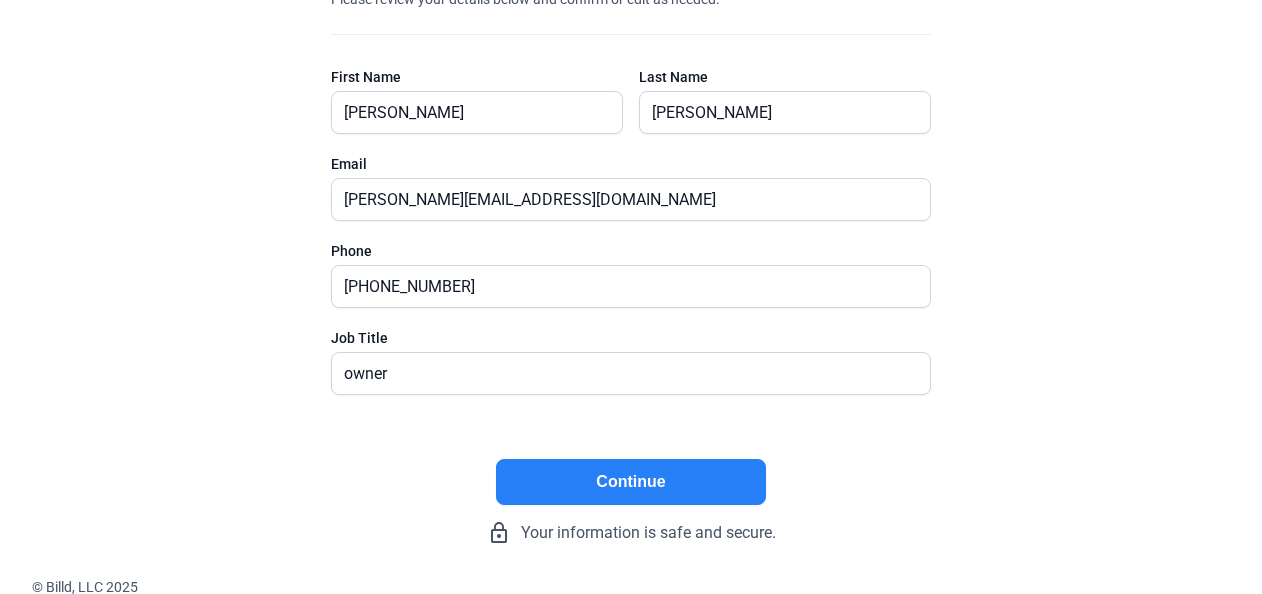 click on "Continue" 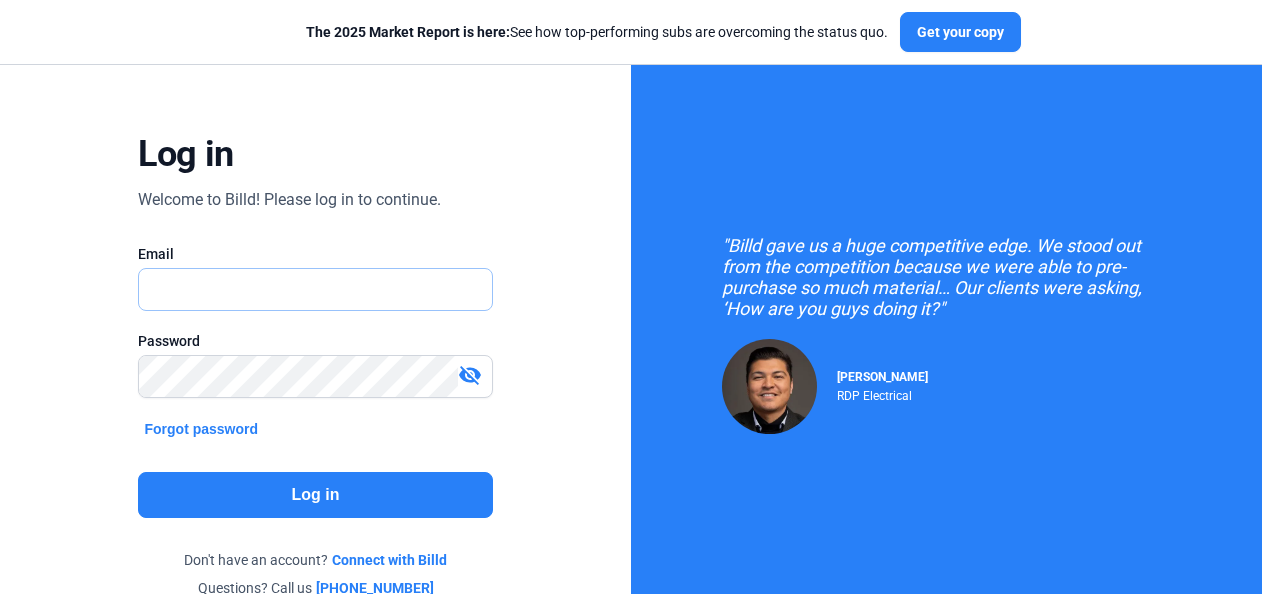 click at bounding box center [304, 289] 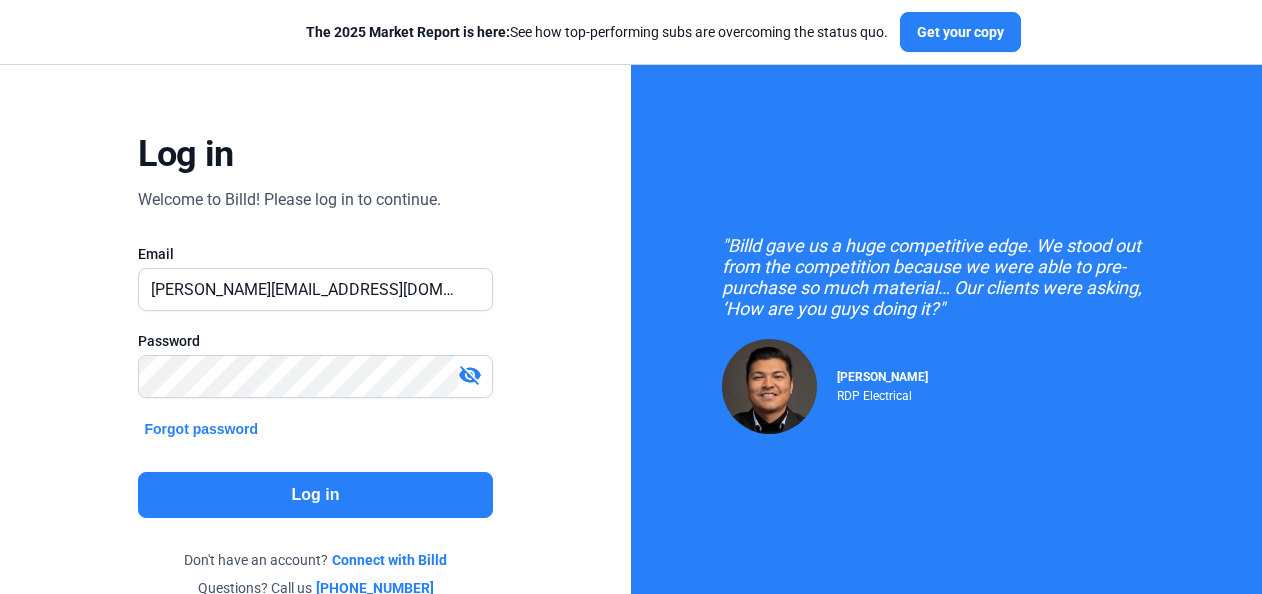 scroll, scrollTop: 0, scrollLeft: 0, axis: both 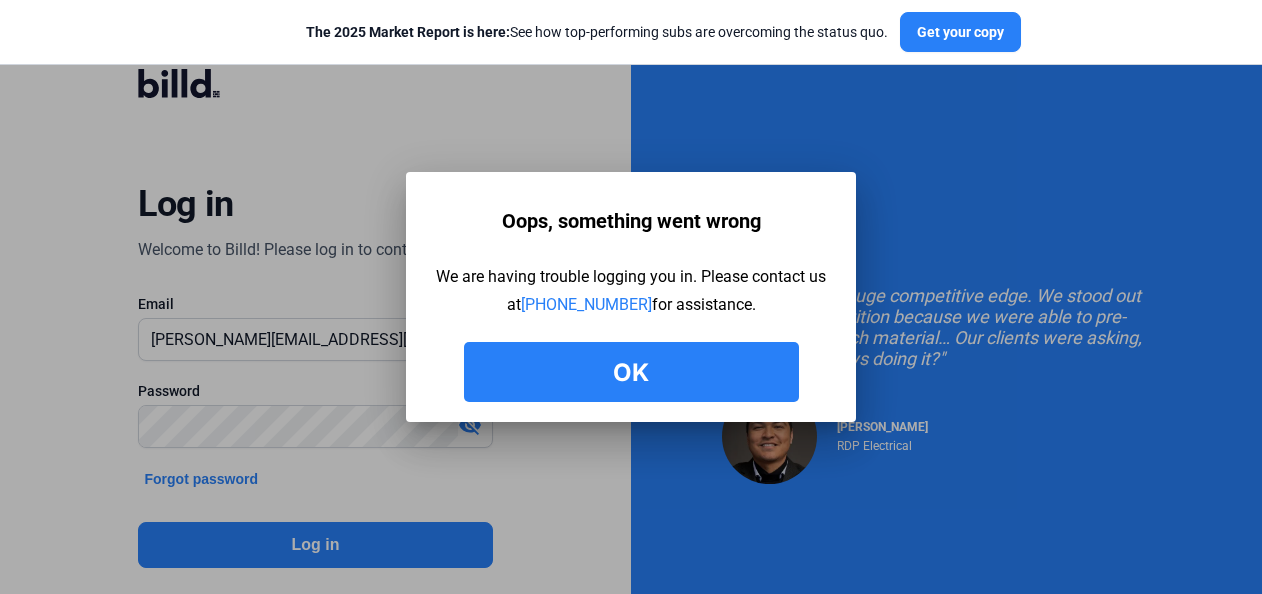 click on "Ok" at bounding box center (631, 372) 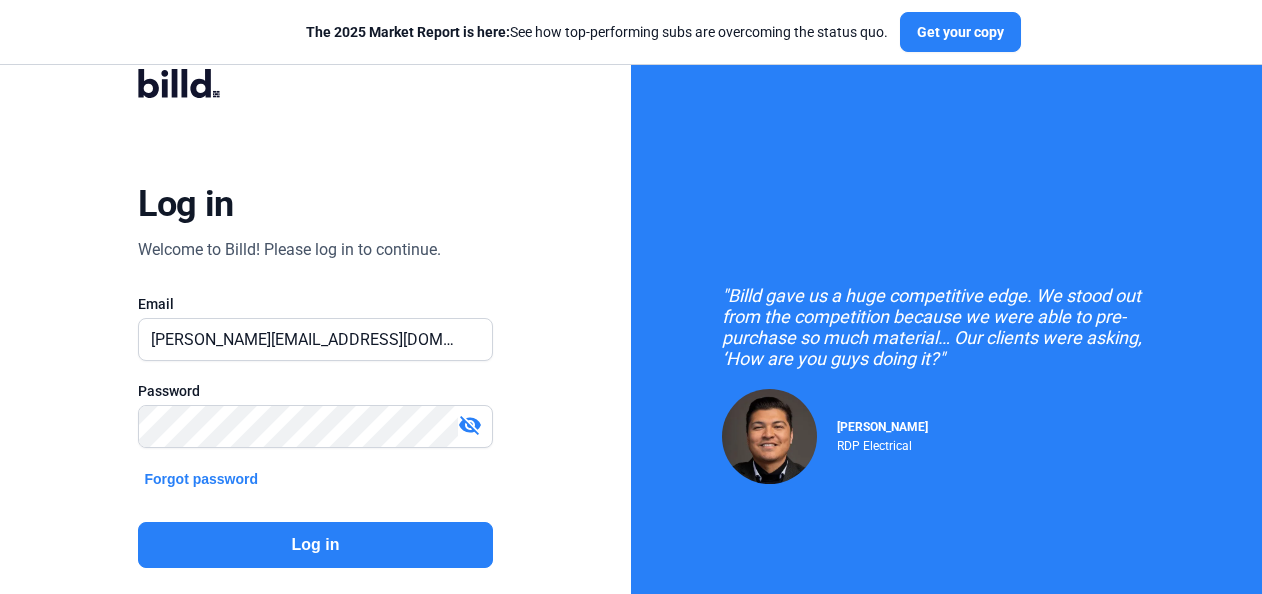click on "Log in  Welcome to Billd! Please log in to continue.   Email  rigo@prime-concretecontractors.com  Password   visibility_off   Forgot password  Log in  Don't have an account?  Connect with Billd  Questions? Call us  512-270-4805" 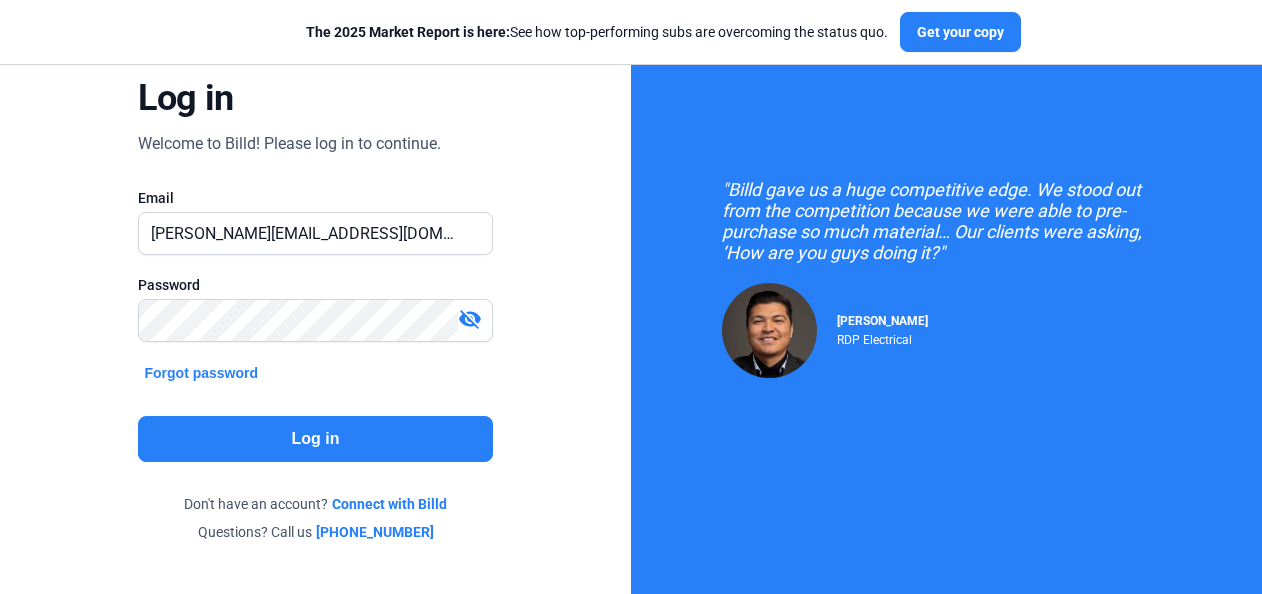 scroll, scrollTop: 174, scrollLeft: 0, axis: vertical 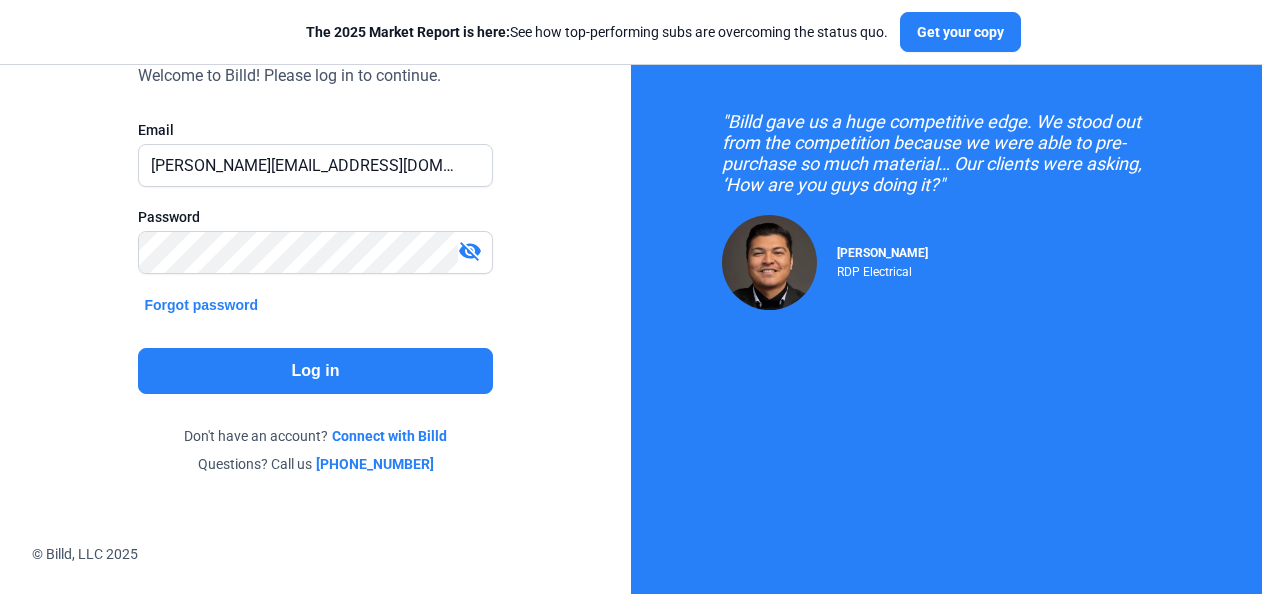click on "Connect with Billd" 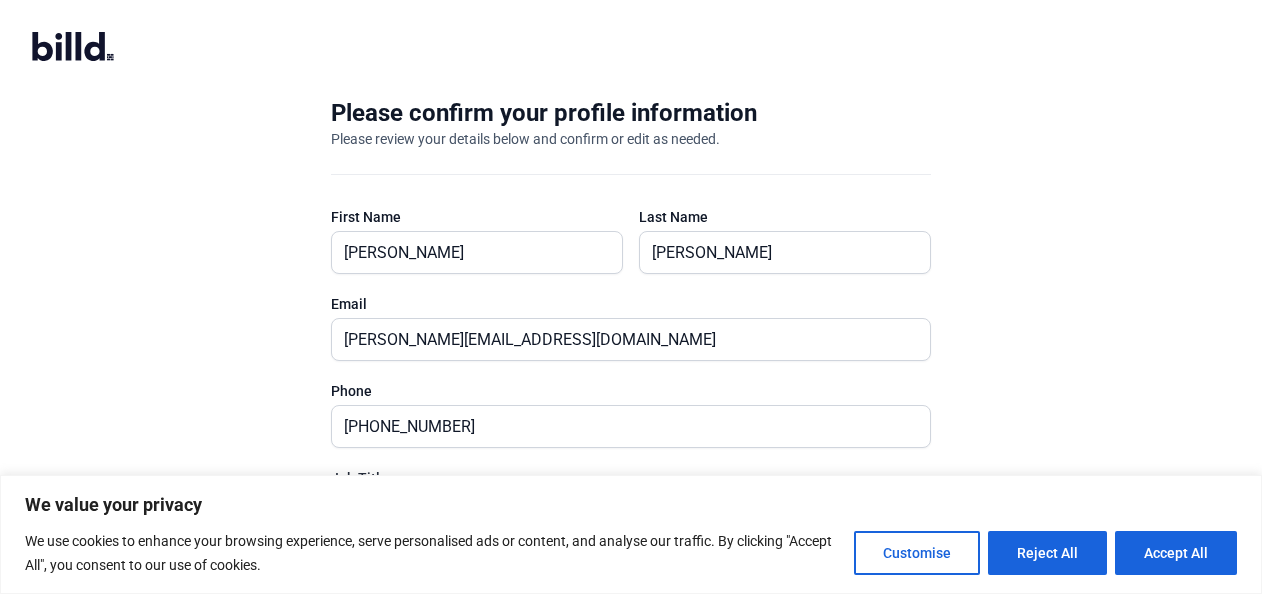 scroll, scrollTop: 0, scrollLeft: 0, axis: both 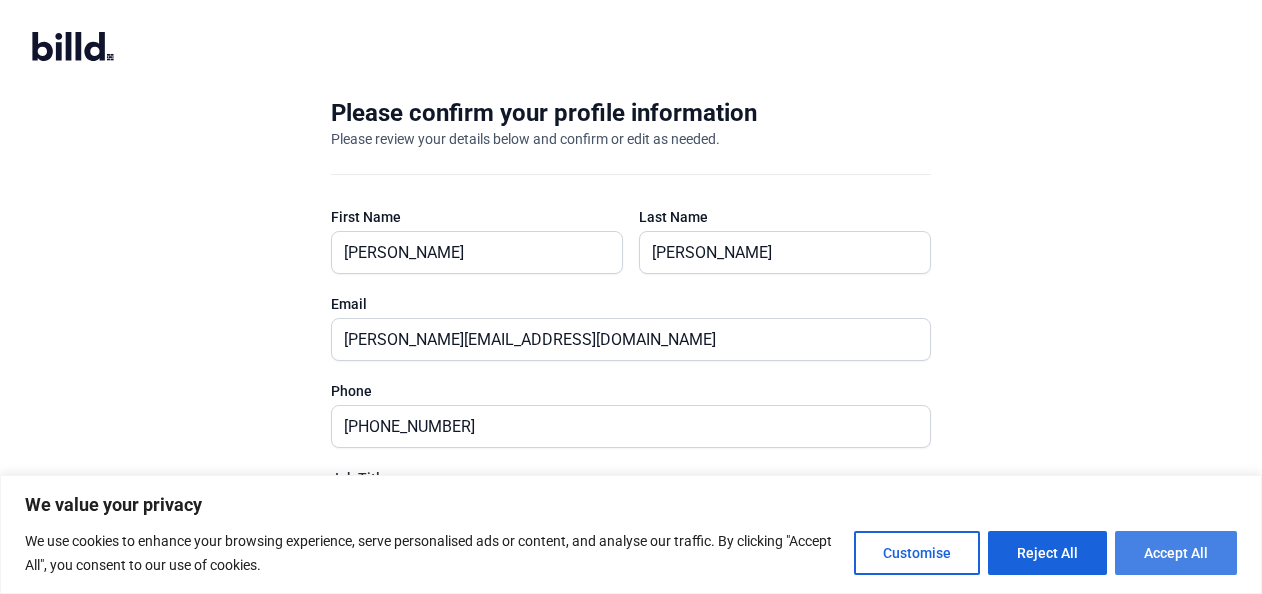 click on "Accept All" at bounding box center (1176, 553) 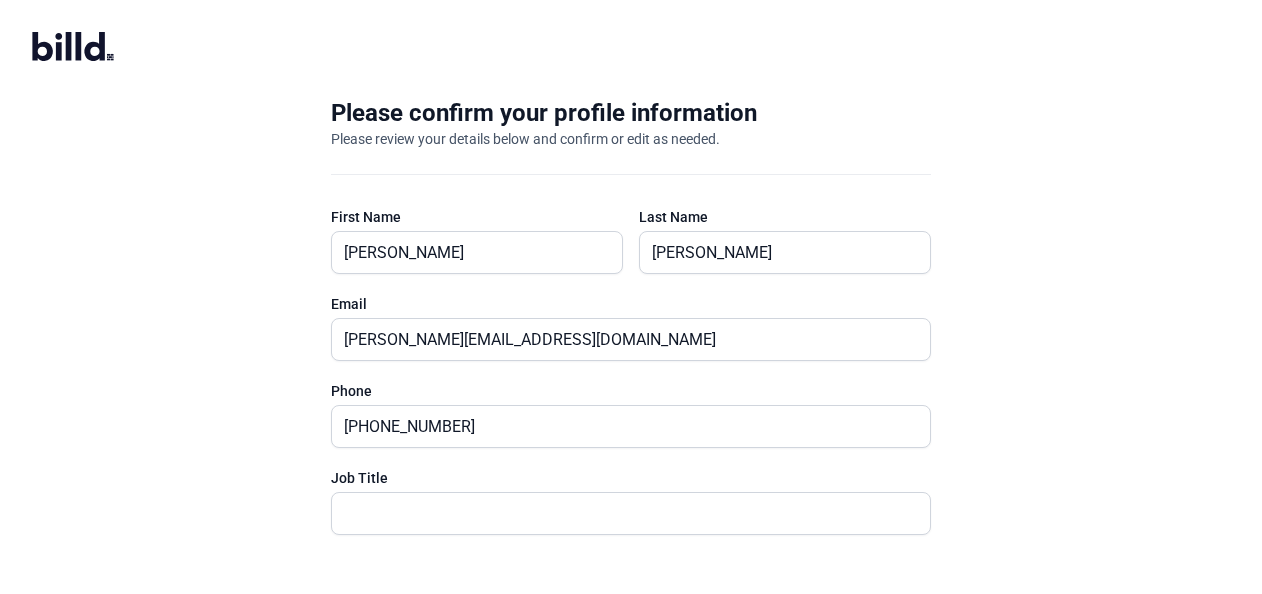 scroll, scrollTop: 0, scrollLeft: 0, axis: both 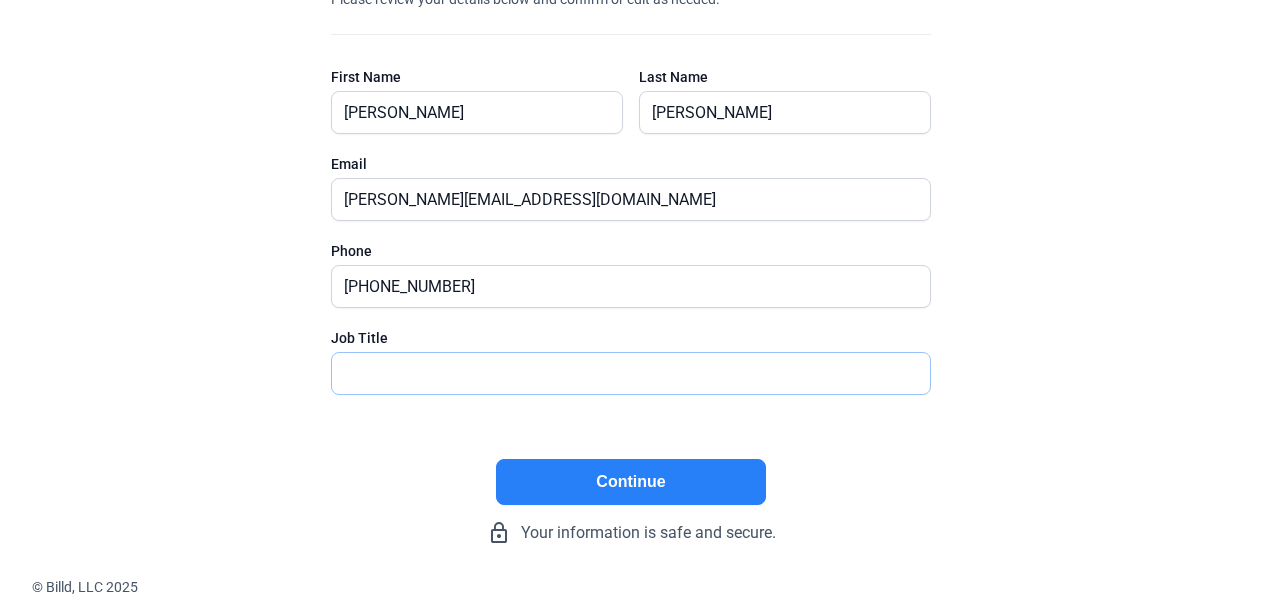 click at bounding box center [620, 373] 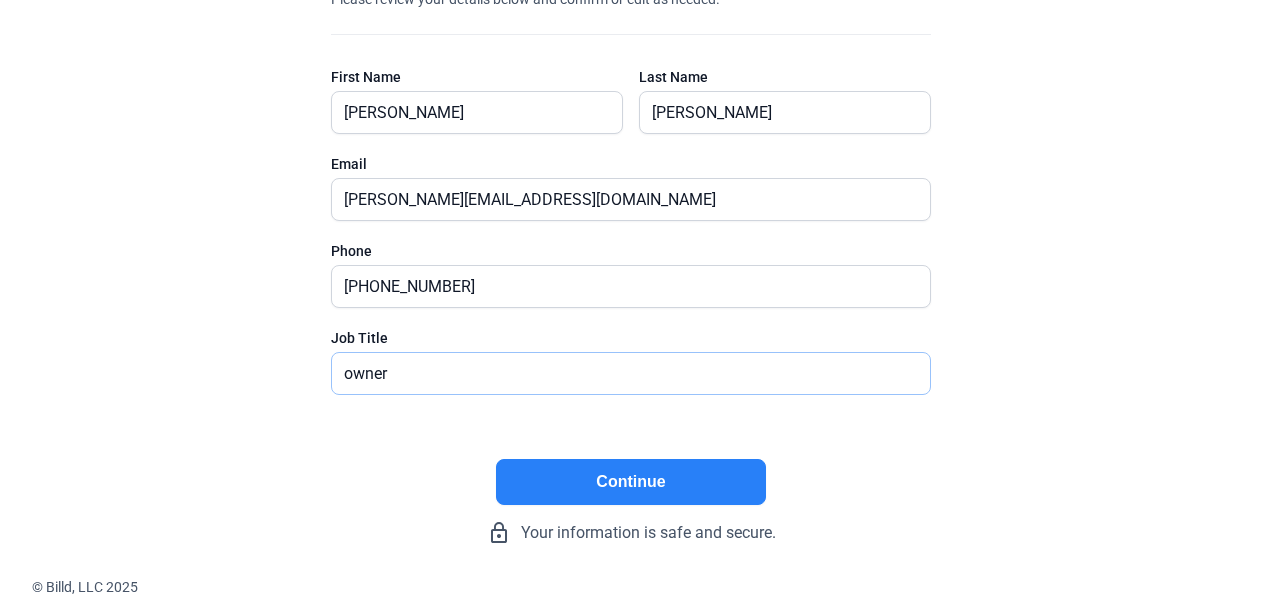 type on "owner" 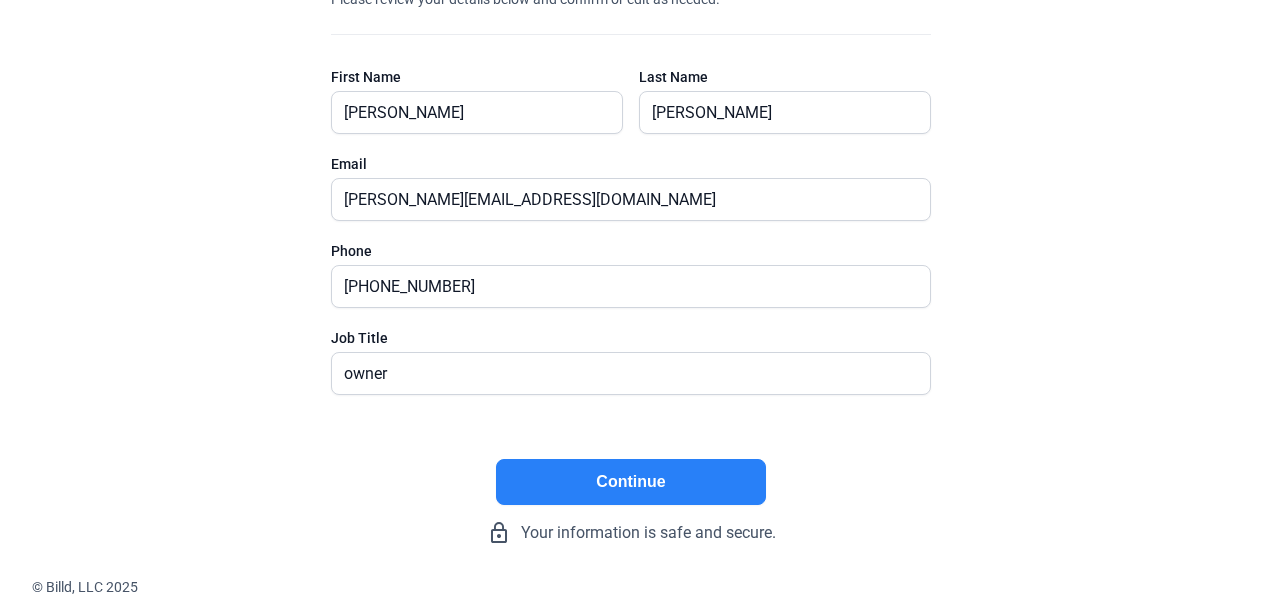 click 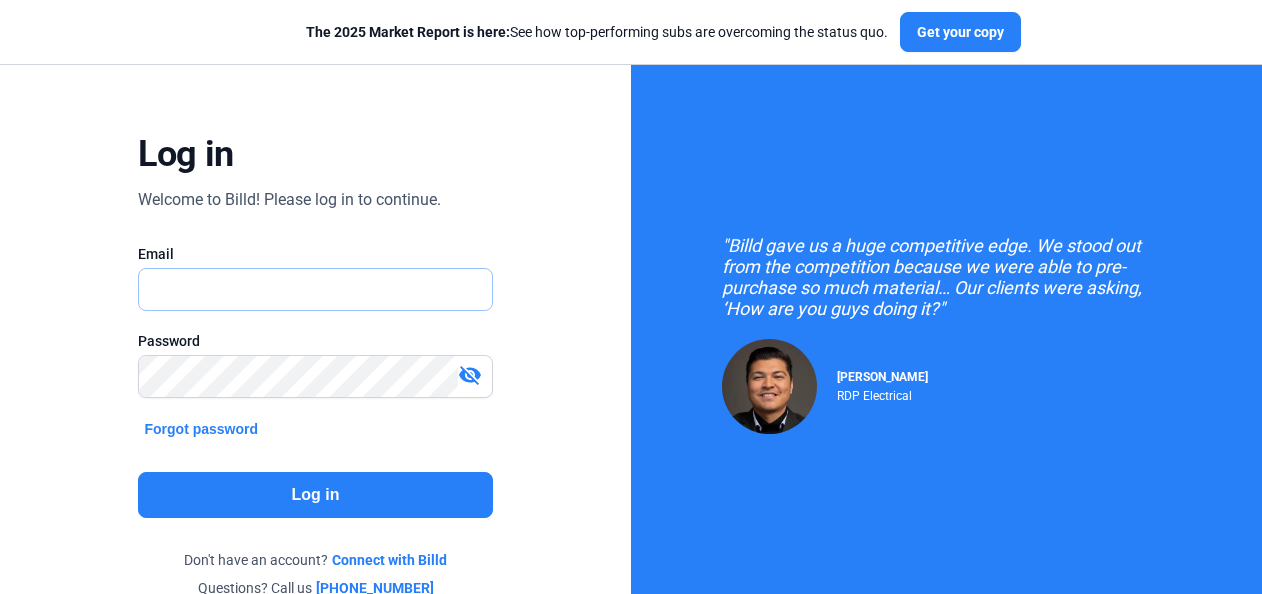 click at bounding box center [304, 289] 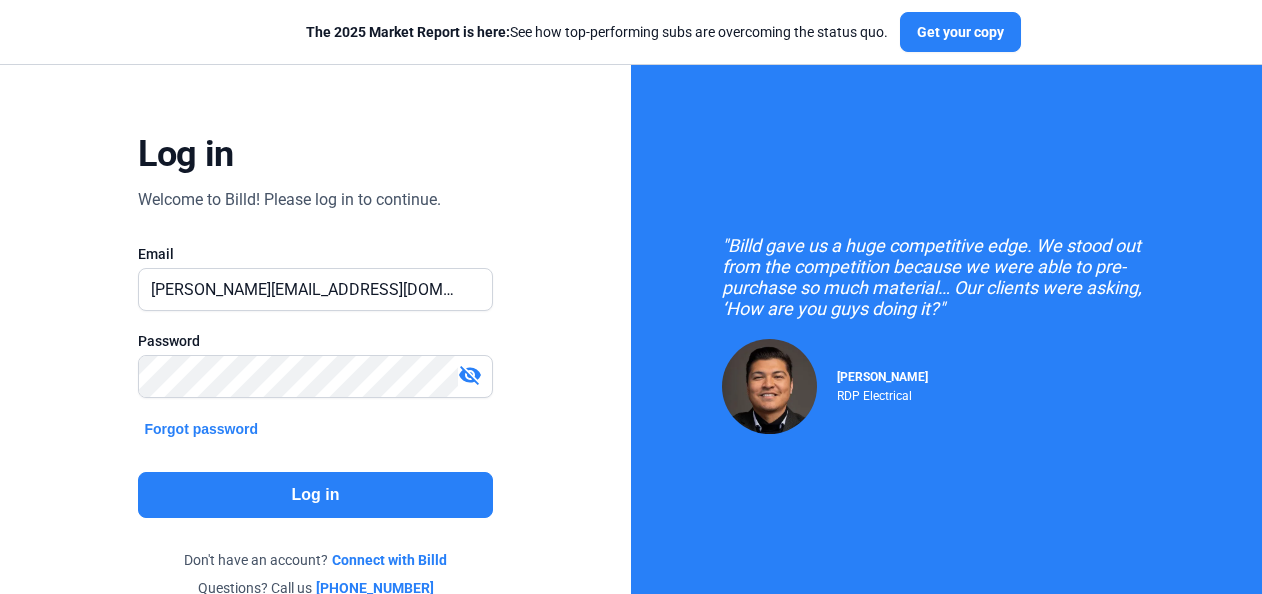 click on "visibility_off" at bounding box center [470, 375] 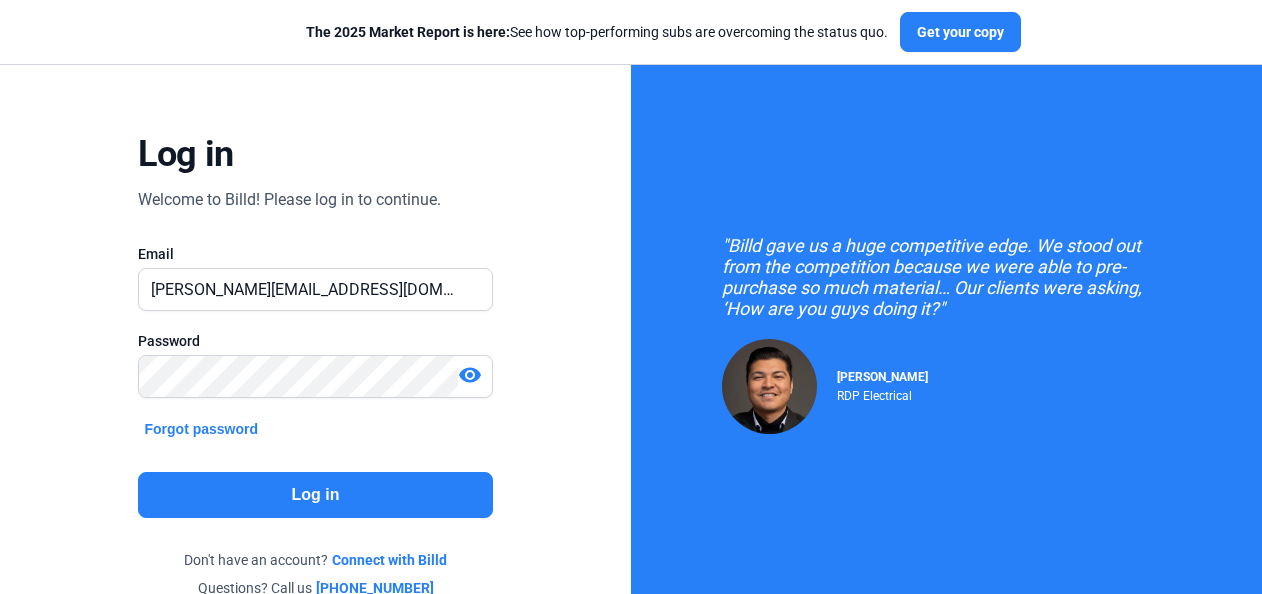 click on "Log in" 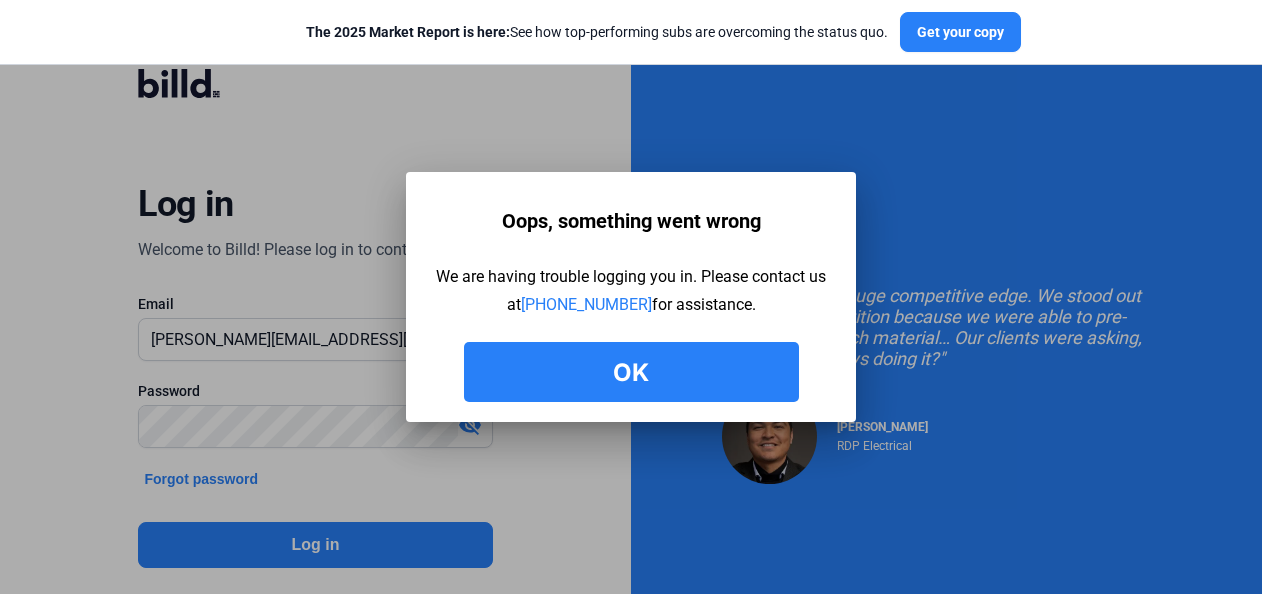 click on "Ok" at bounding box center [631, 372] 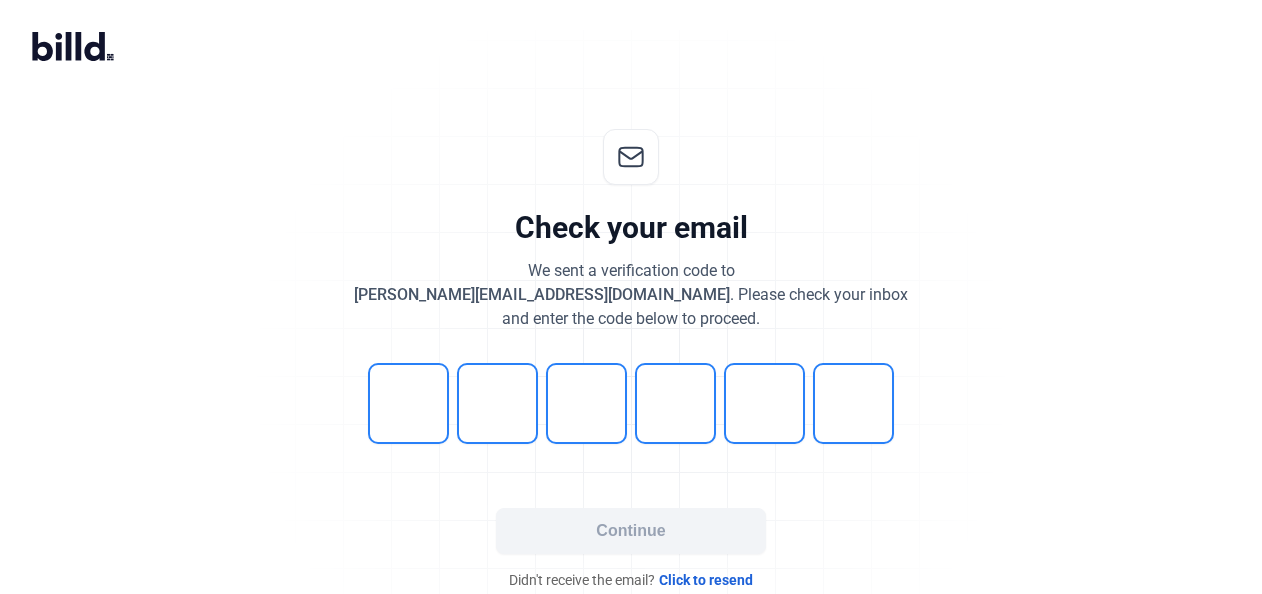 scroll, scrollTop: 46, scrollLeft: 0, axis: vertical 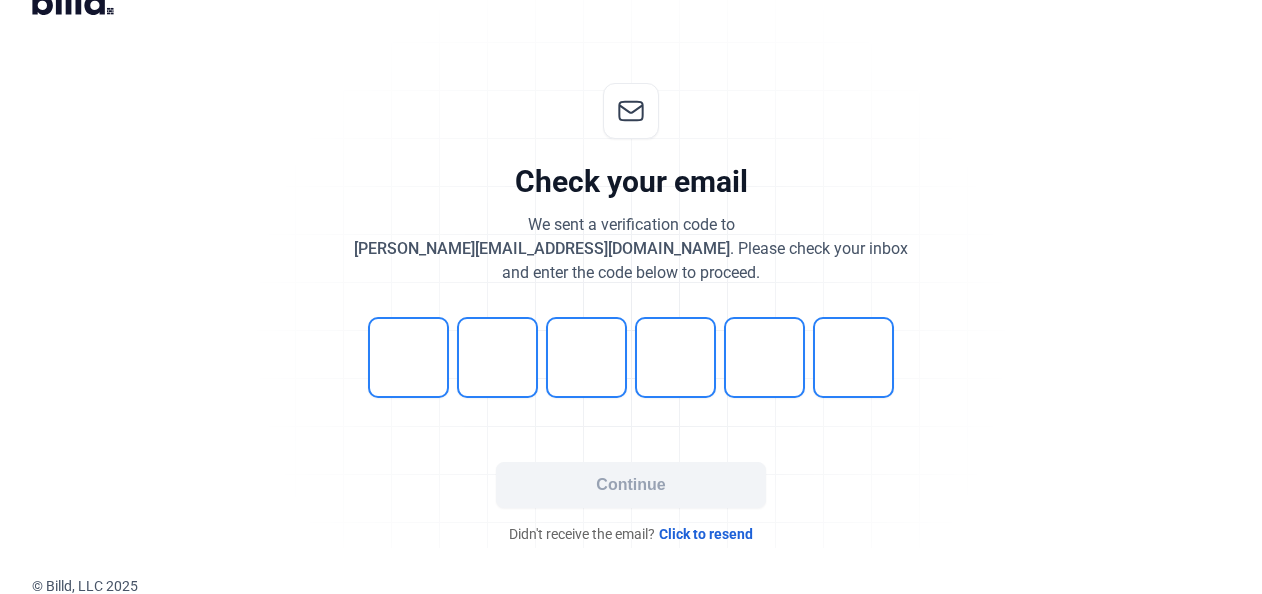 click at bounding box center (408, 357) 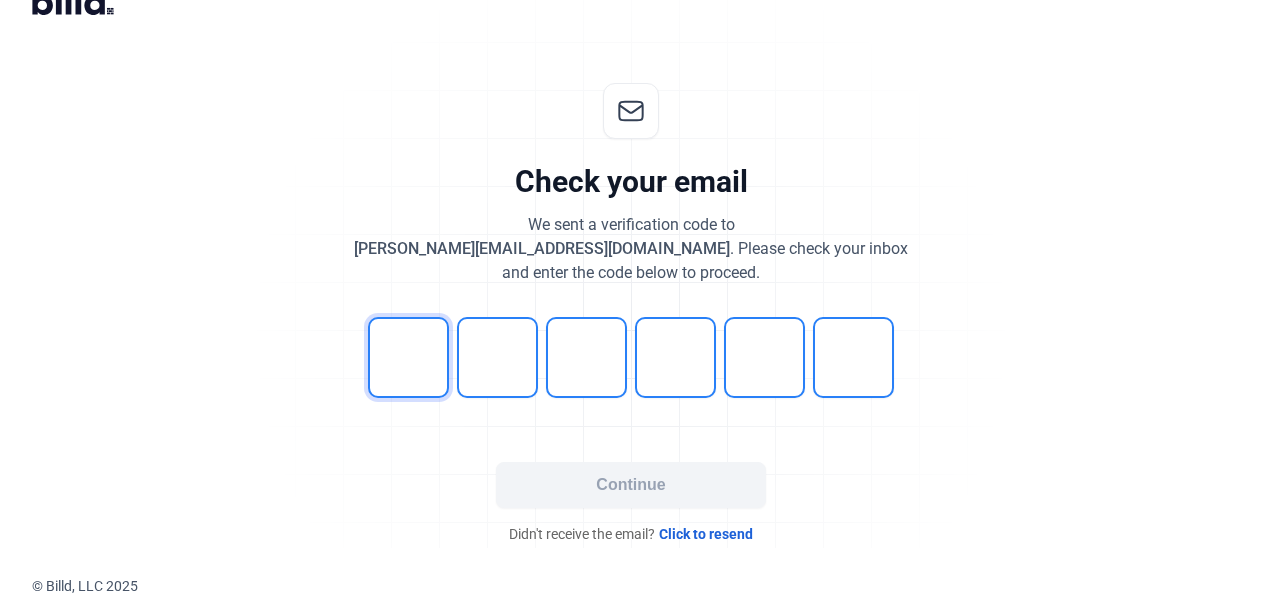 click at bounding box center [408, 357] 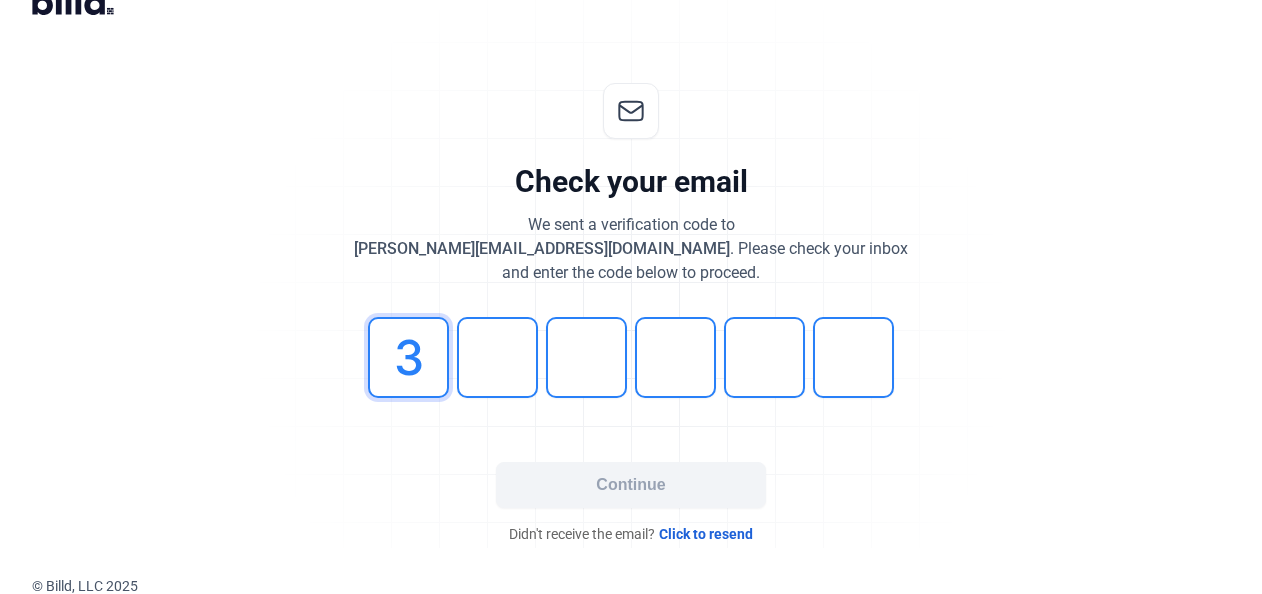 type on "3" 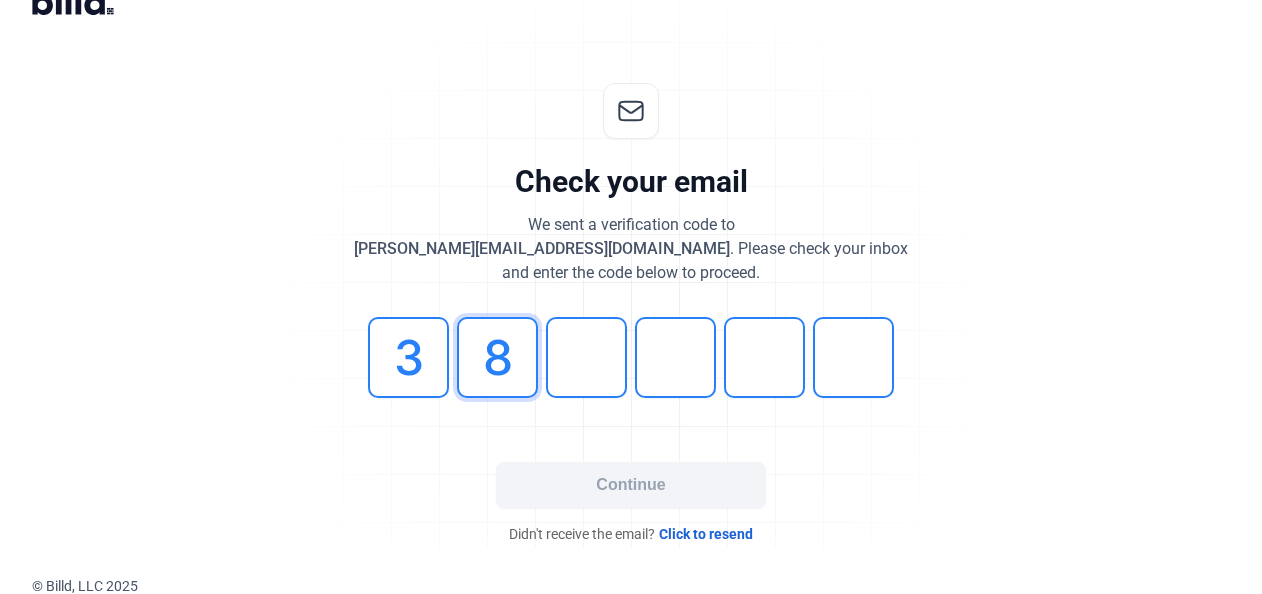type on "8" 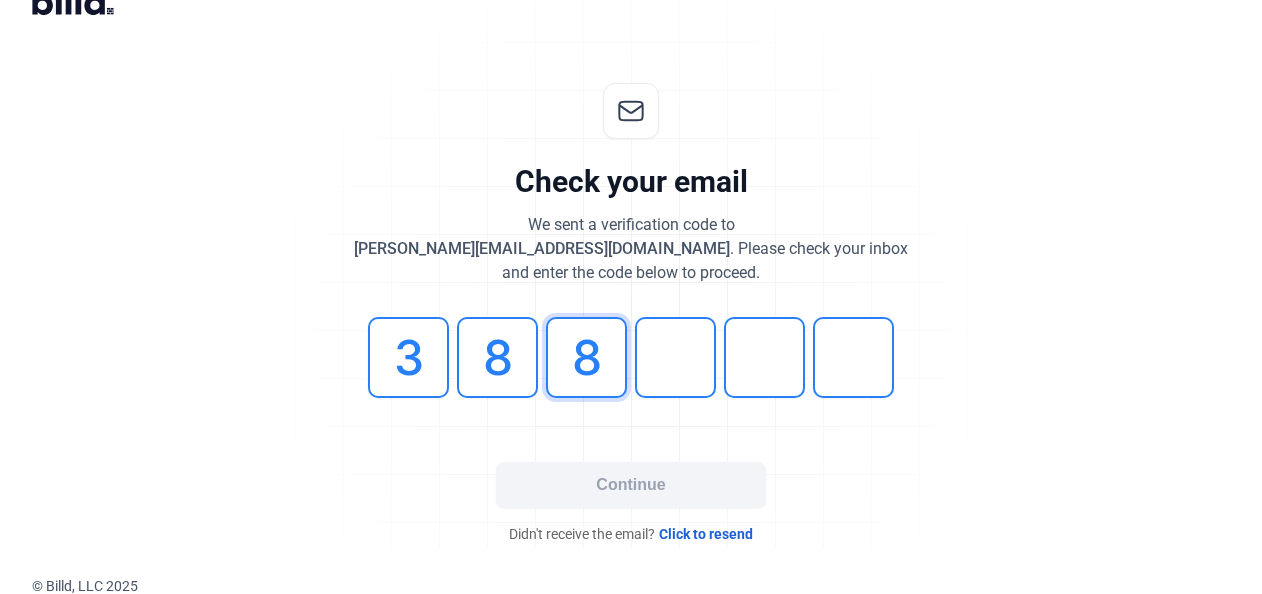 type on "8" 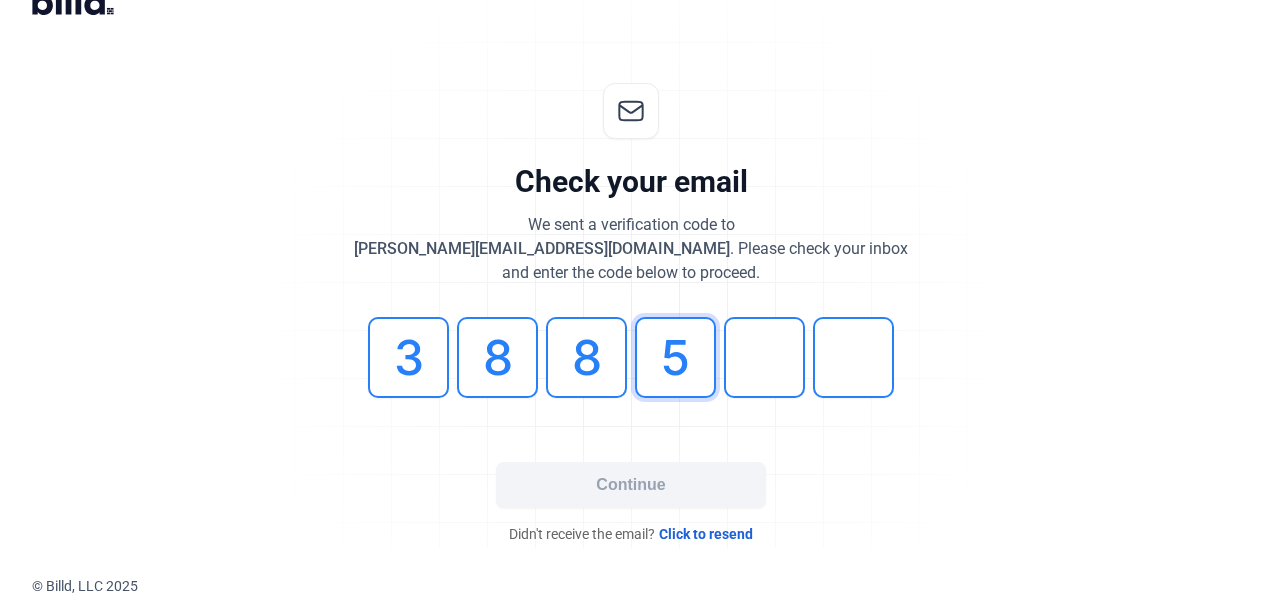 type on "5" 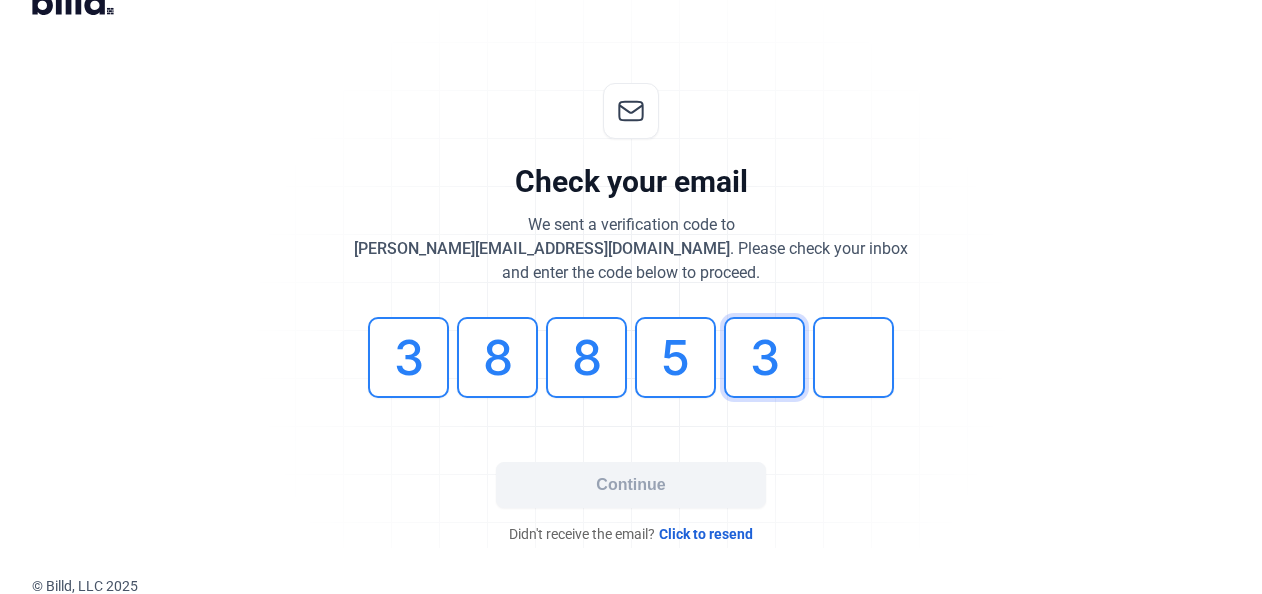 type on "3" 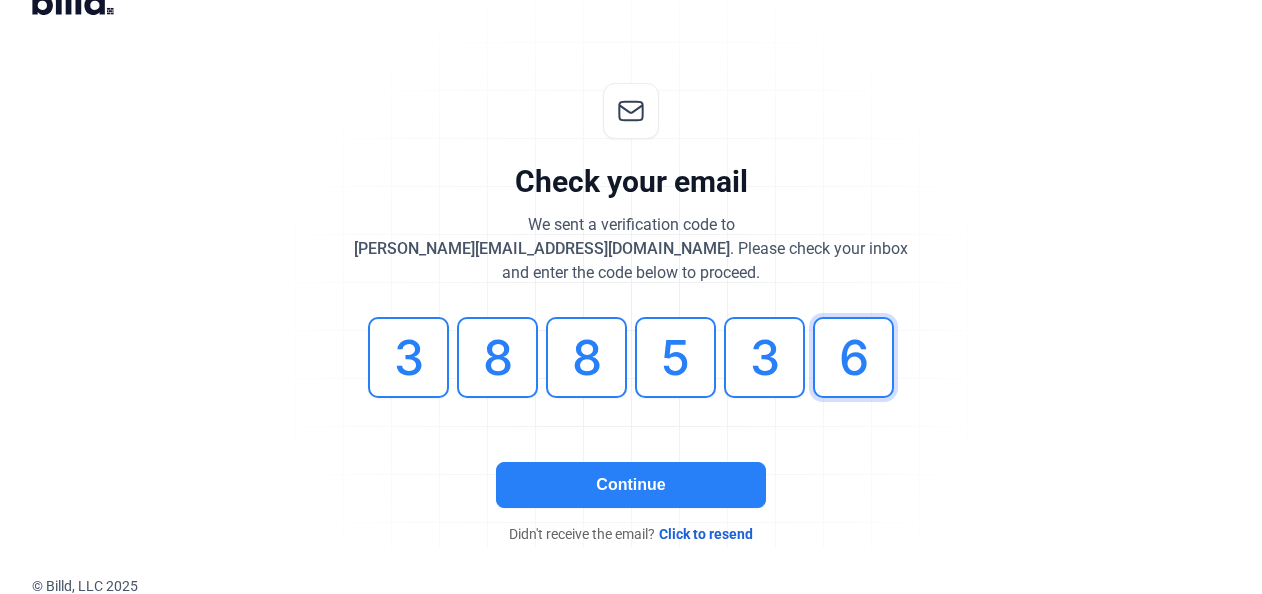 type on "6" 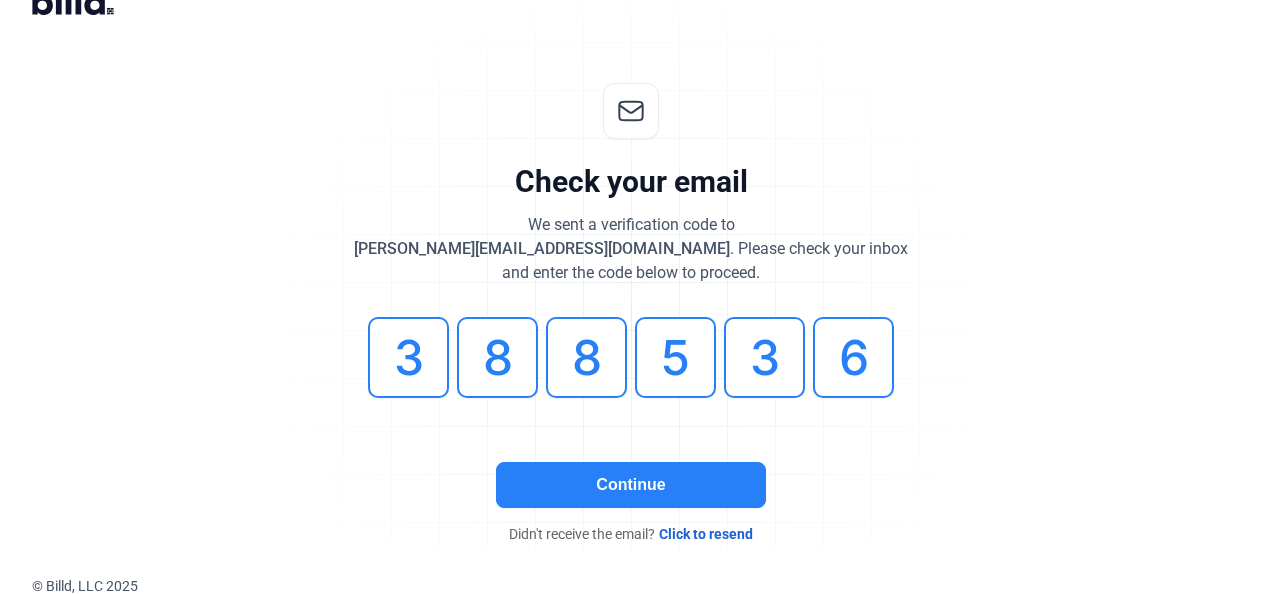 click on "Continue" 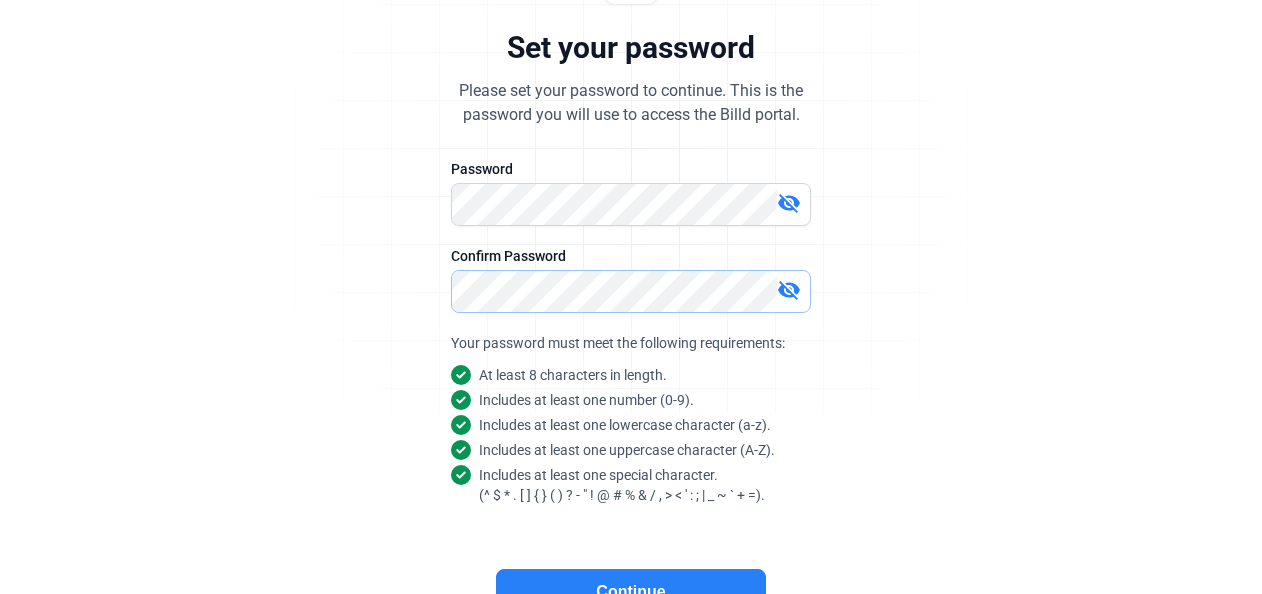 scroll, scrollTop: 292, scrollLeft: 0, axis: vertical 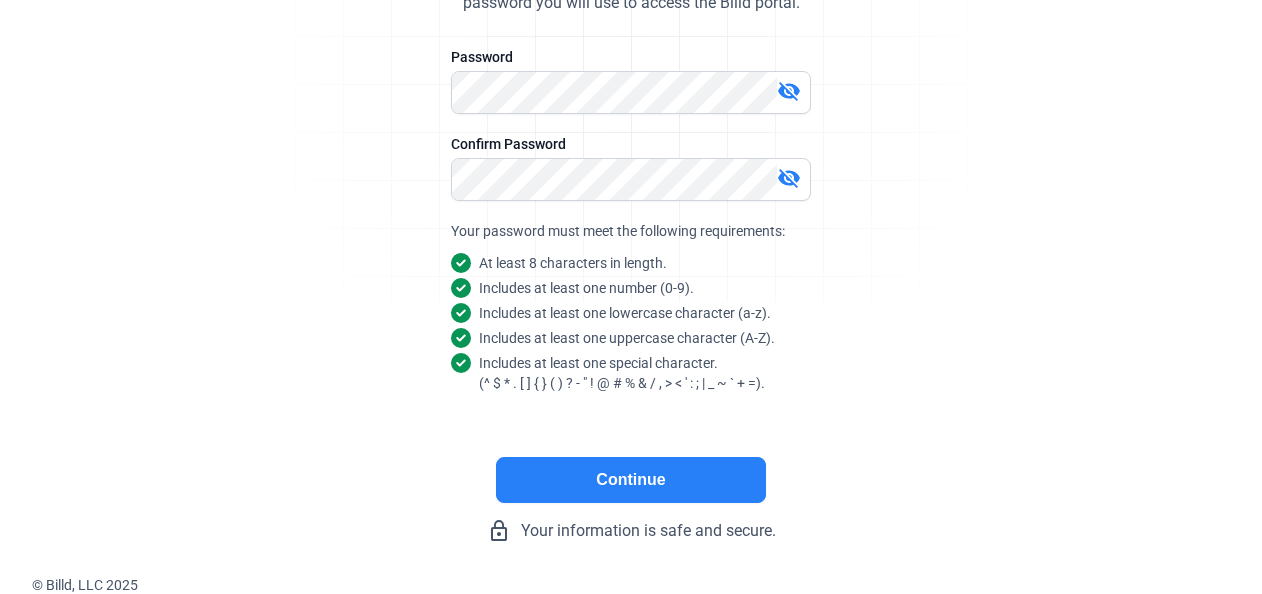 click on "Continue" 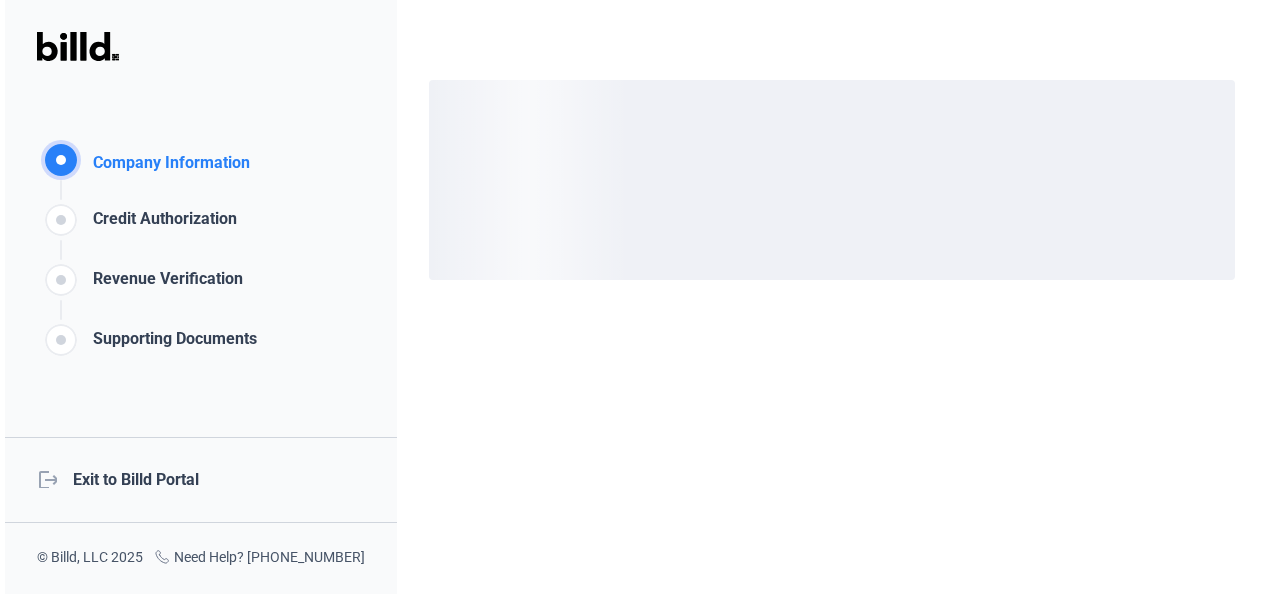 scroll, scrollTop: 0, scrollLeft: 0, axis: both 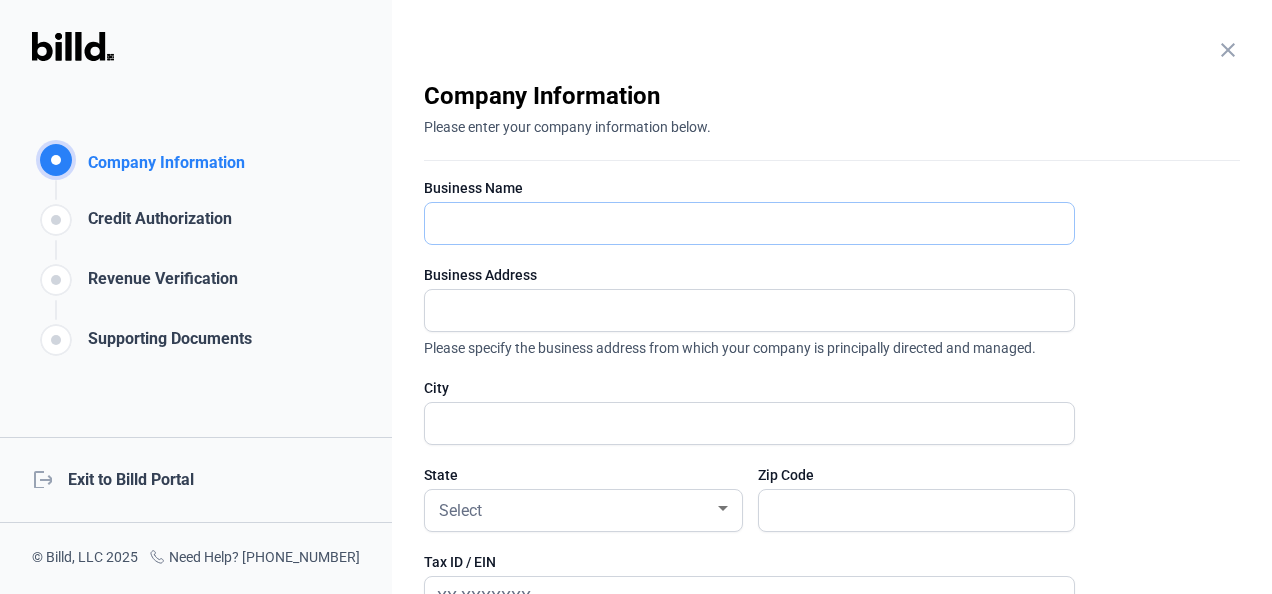 click at bounding box center (749, 223) 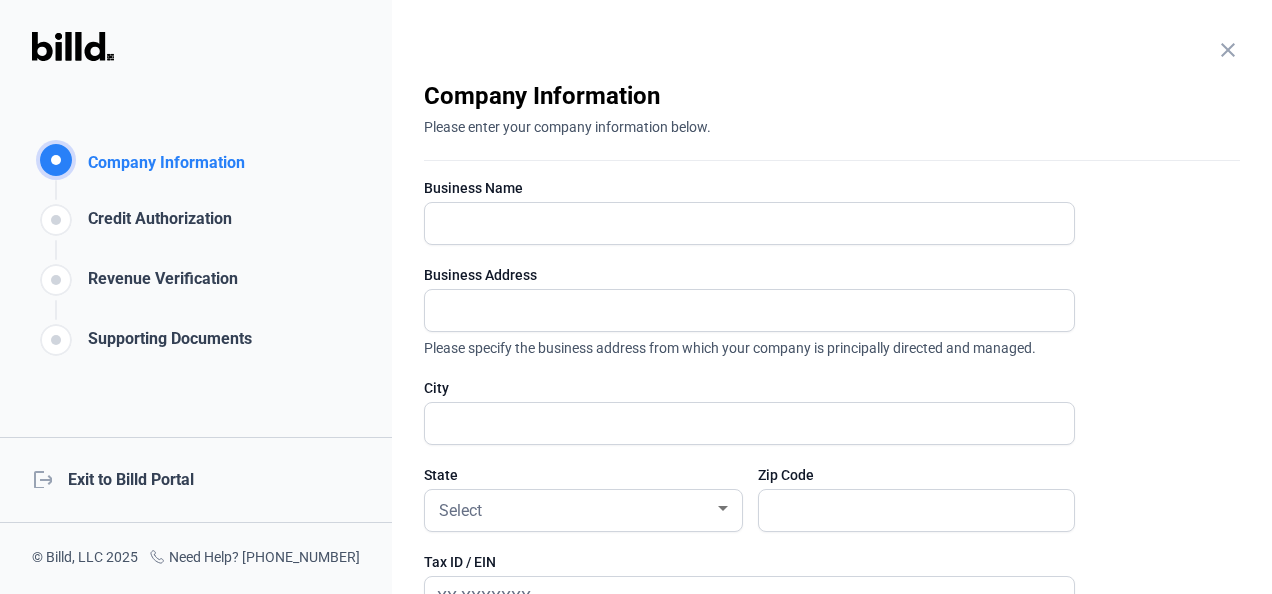 click on "close  Company Information   Please enter your company information below.   Business Name   Business Address  Please specify the business address from which your company is principally directed and managed.  City   State  Select  Zip Code   Tax ID / EIN  This can be found at the top of your business tax return or W9.  Company Website   Annual Revenue  Select  Years in Business  Select  Continue  lock_outline  Your information is safe and secure.  close  Credit Authorization   Please provide your authorization for Billd to obtain the credit information required for account approval. Please note that the majority business owner will need to complete this section.   Are you the majority business owner?     Yes     No   Continue  lock_outline  Your information is safe and secure.  close  Revenue Verification   Please verify your revenue by connecting your bank. Verifying your revenue will help Billd determine your credit eligibility.  Connect Your Bank Account Plaid .   Connect your bank account  Click here" 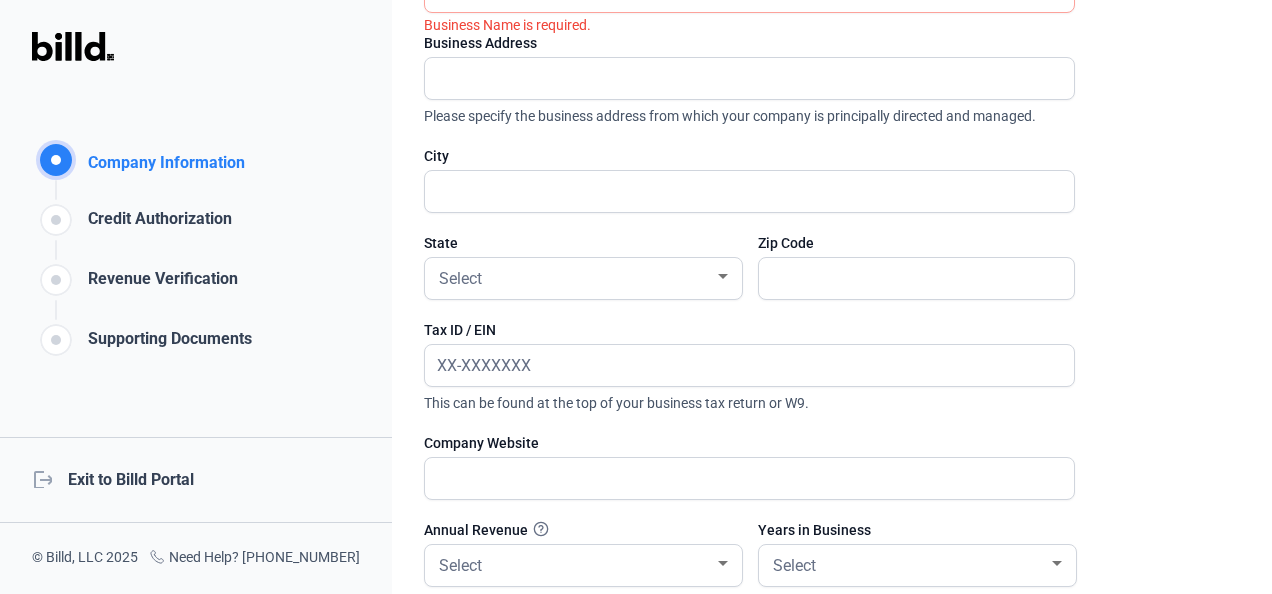 scroll, scrollTop: 0, scrollLeft: 0, axis: both 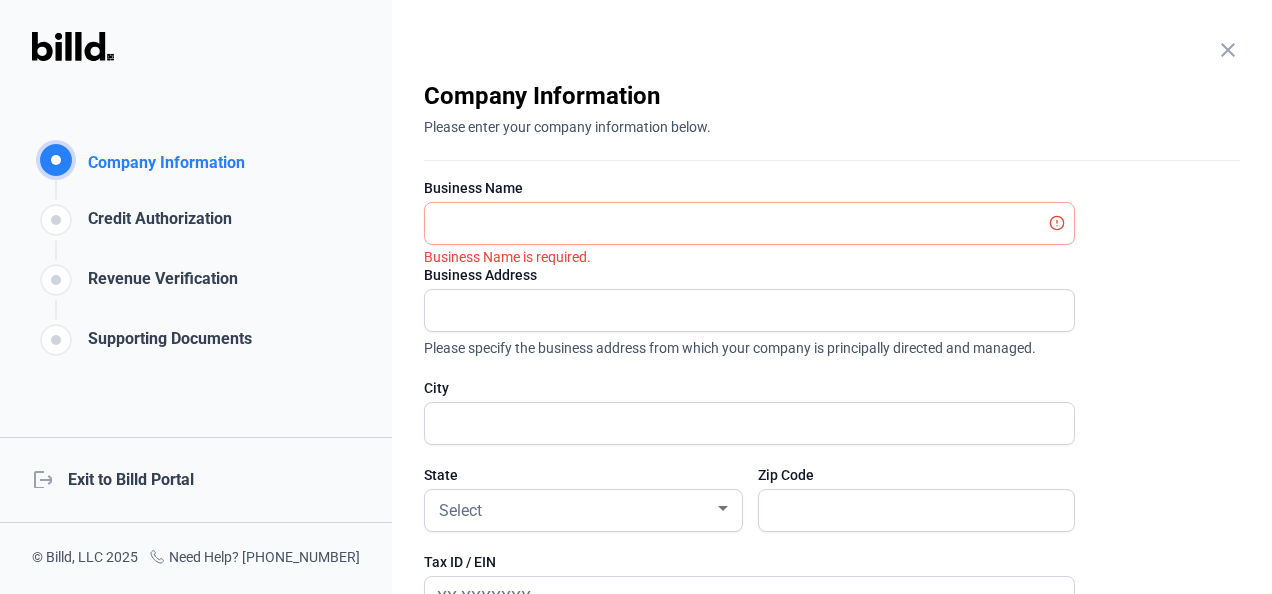 drag, startPoint x: 426, startPoint y: 87, endPoint x: 725, endPoint y: 126, distance: 301.53275 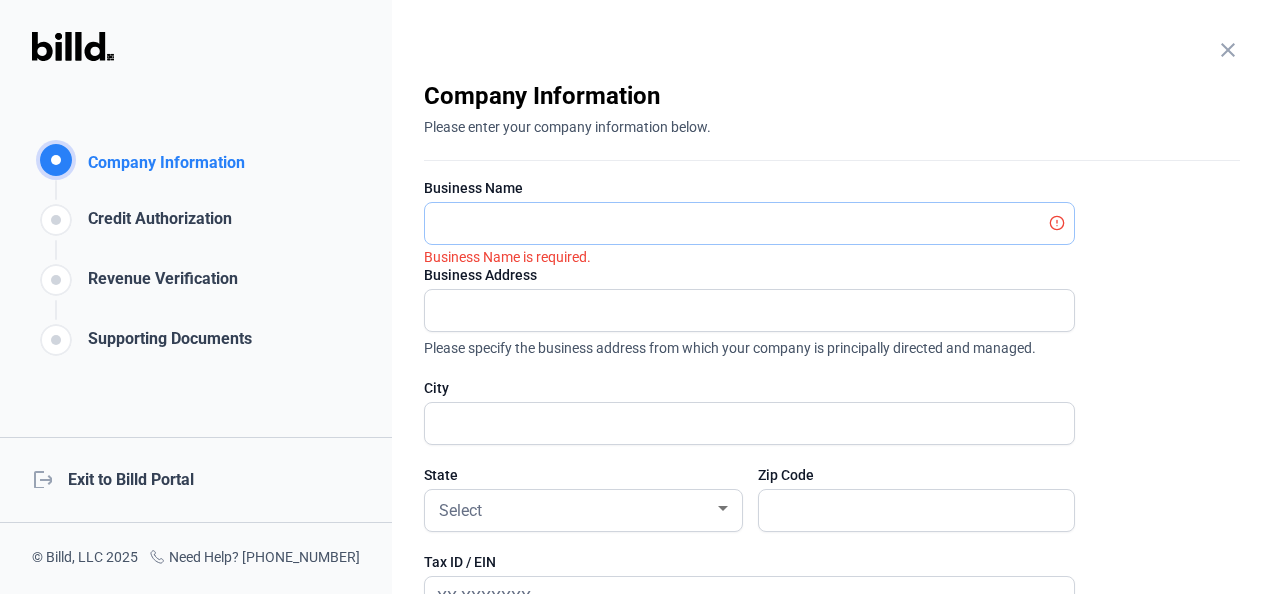 click at bounding box center [738, 223] 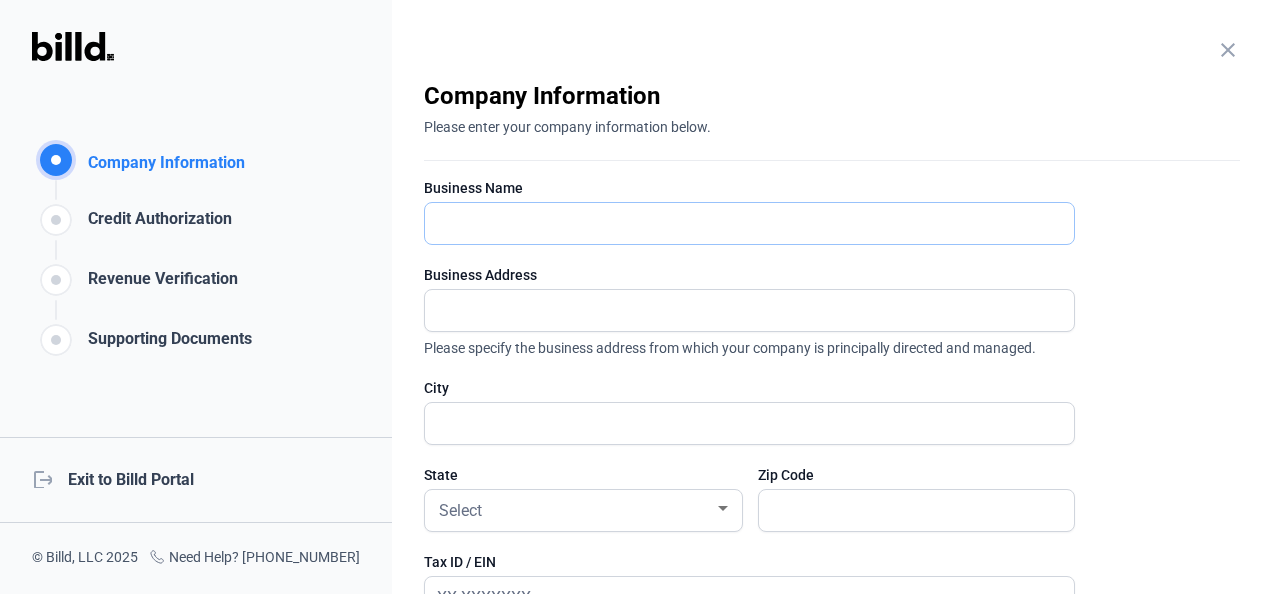 type on "Prime Concrete Contractors LLC" 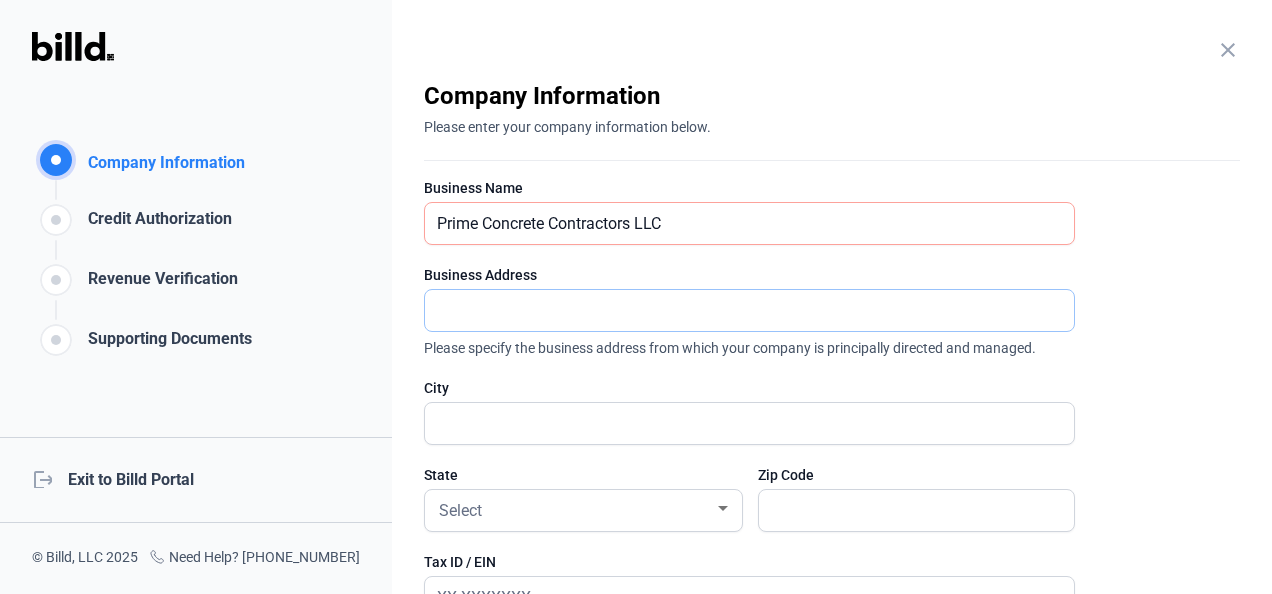type on "5600 Northwest Central Drive Suite 101A" 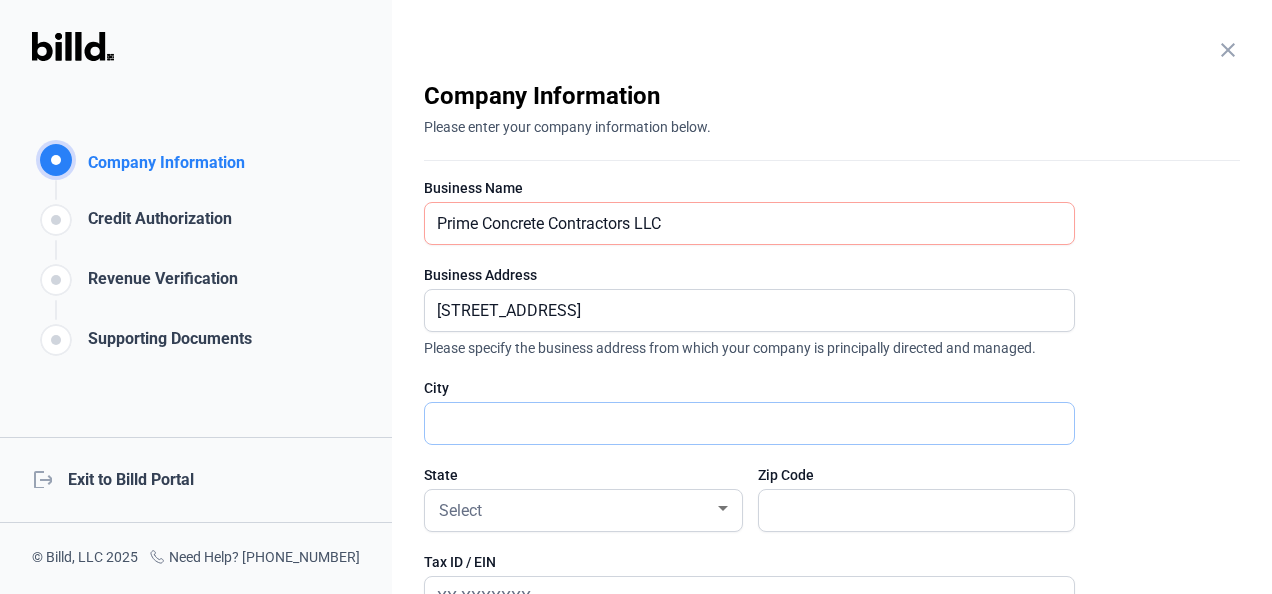 type on "HOUSTON" 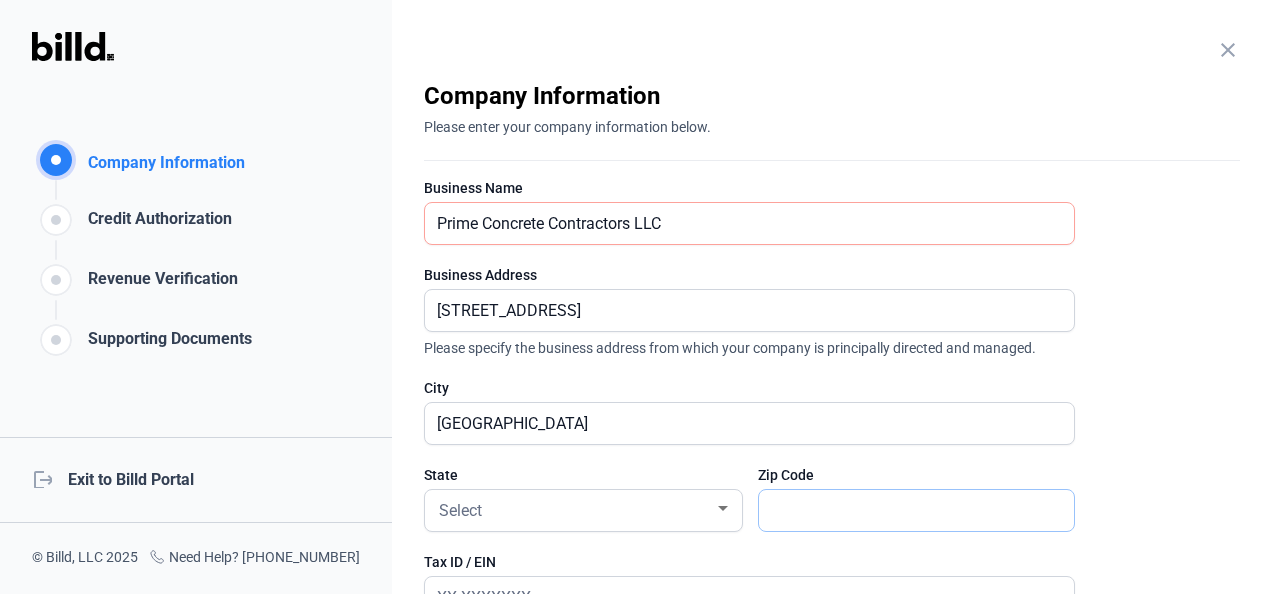 type on "77092" 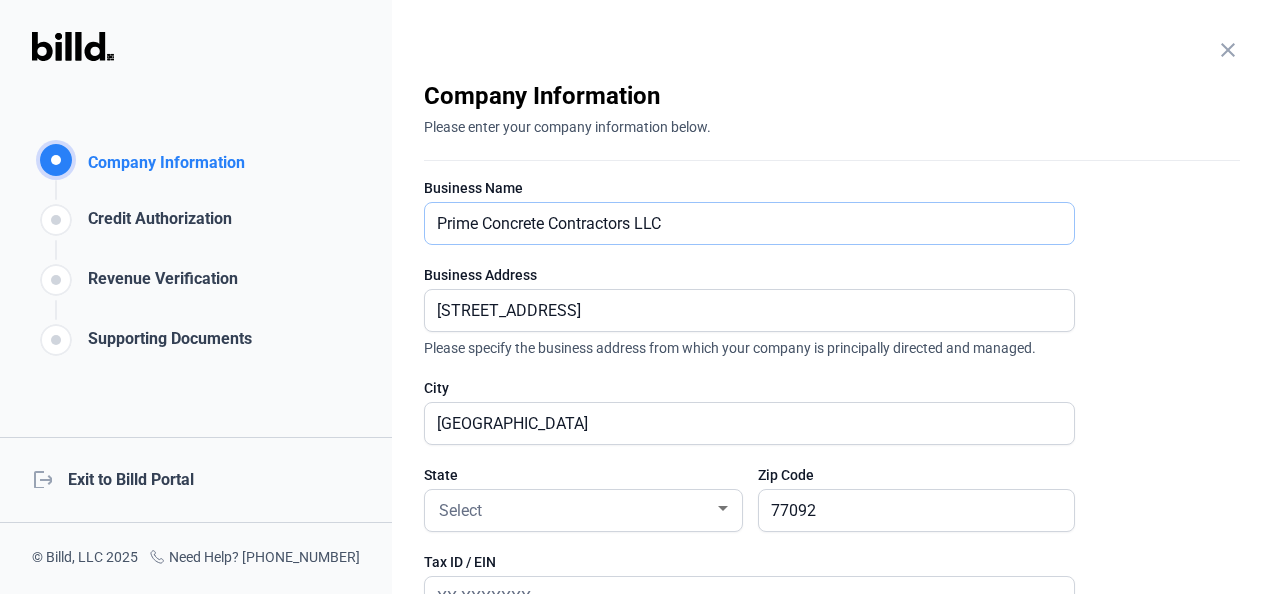 click on "Prime Concrete Contractors LLC" at bounding box center [749, 223] 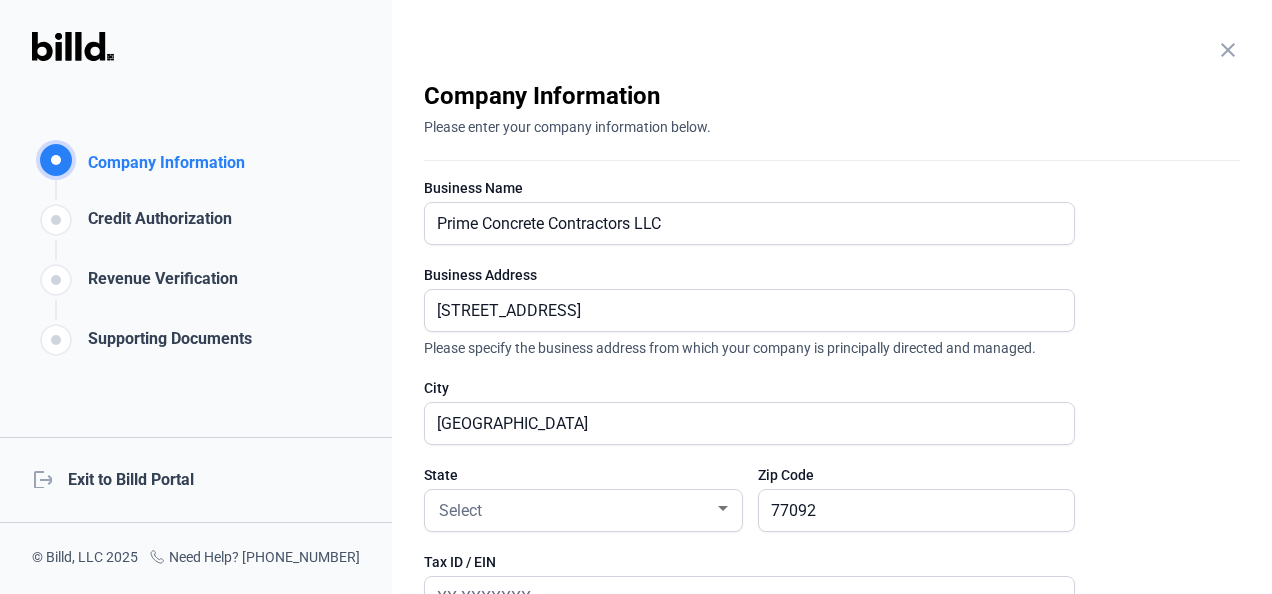 click on "close  Company Information   Please enter your company information below." 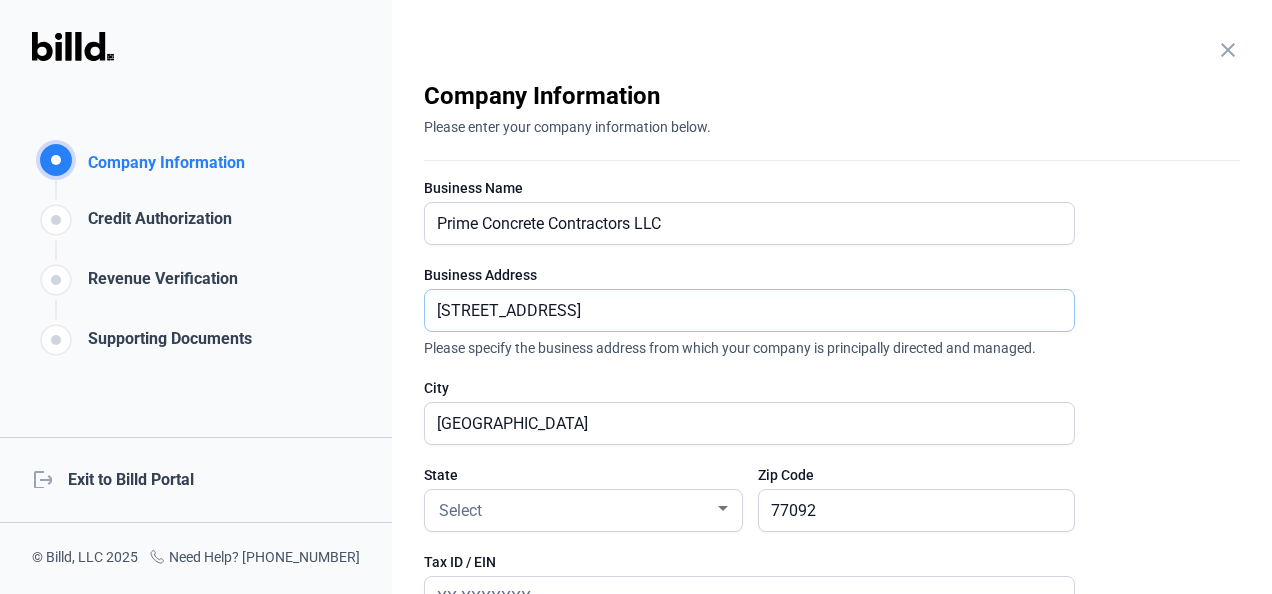 click on "5600 Northwest Central Drive Suite 101A" at bounding box center (738, 310) 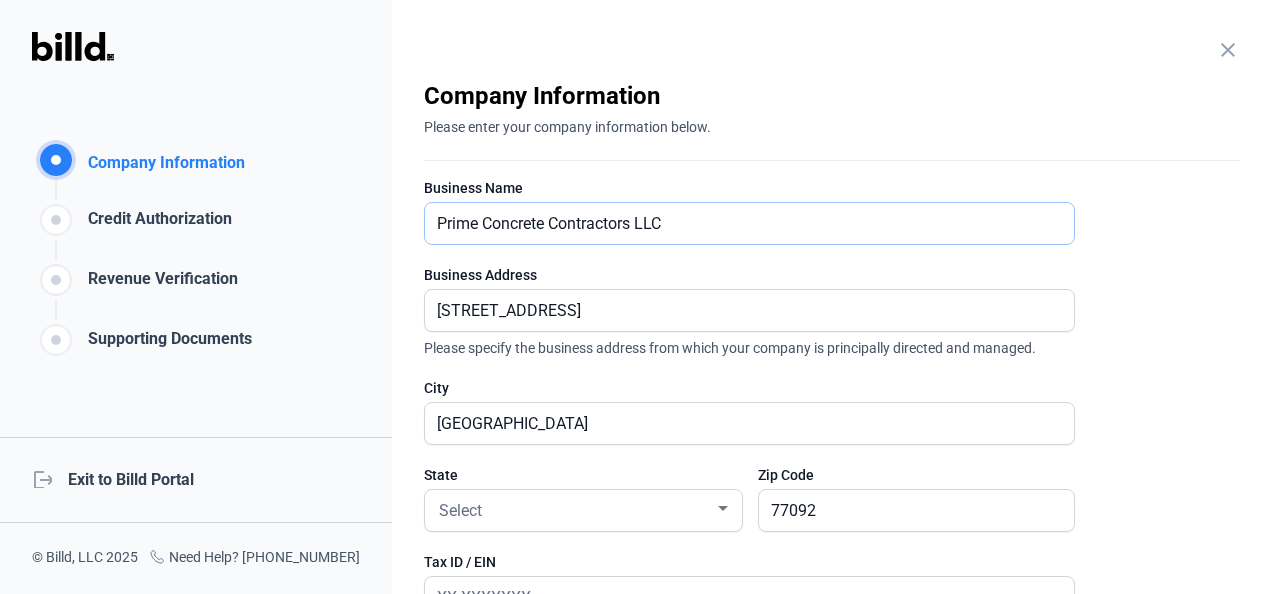 click on "Prime Concrete Contractors LLC" at bounding box center (749, 223) 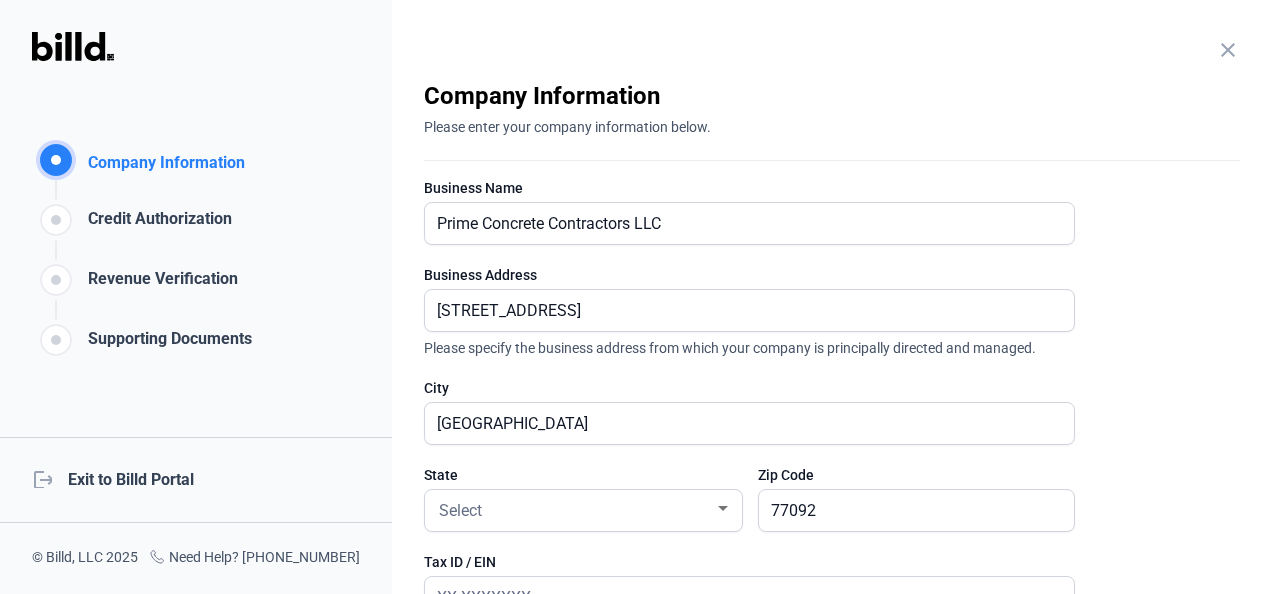 click on "close  Company Information   Please enter your company information below." 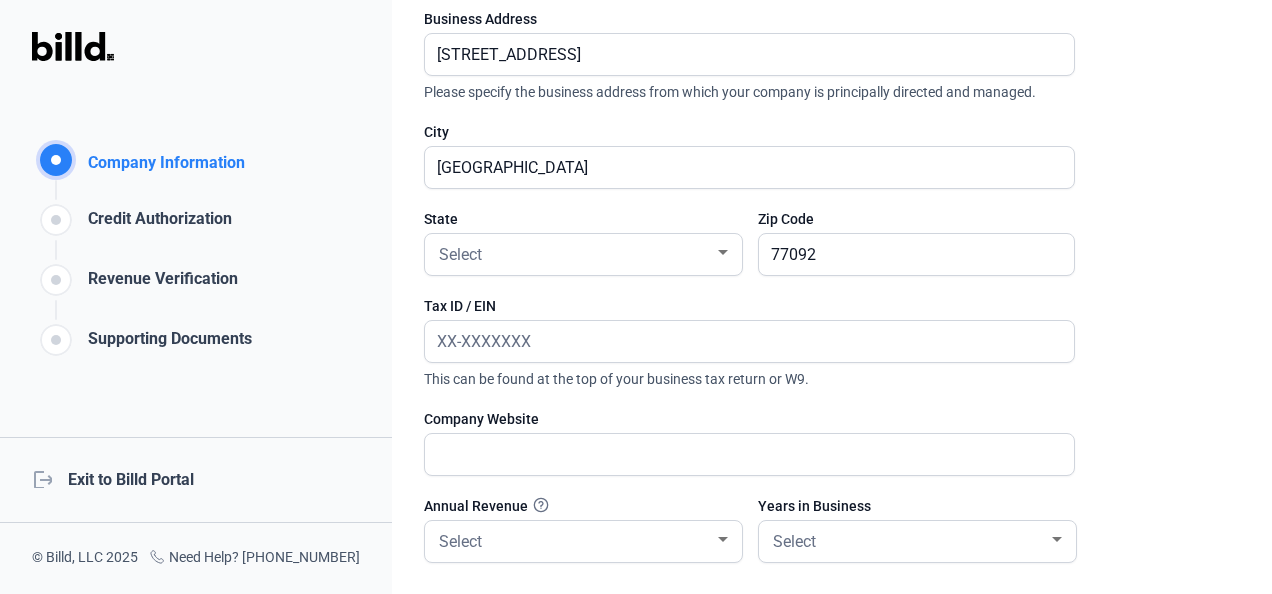 scroll, scrollTop: 300, scrollLeft: 0, axis: vertical 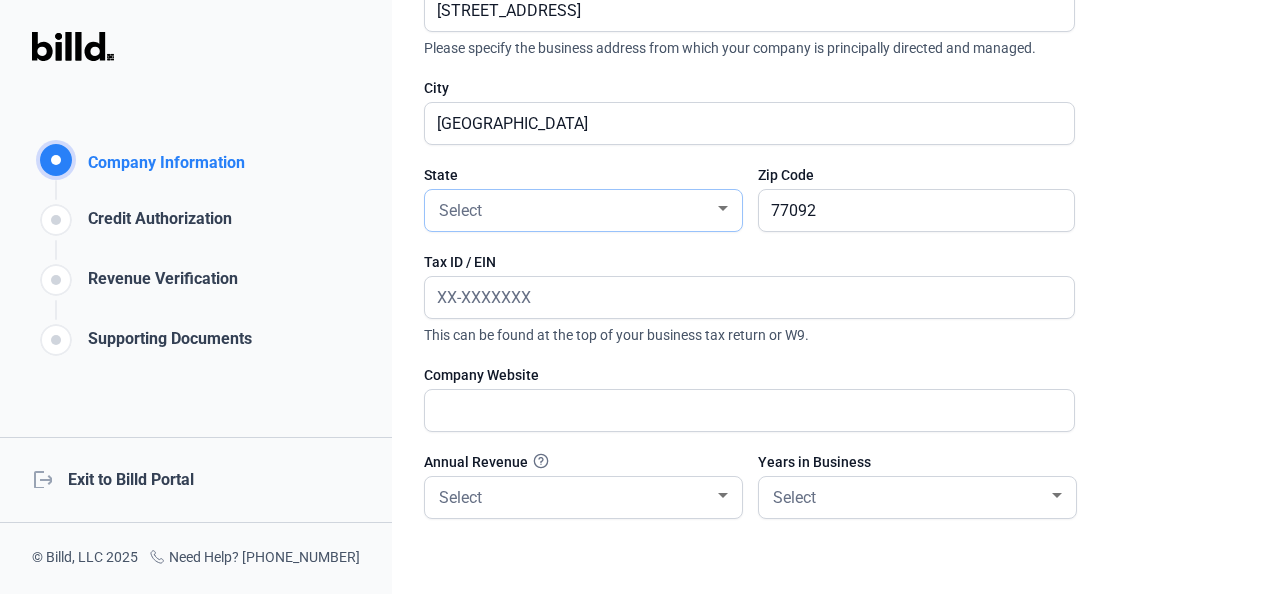 click on "Select" at bounding box center [574, 209] 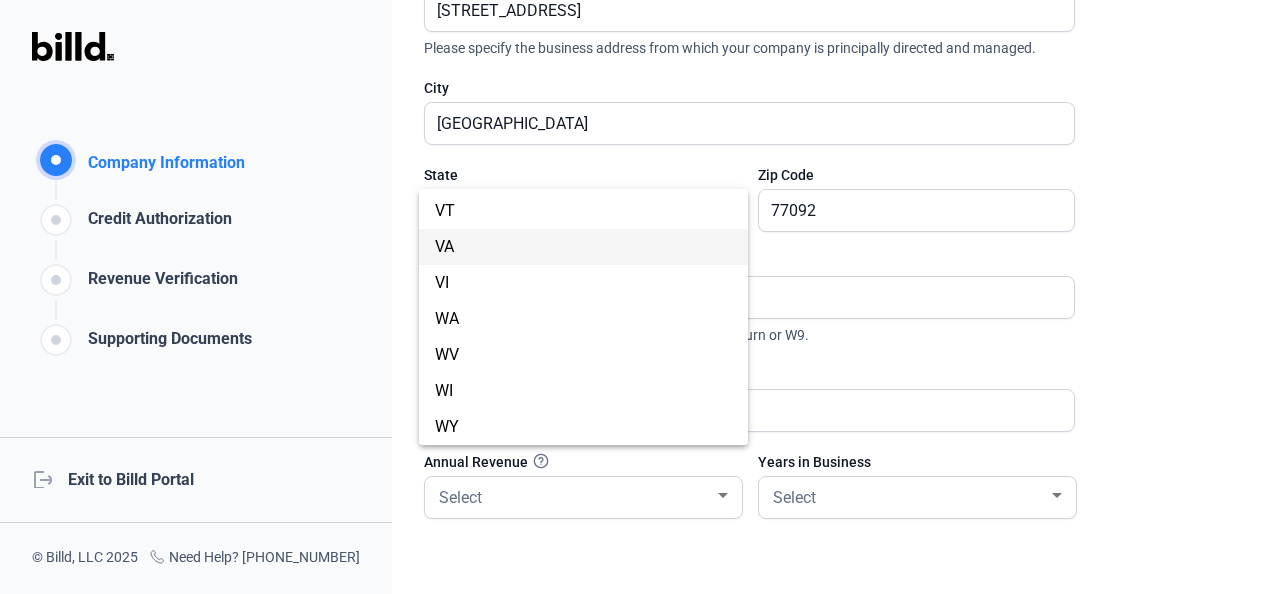 scroll, scrollTop: 1516, scrollLeft: 0, axis: vertical 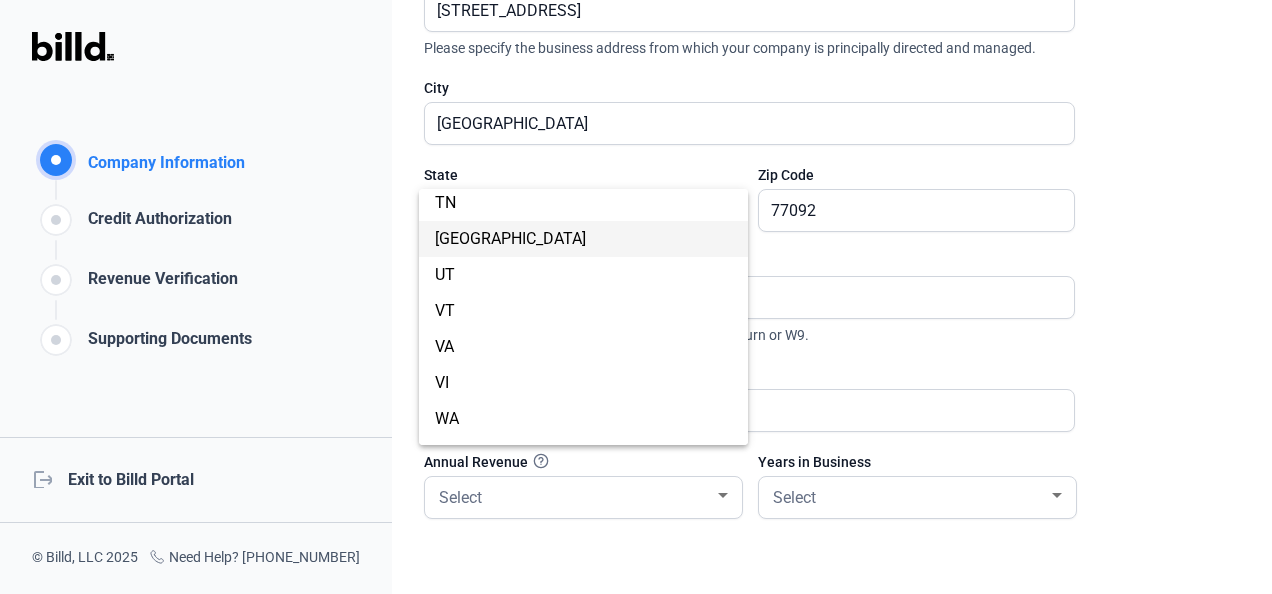 click on "TX" at bounding box center [583, 239] 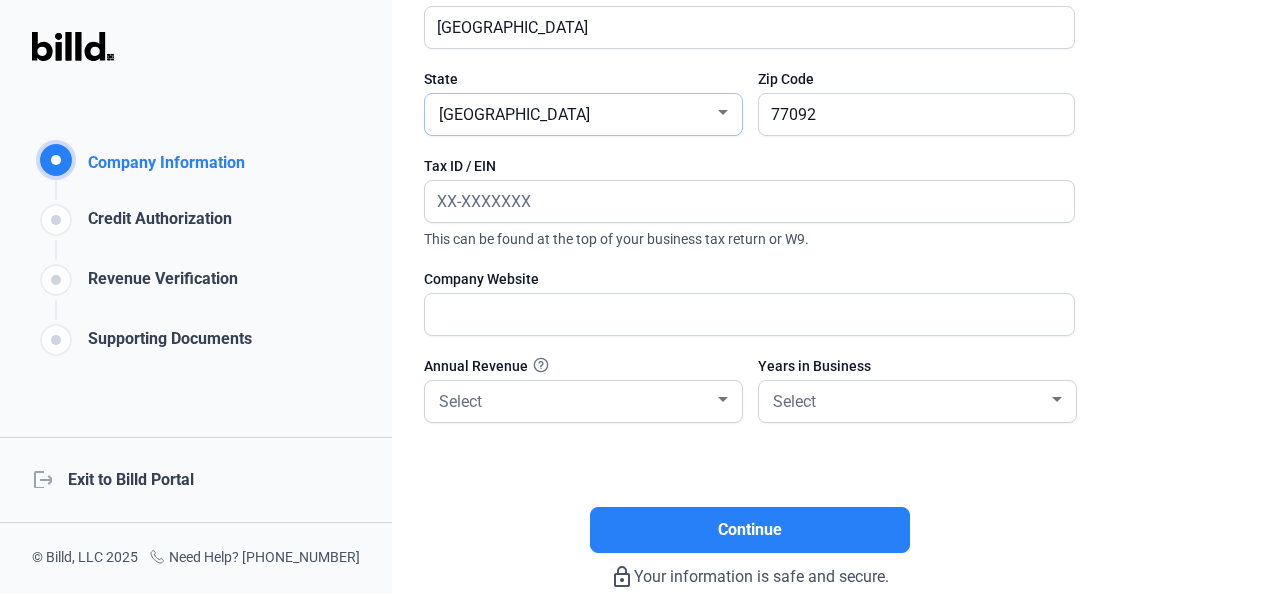 scroll, scrollTop: 400, scrollLeft: 0, axis: vertical 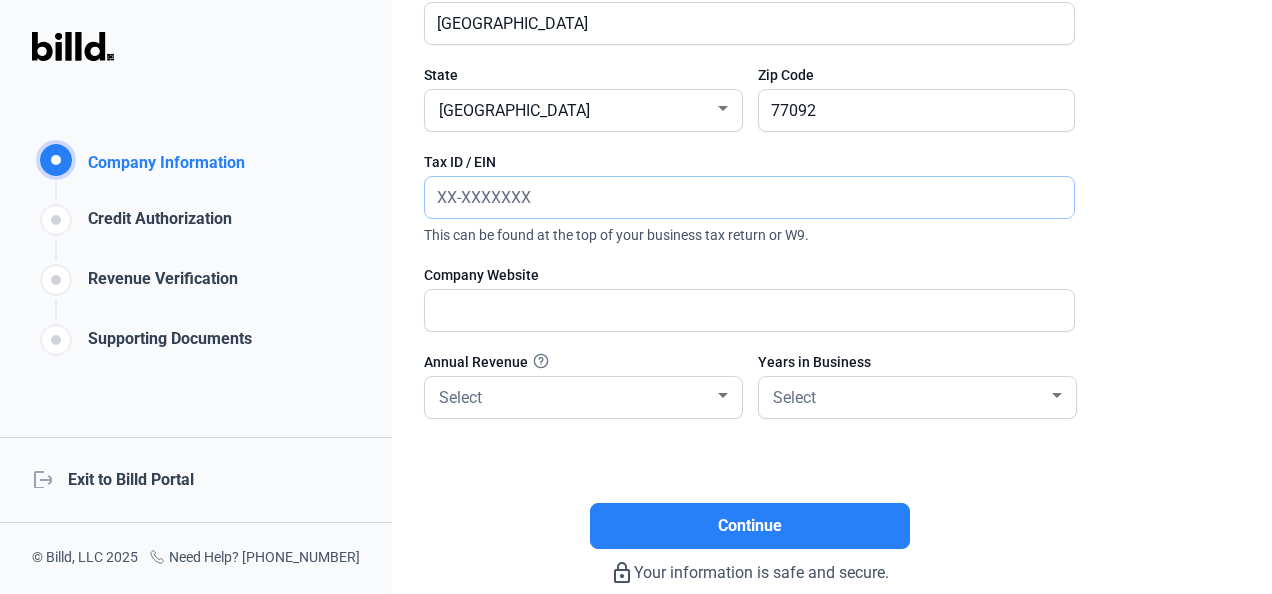 click at bounding box center [749, 197] 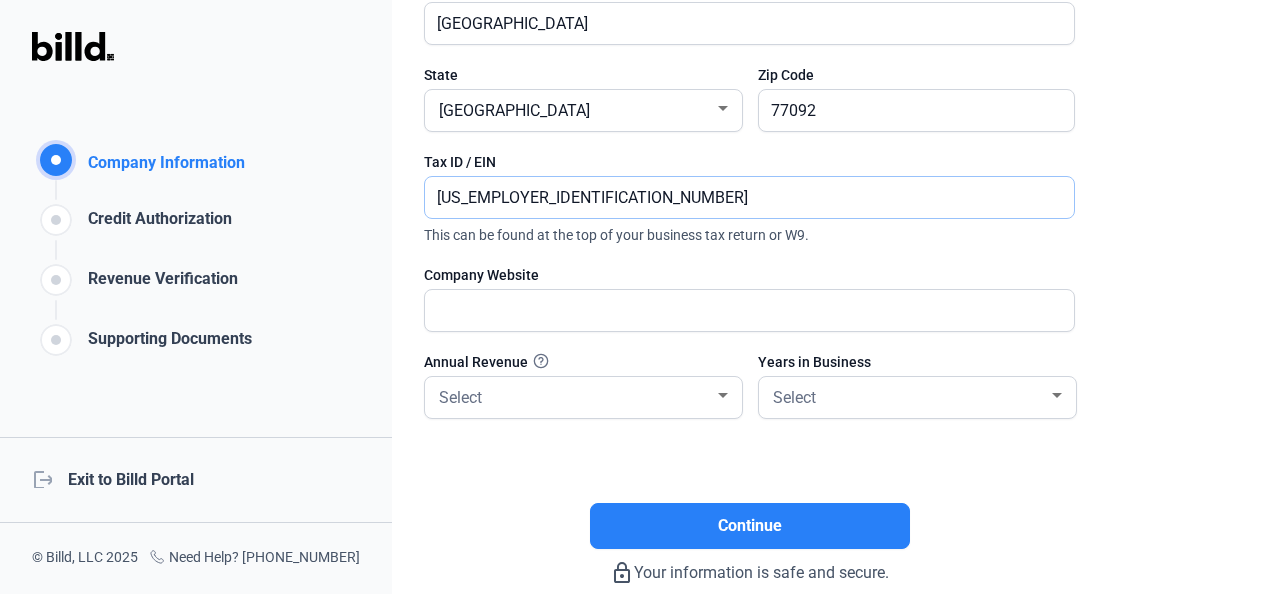 type on "93-3267778" 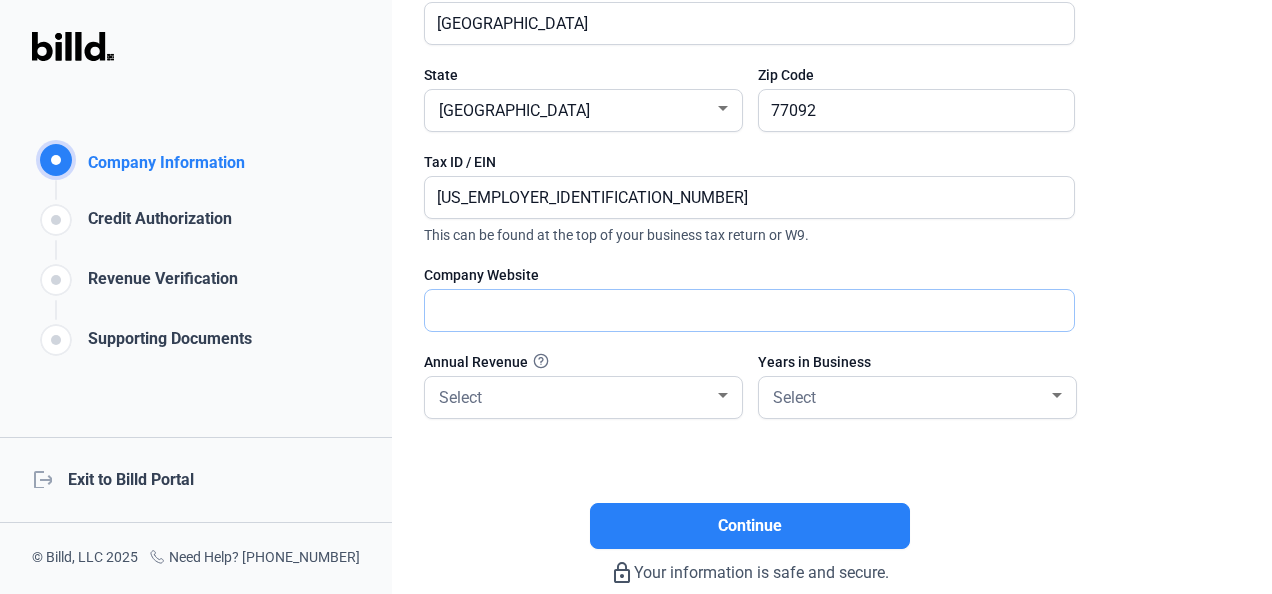 click at bounding box center (738, 310) 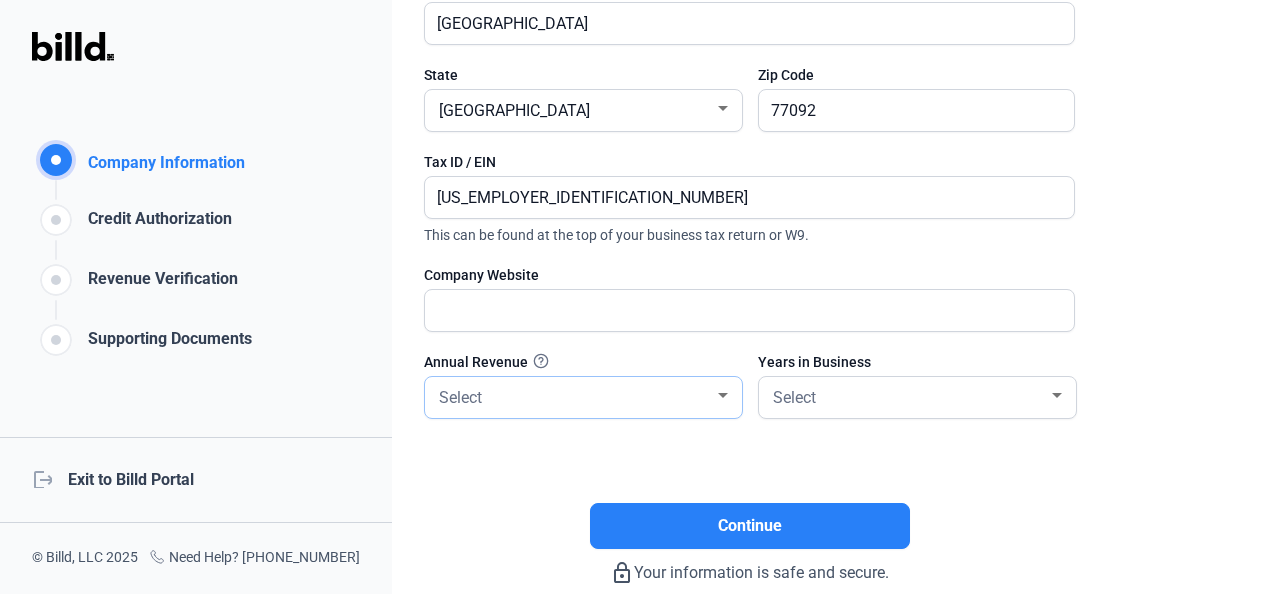 click on "Select" at bounding box center (574, 396) 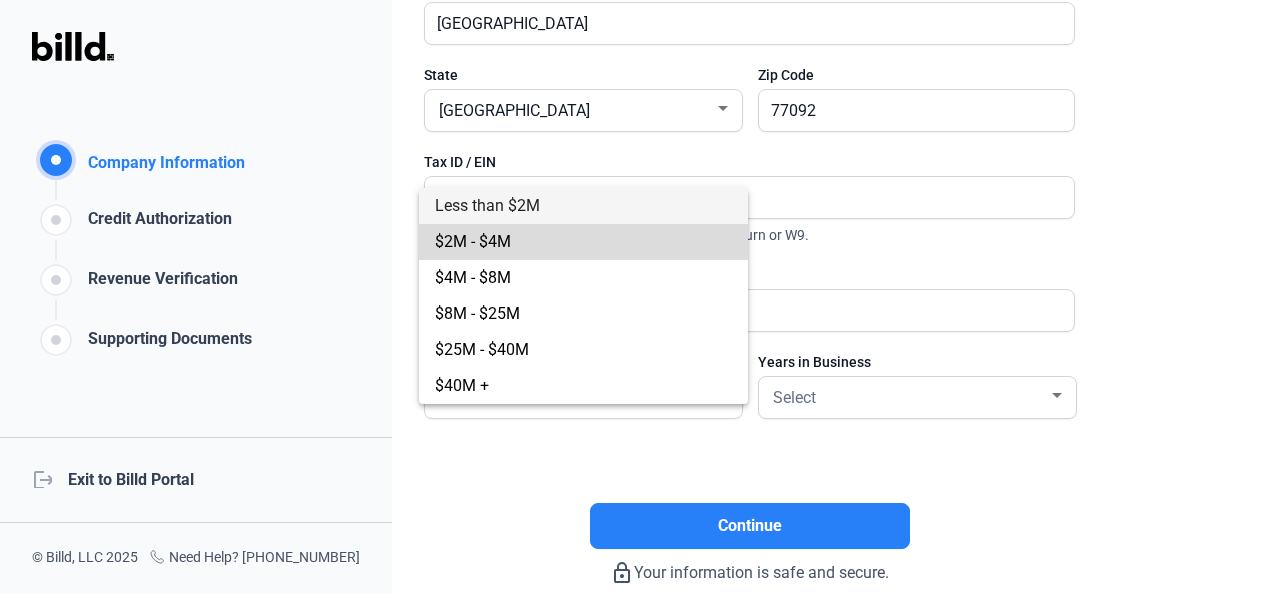 click on "$2M - $4M" at bounding box center [583, 242] 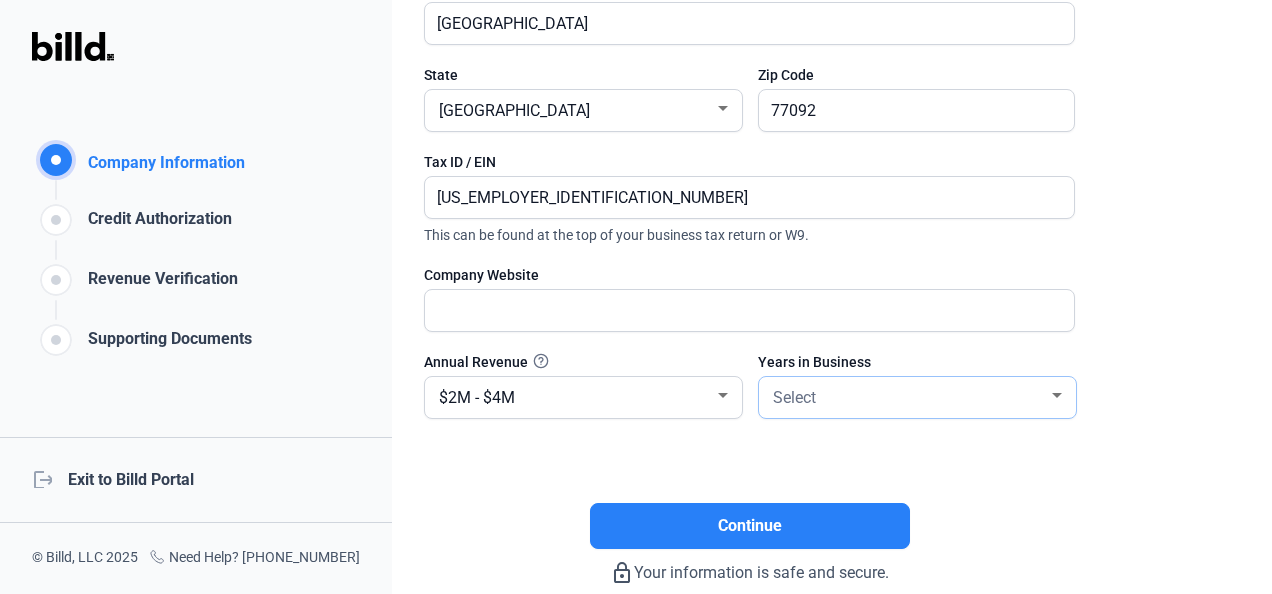 click on "Select" 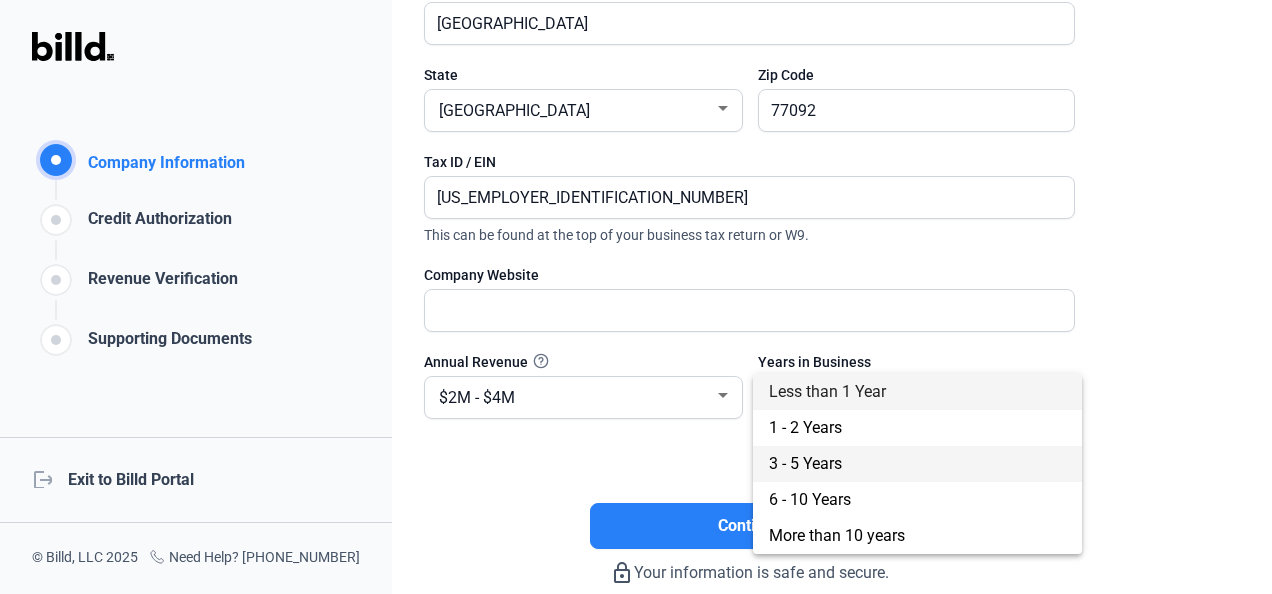 click on "3 - 5 Years" at bounding box center [917, 464] 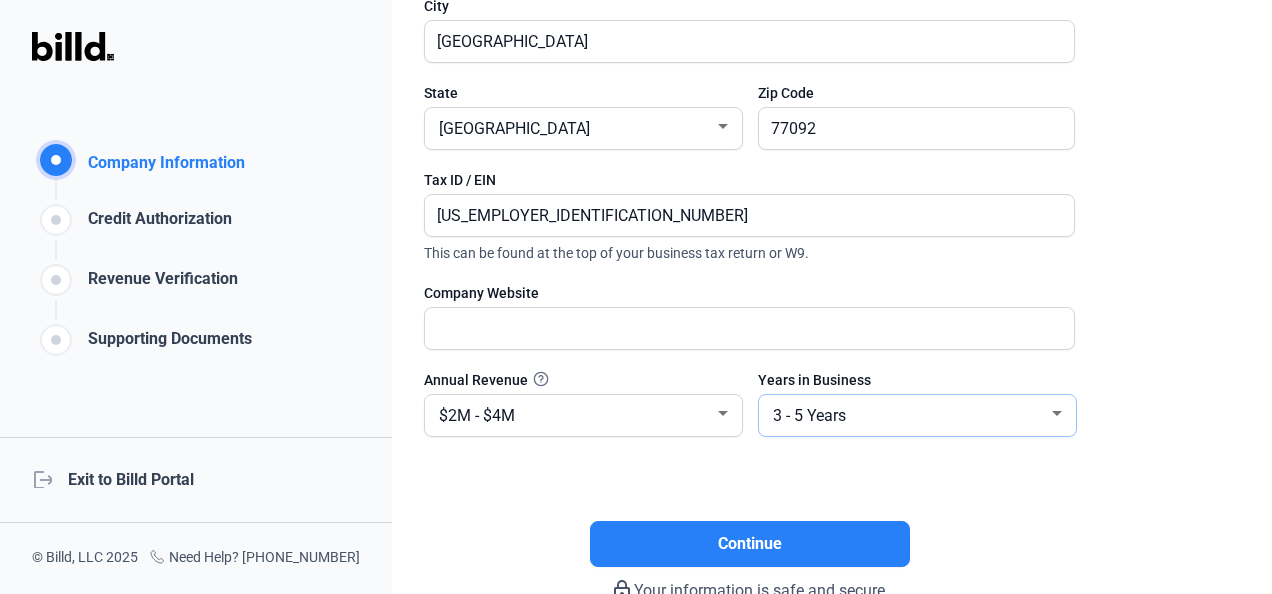 scroll, scrollTop: 400, scrollLeft: 0, axis: vertical 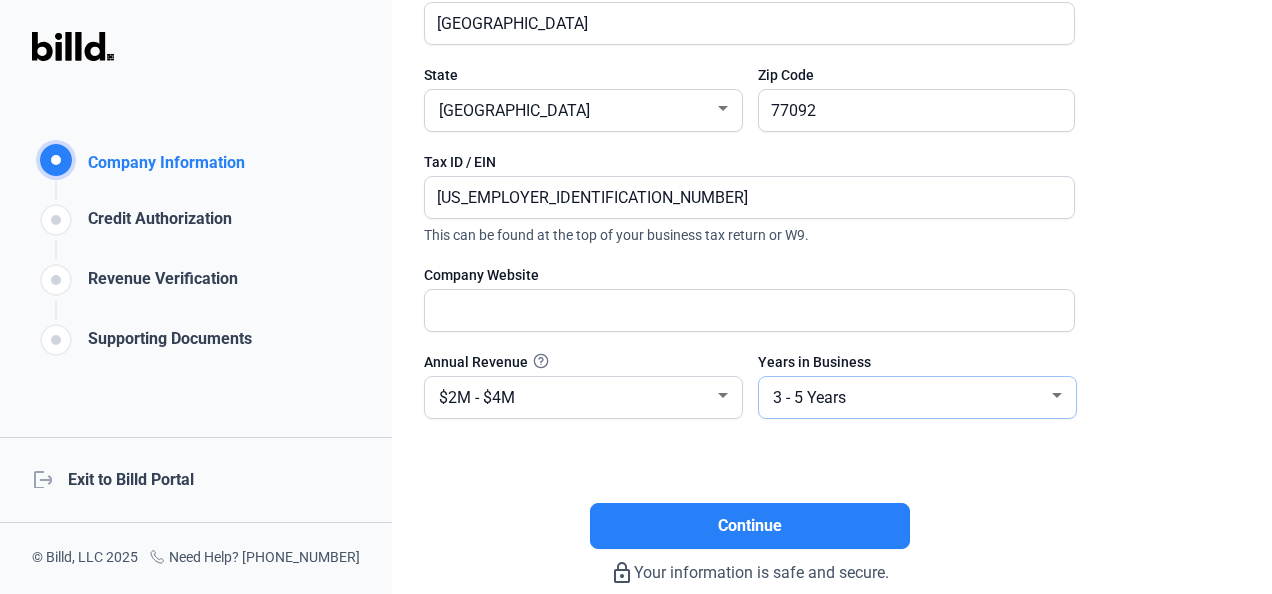 click on "3 - 5 Years" at bounding box center (908, 396) 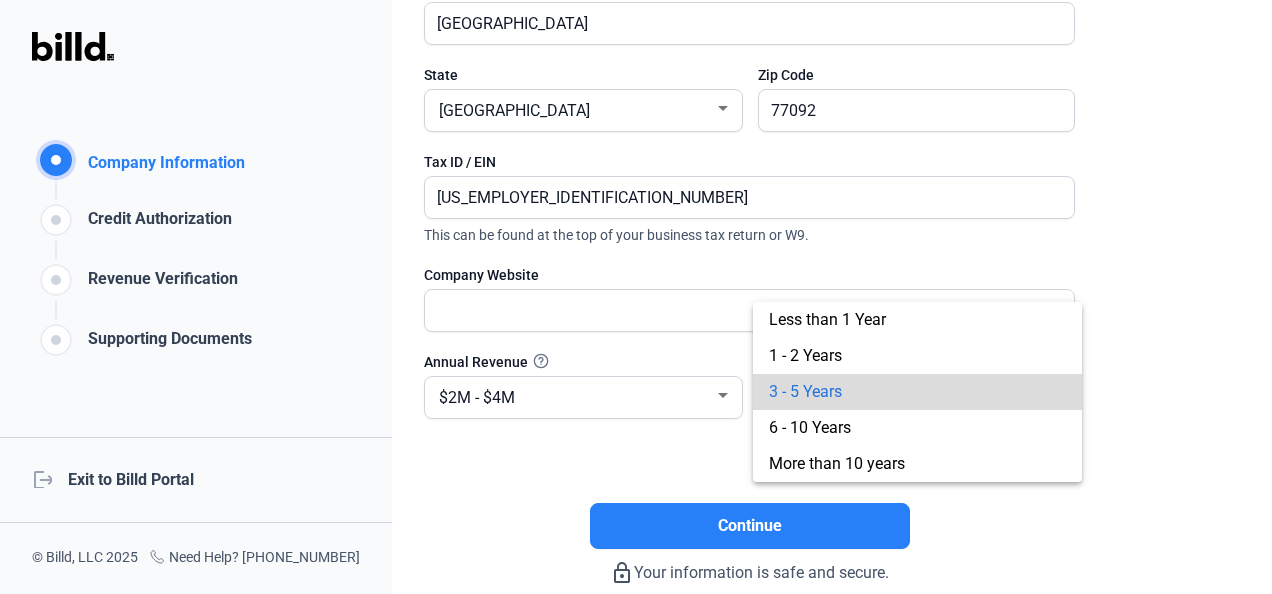 click on "3 - 5 Years" at bounding box center (917, 392) 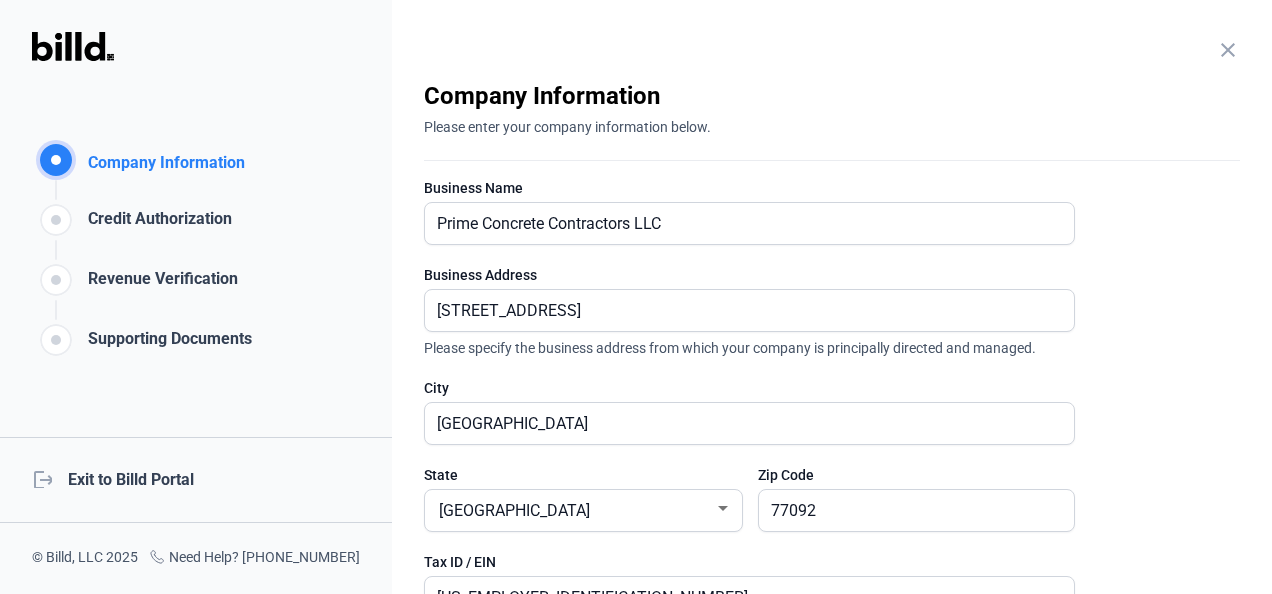 scroll, scrollTop: 0, scrollLeft: 0, axis: both 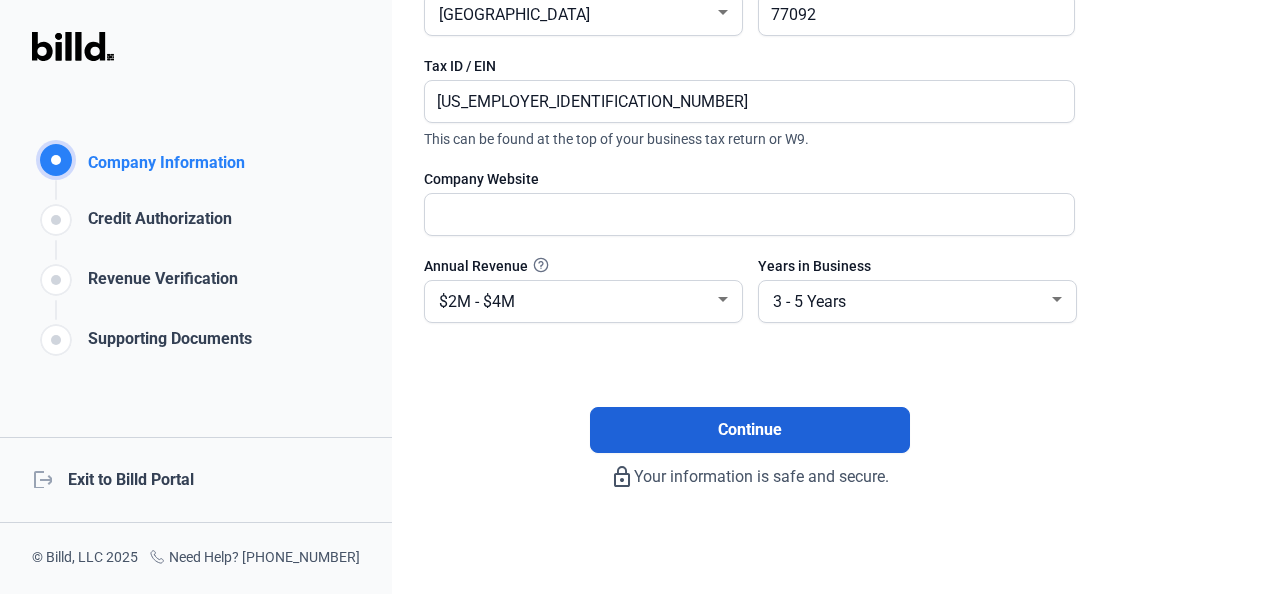 click on "Continue" 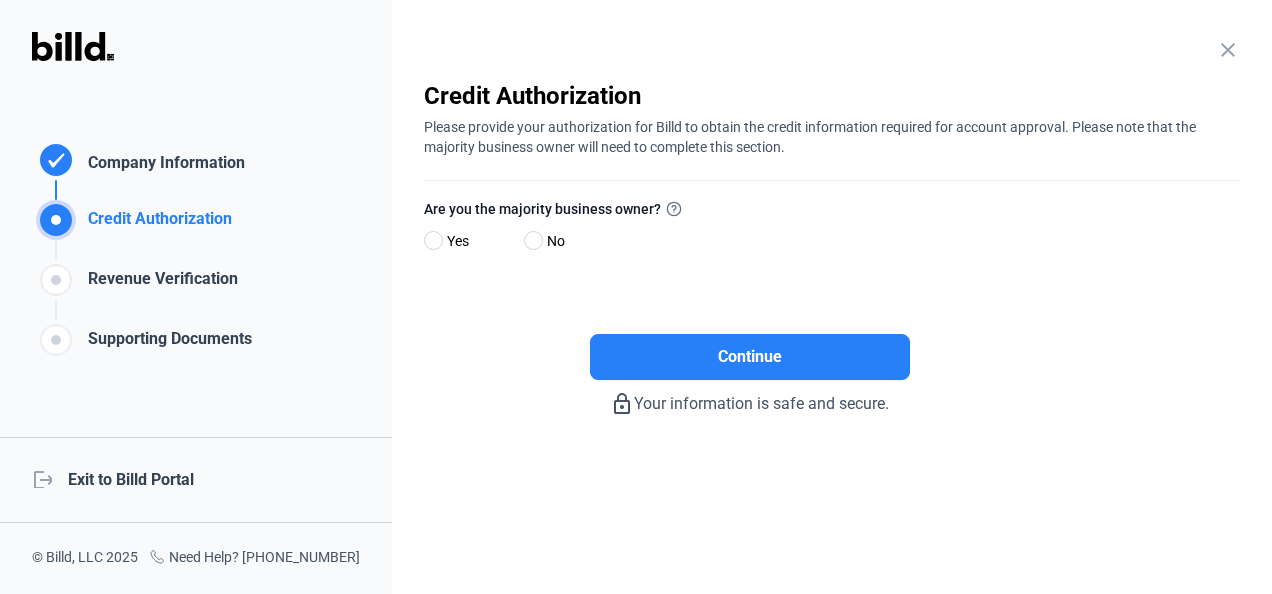 scroll, scrollTop: 0, scrollLeft: 0, axis: both 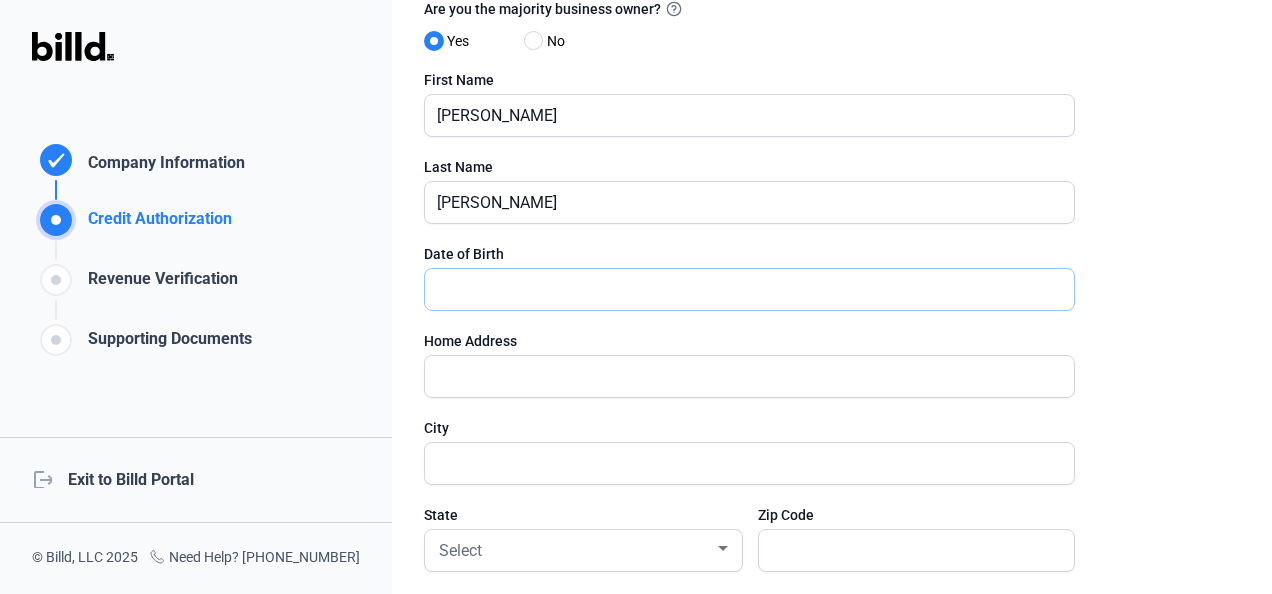 click at bounding box center [738, 289] 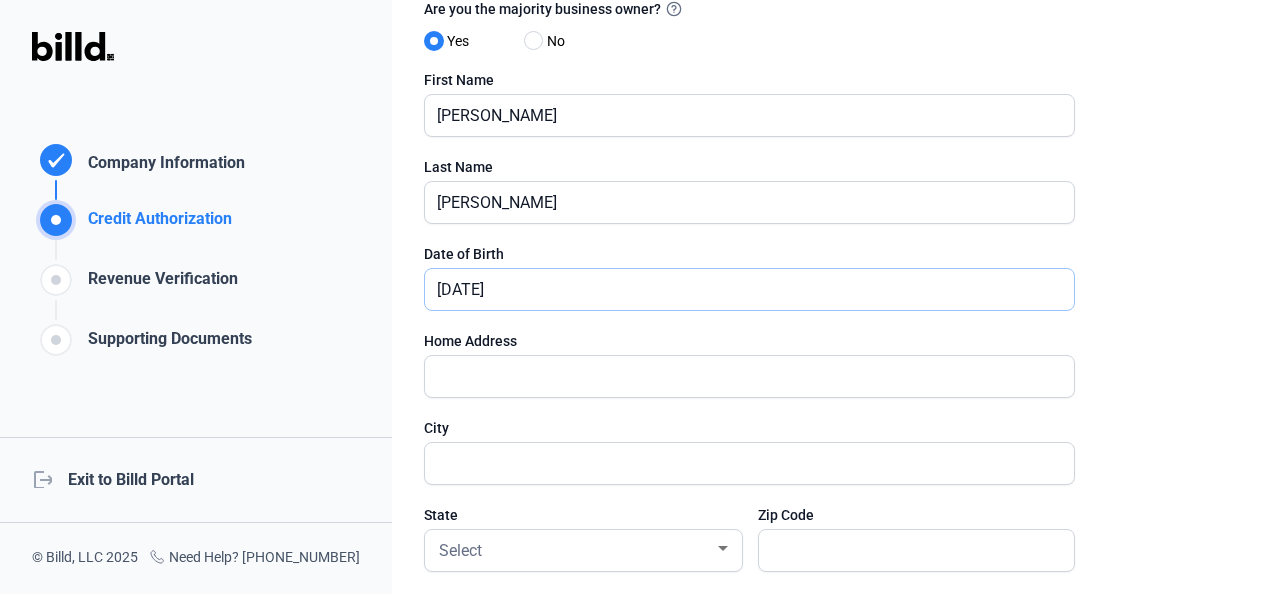 type on "09/24/1990" 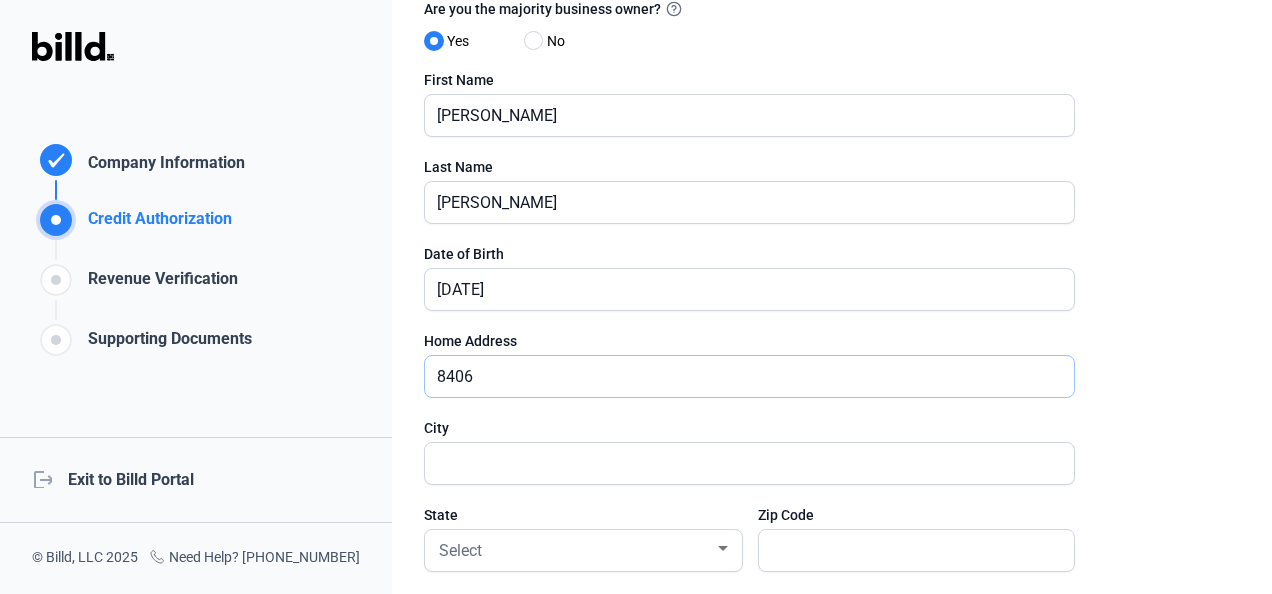 type on "8406 Misty Mountain Trail Ln Spring, TX 77389" 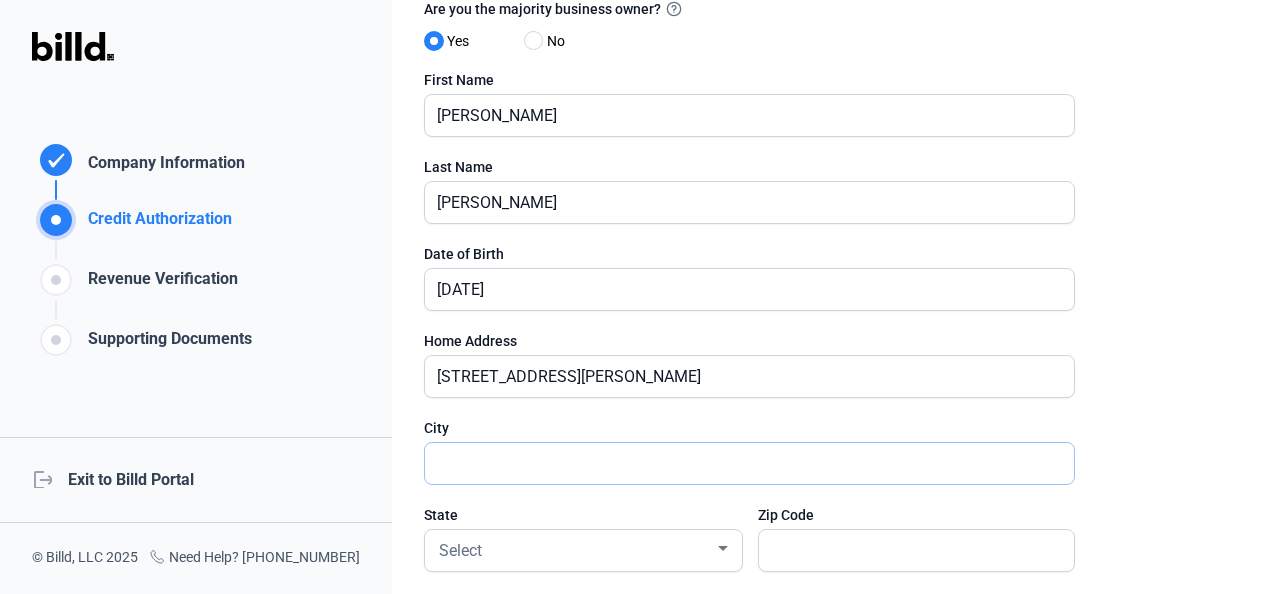 type on "Spring" 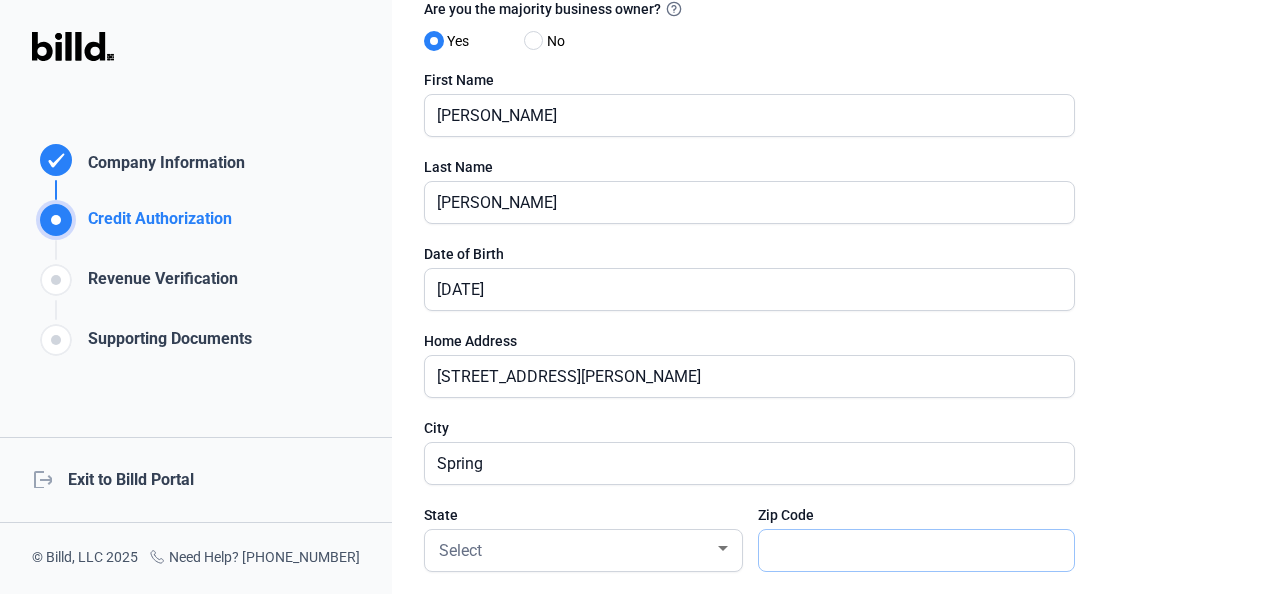 type on "77389" 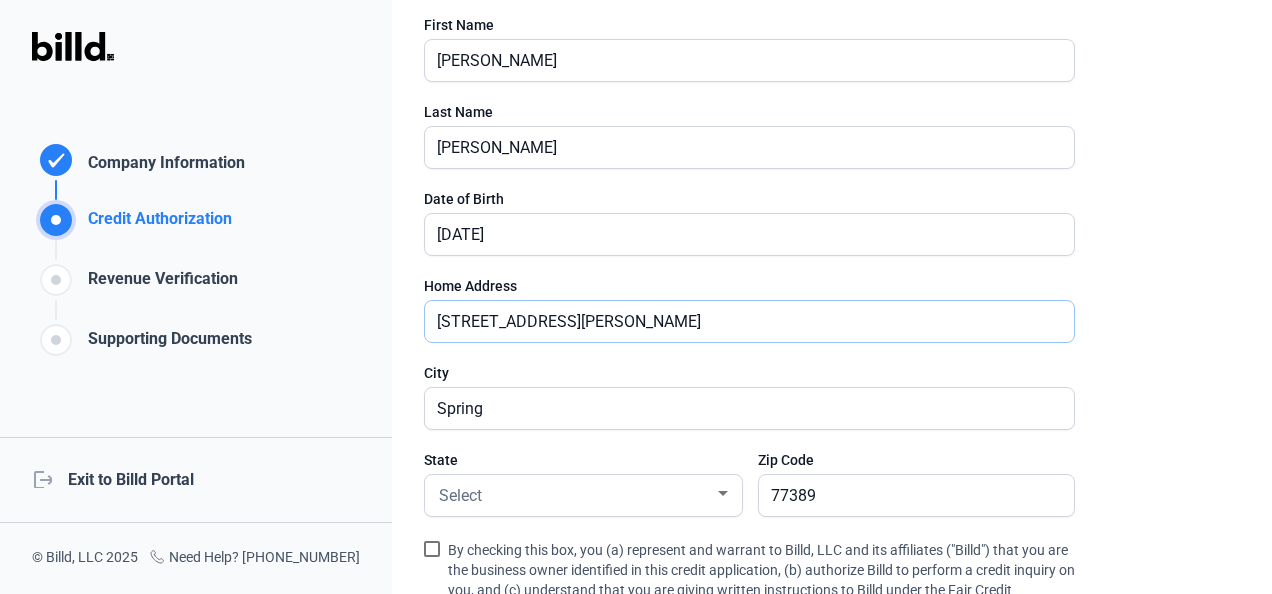 scroll, scrollTop: 300, scrollLeft: 0, axis: vertical 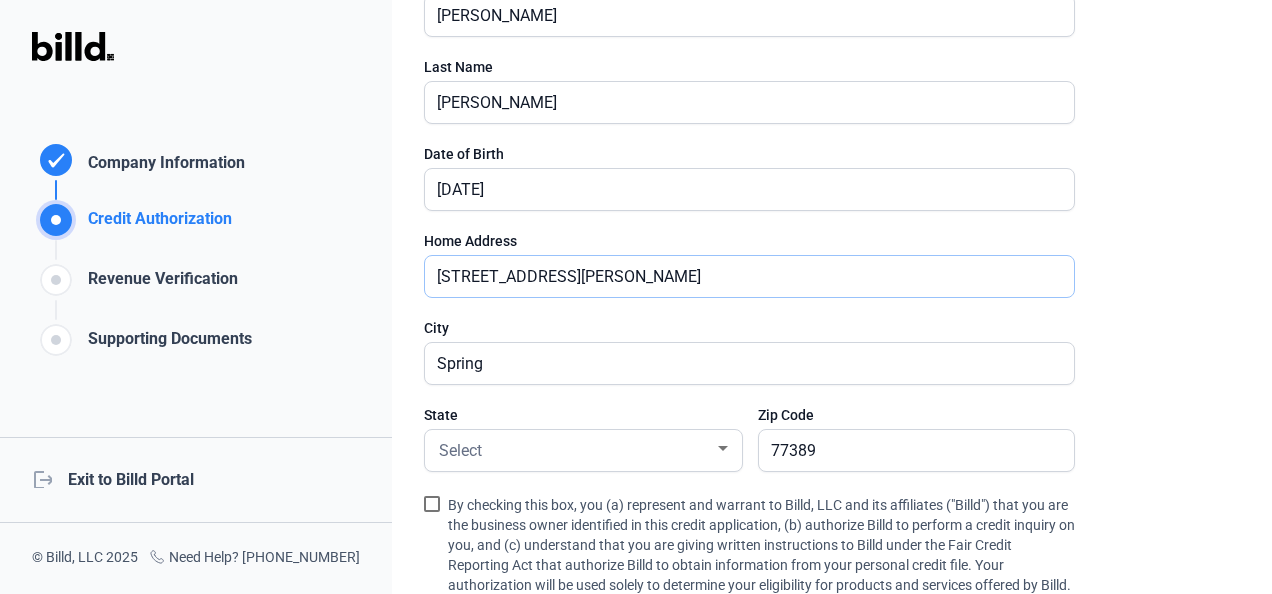 drag, startPoint x: 806, startPoint y: 265, endPoint x: 648, endPoint y: 272, distance: 158.15498 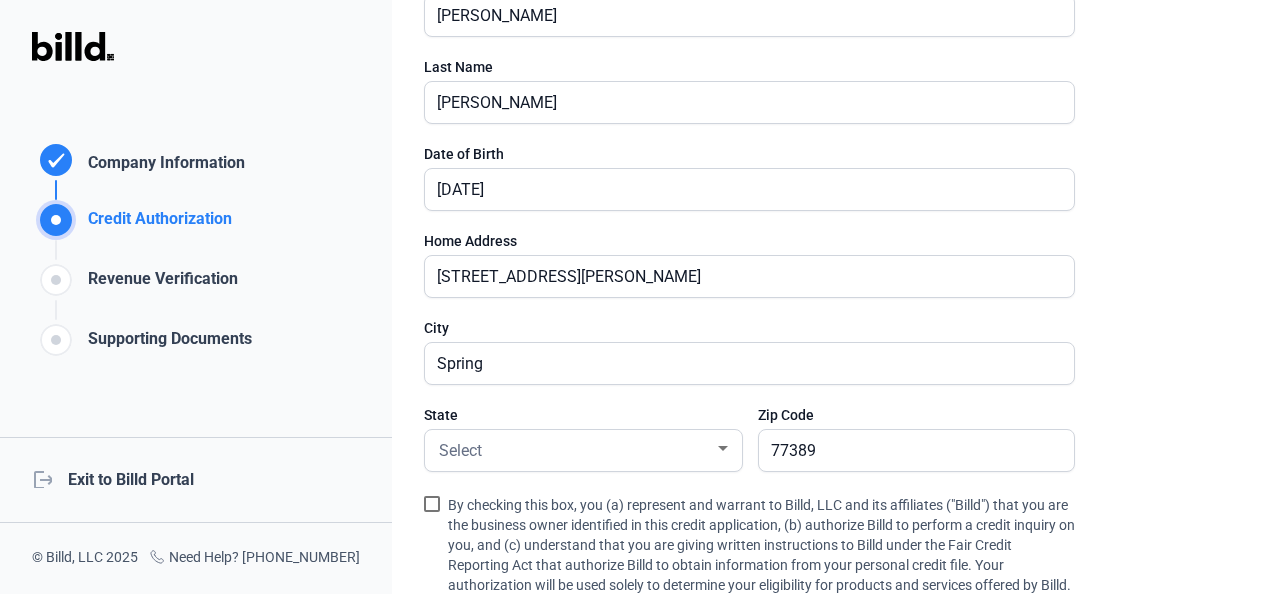 click on "City" 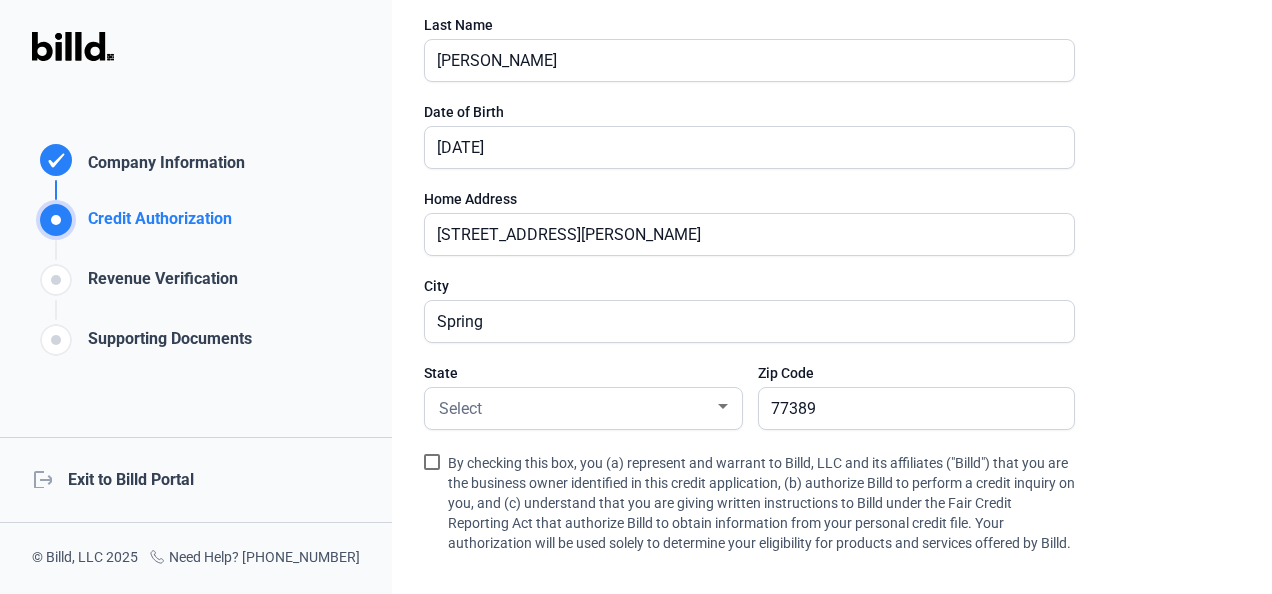 scroll, scrollTop: 400, scrollLeft: 0, axis: vertical 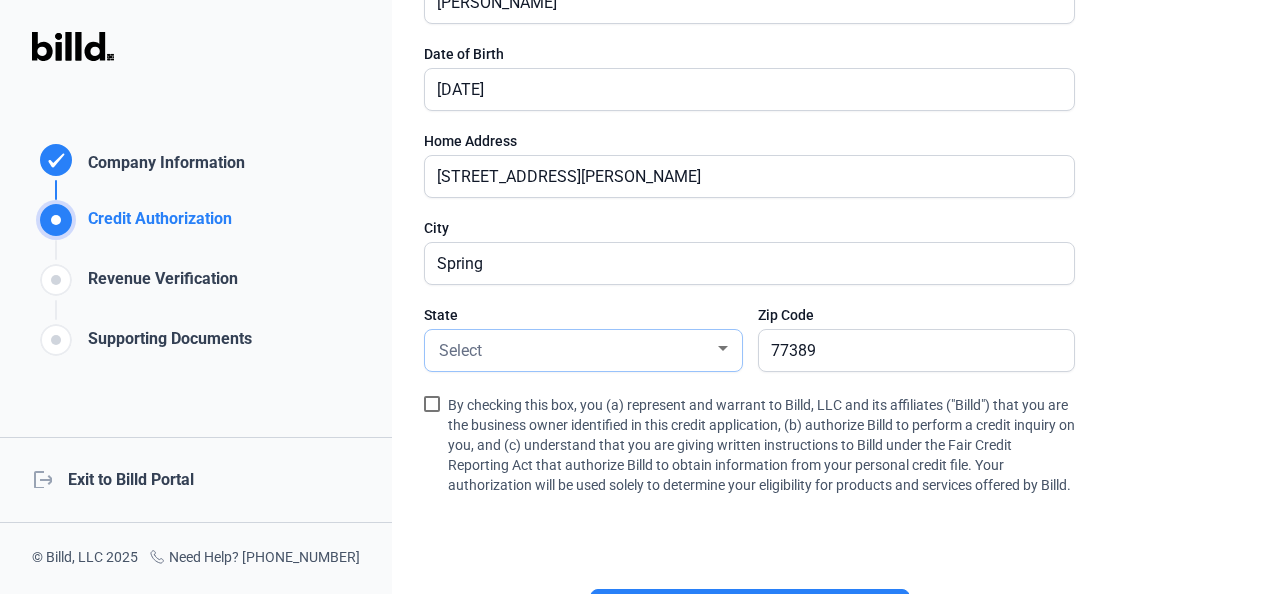 click on "Select" at bounding box center [574, 349] 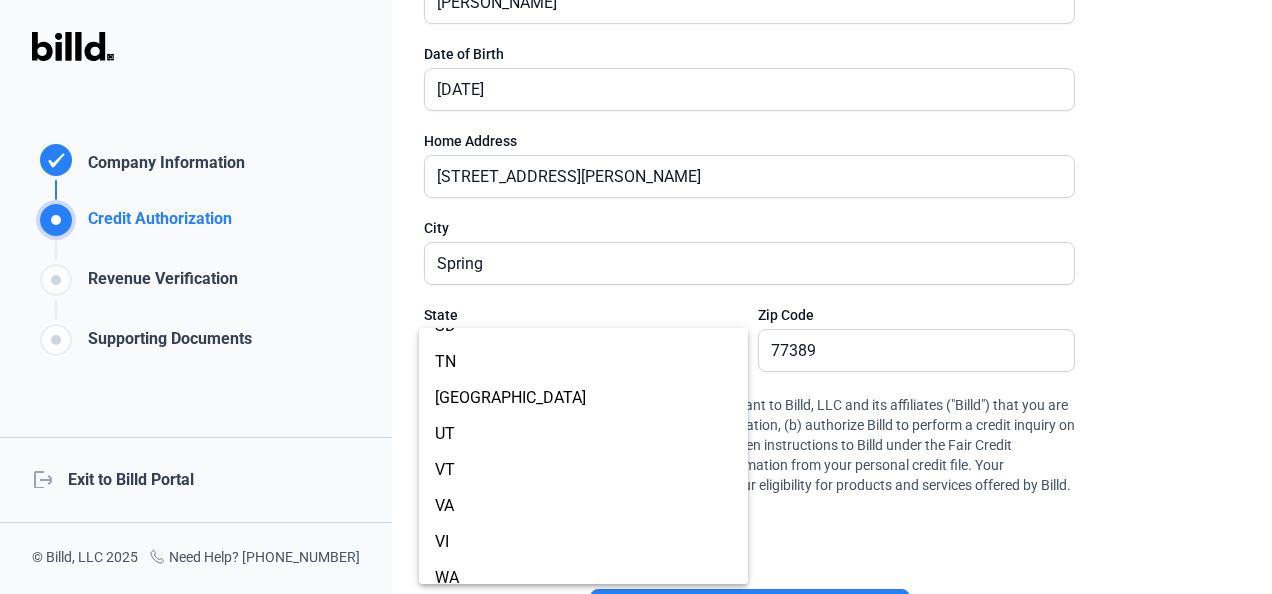 scroll, scrollTop: 1500, scrollLeft: 0, axis: vertical 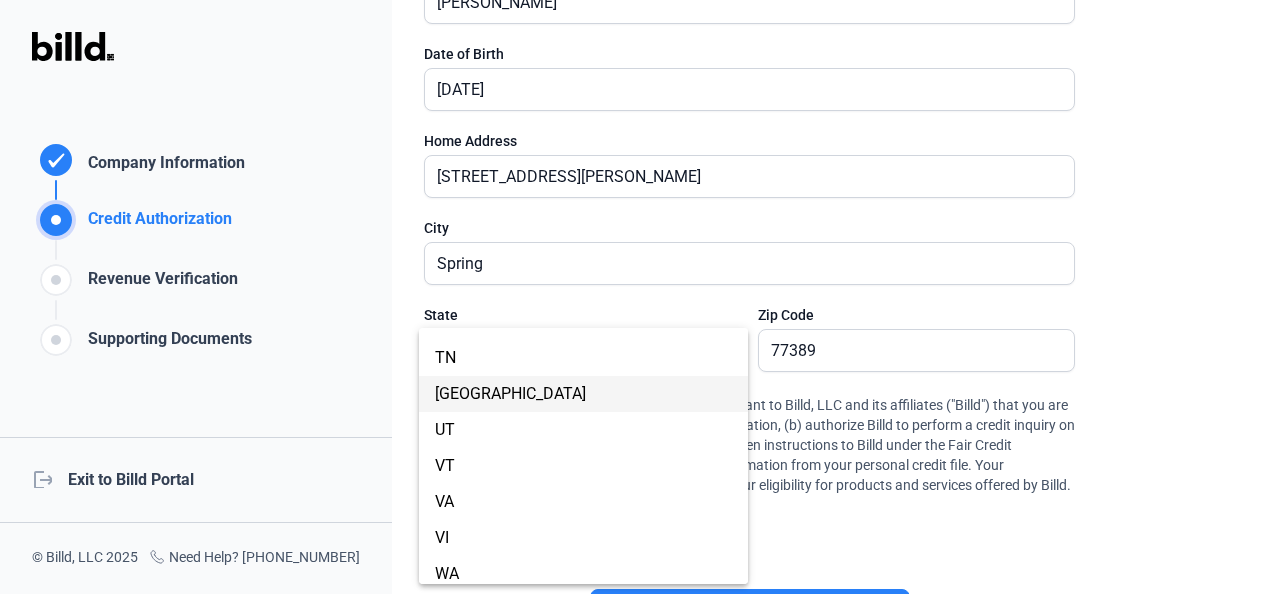 click on "TX" at bounding box center [583, 394] 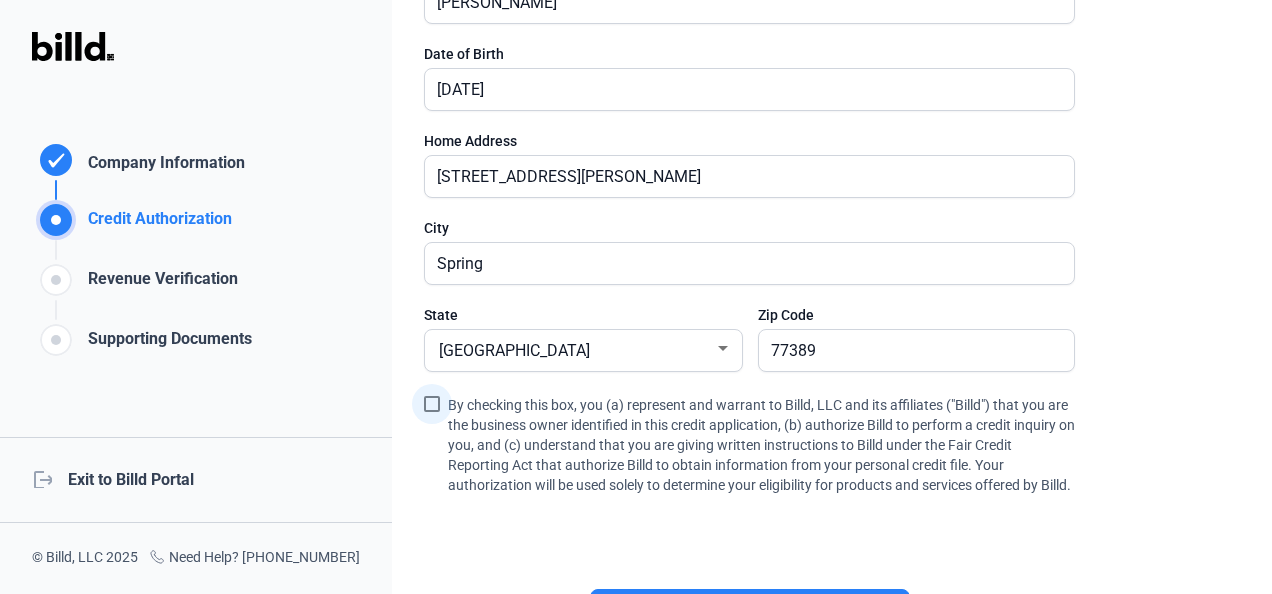 click at bounding box center (432, 404) 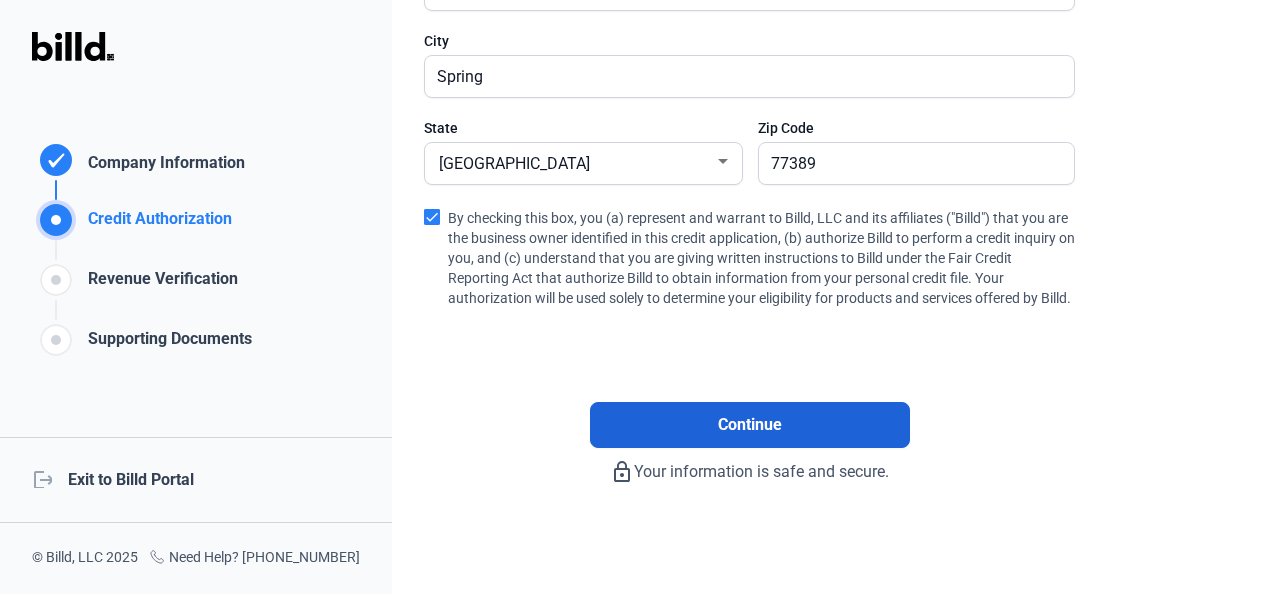 click on "Continue" 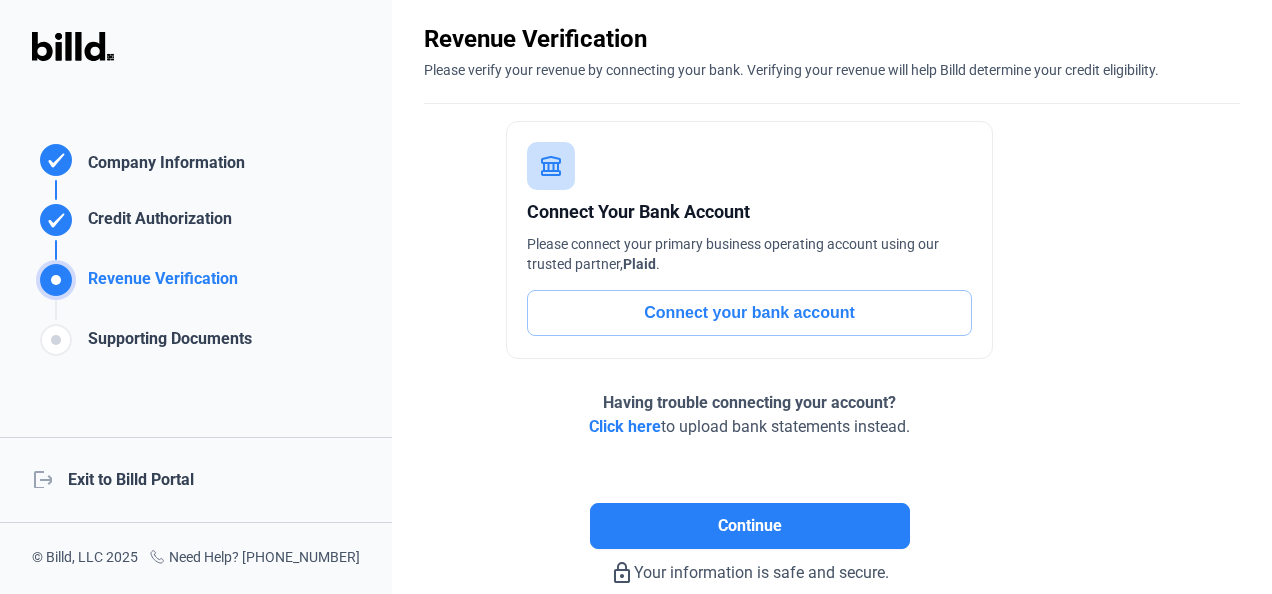 scroll, scrollTop: 100, scrollLeft: 0, axis: vertical 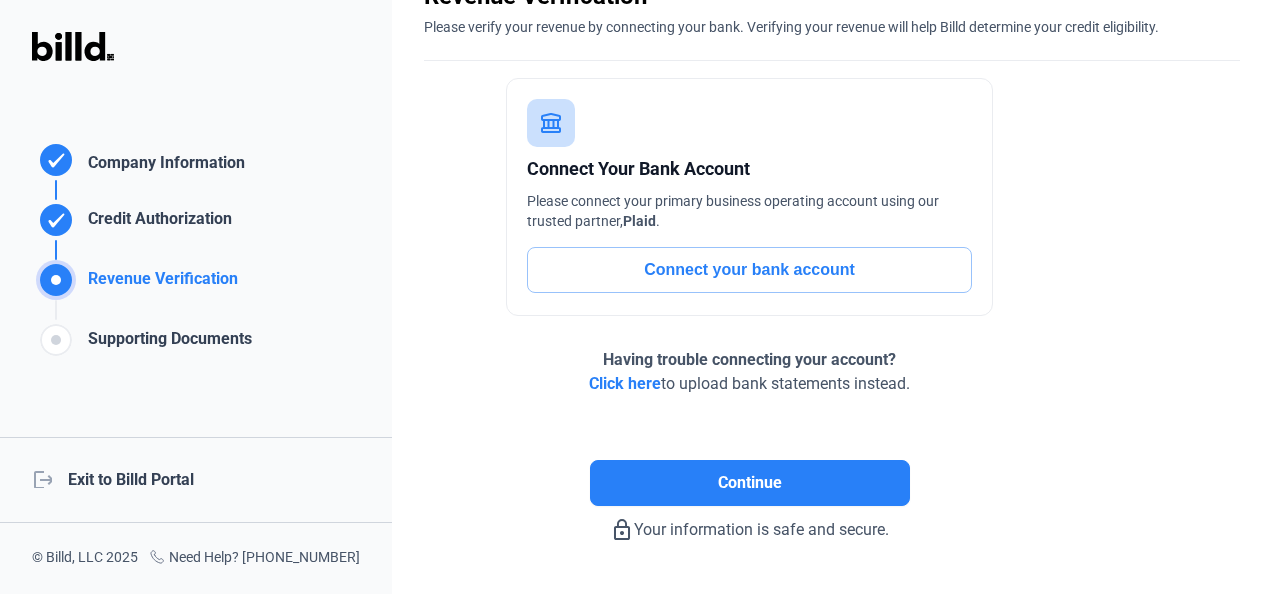 click on "Connect your bank account" 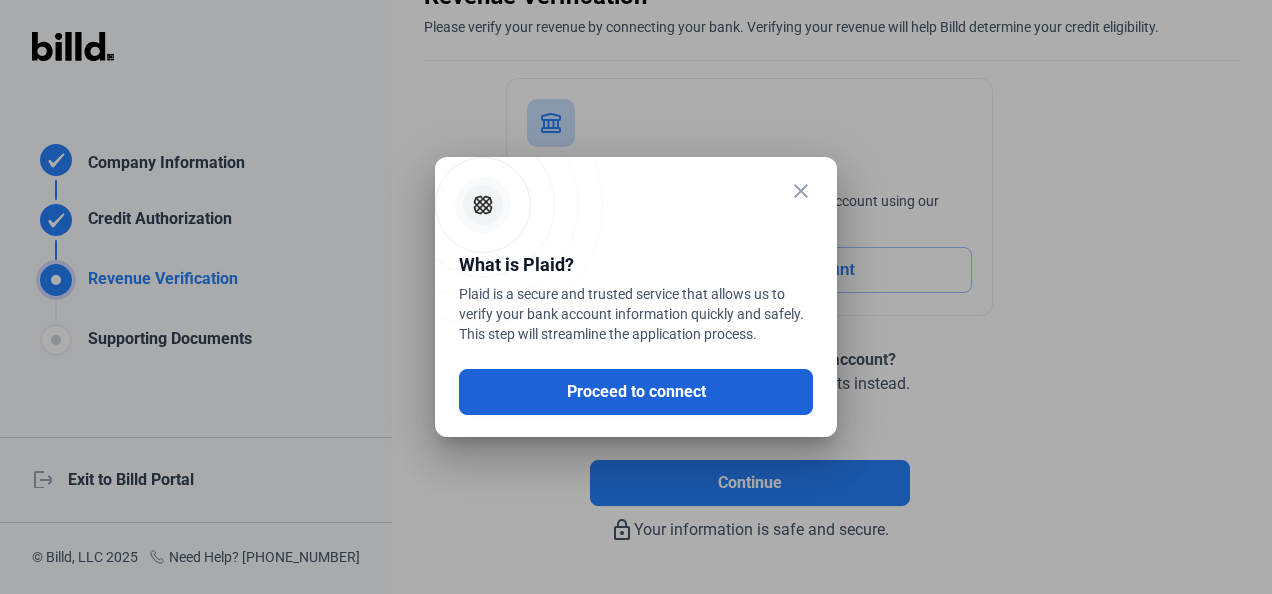 click on "Proceed to connect" at bounding box center [636, 392] 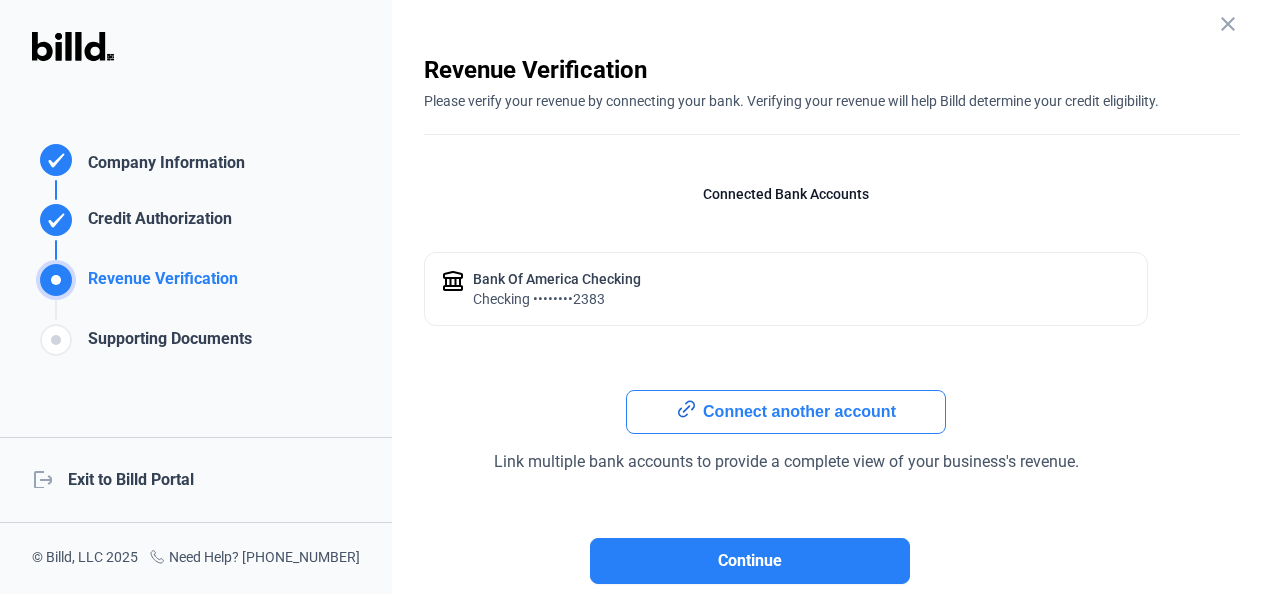 scroll, scrollTop: 0, scrollLeft: 0, axis: both 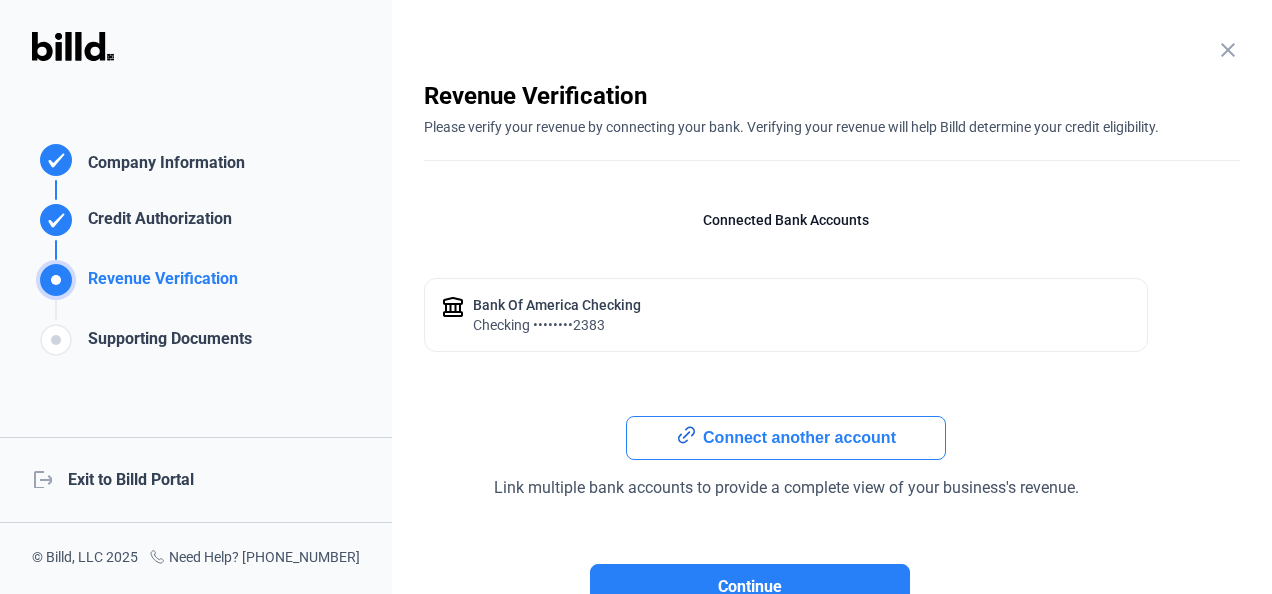 click on "checking ••••••••2383" 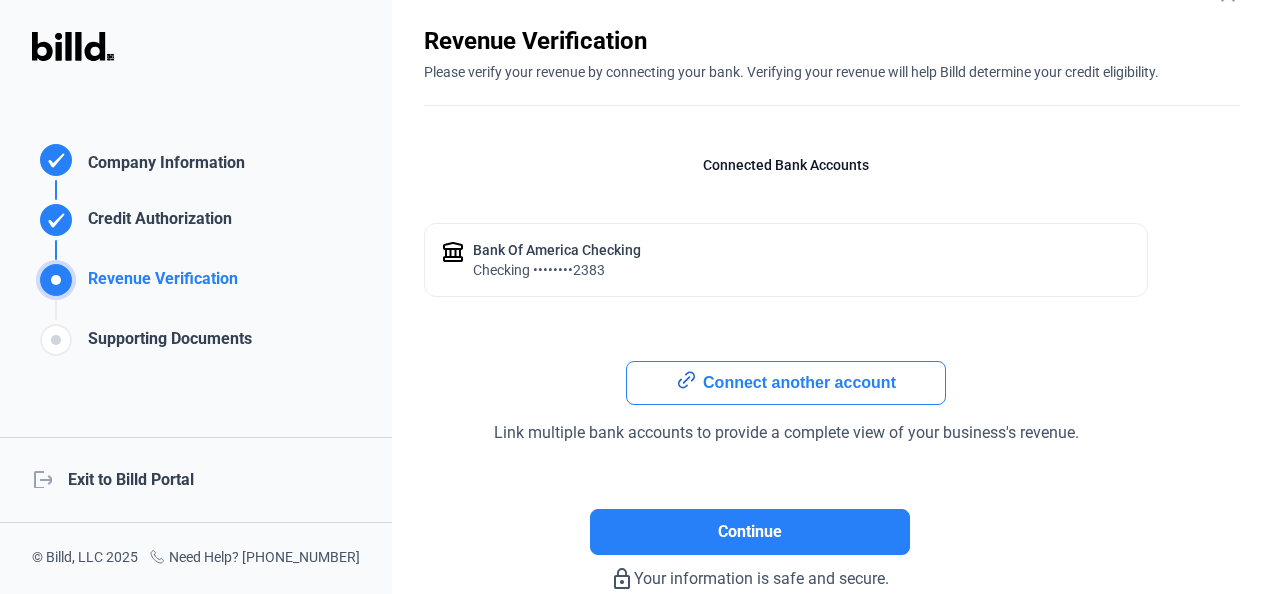 scroll, scrollTop: 100, scrollLeft: 0, axis: vertical 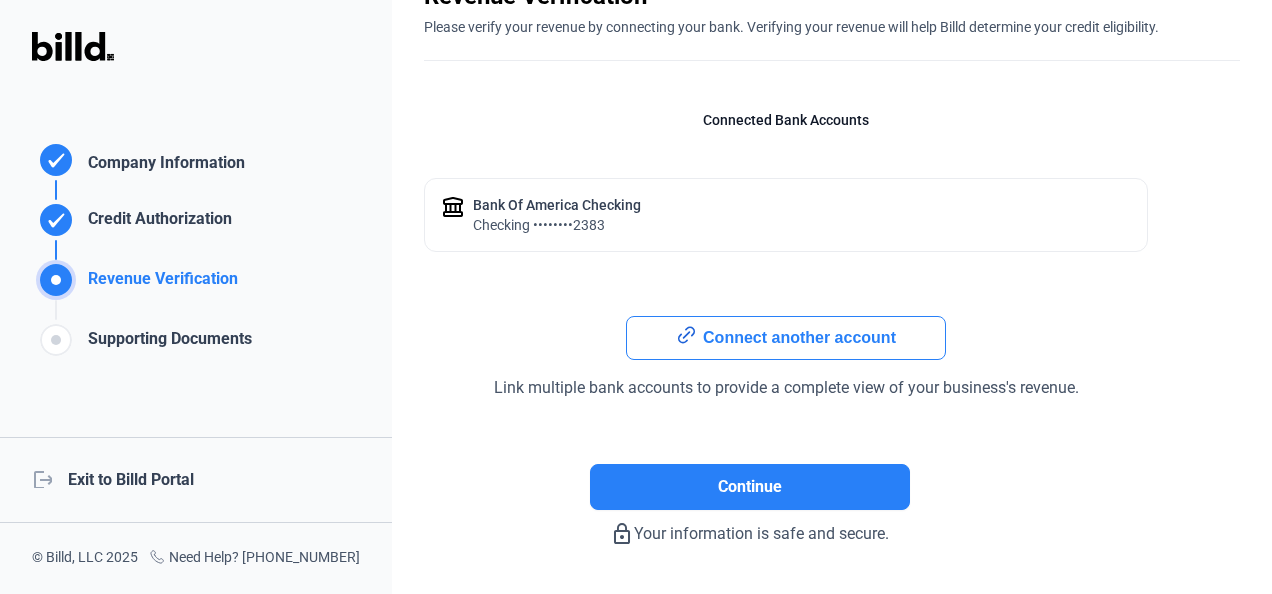 click on "Connect another account" 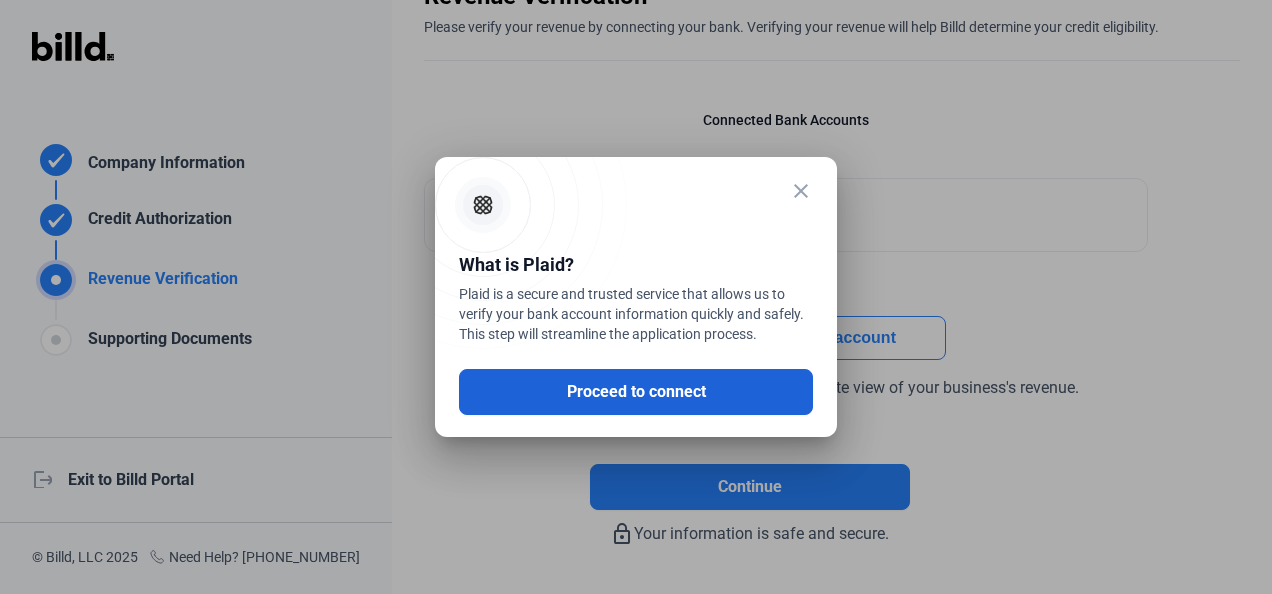 click on "Proceed to connect" at bounding box center [636, 392] 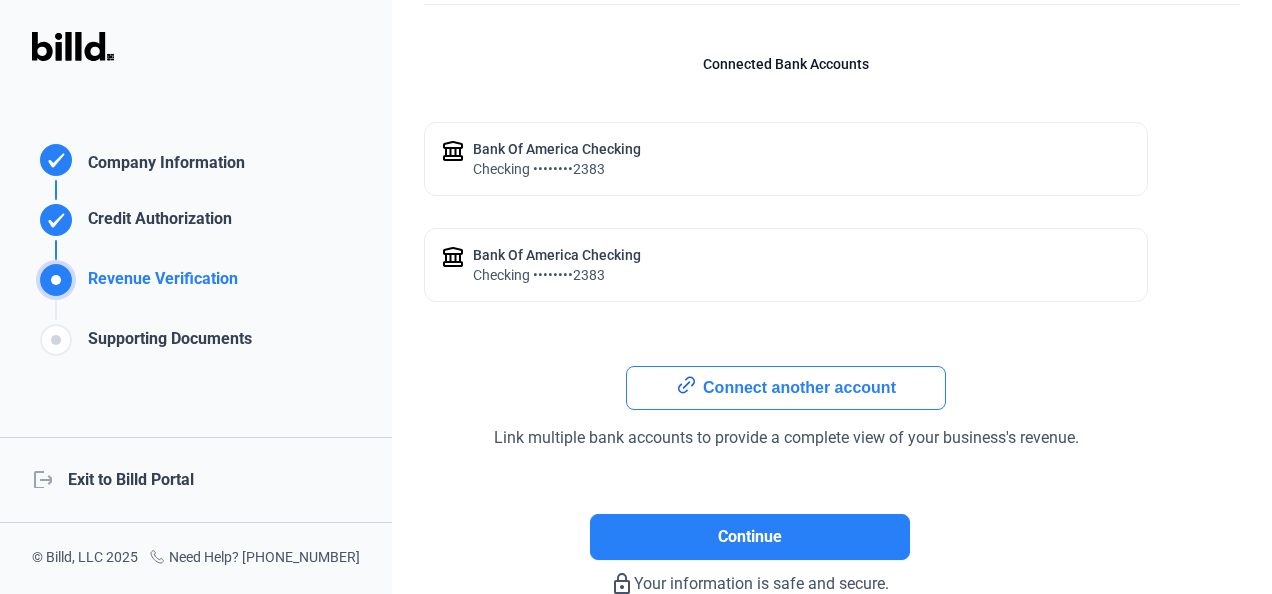 scroll, scrollTop: 200, scrollLeft: 0, axis: vertical 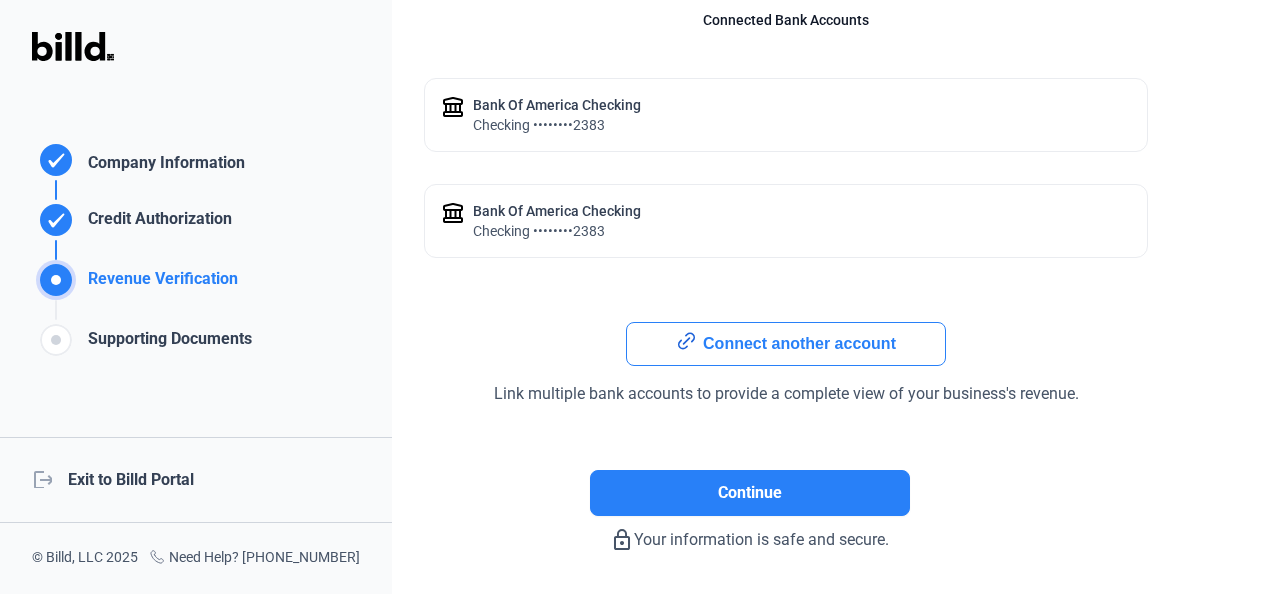 click on "checking ••••••••2383" 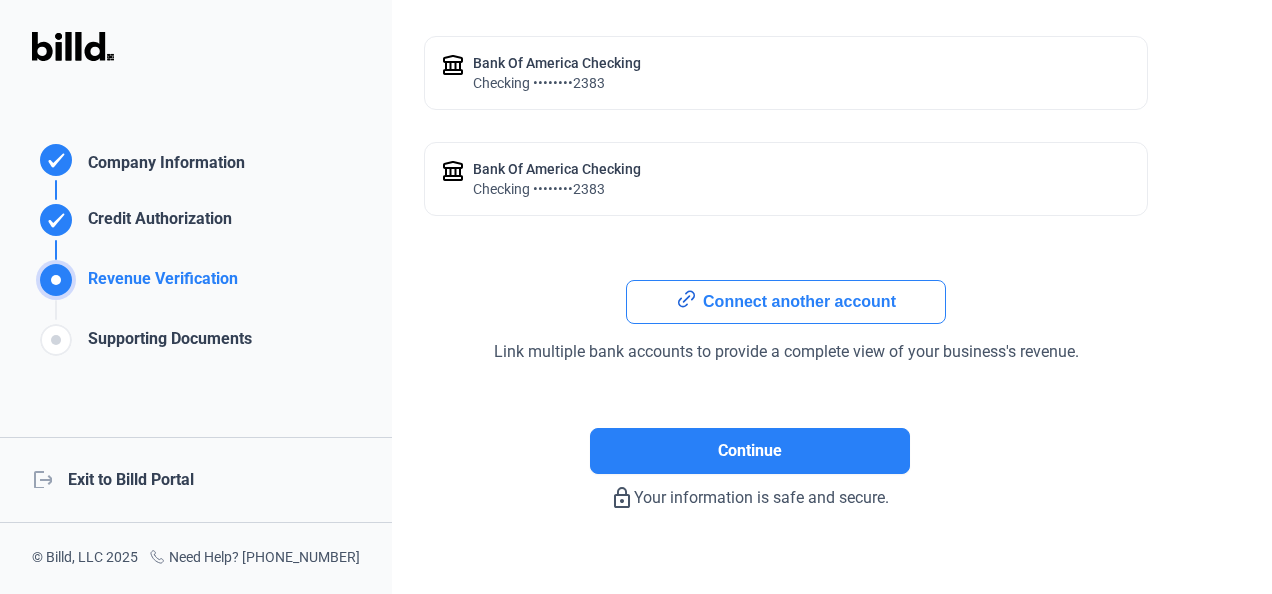 scroll, scrollTop: 266, scrollLeft: 0, axis: vertical 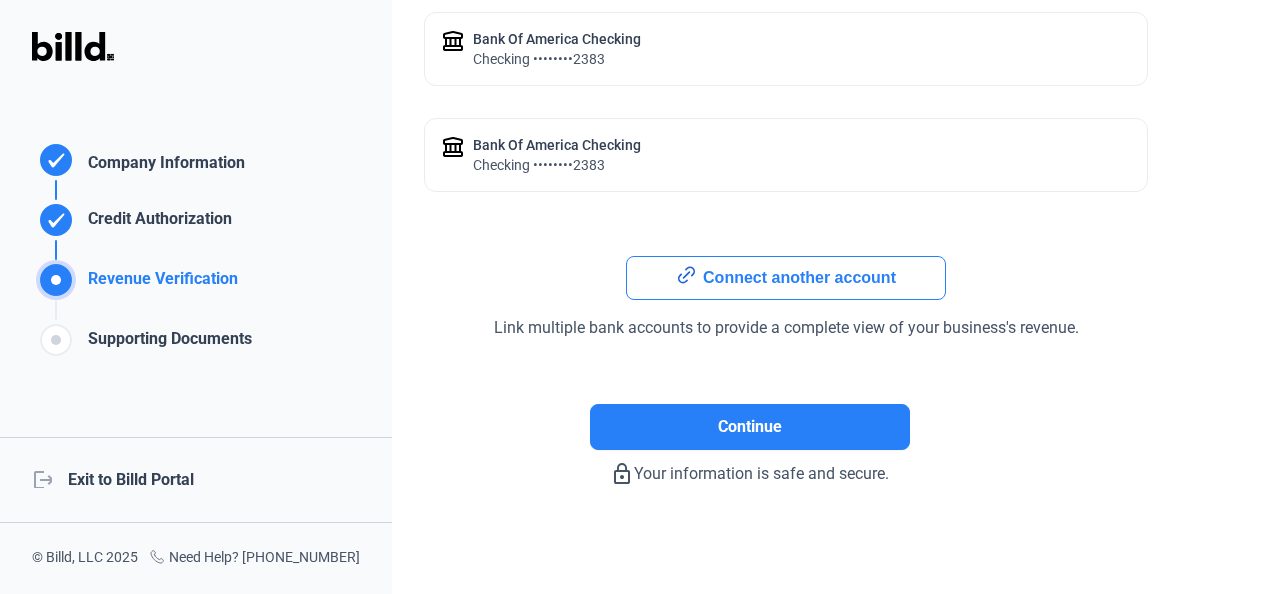 click on "Revenue Verification" 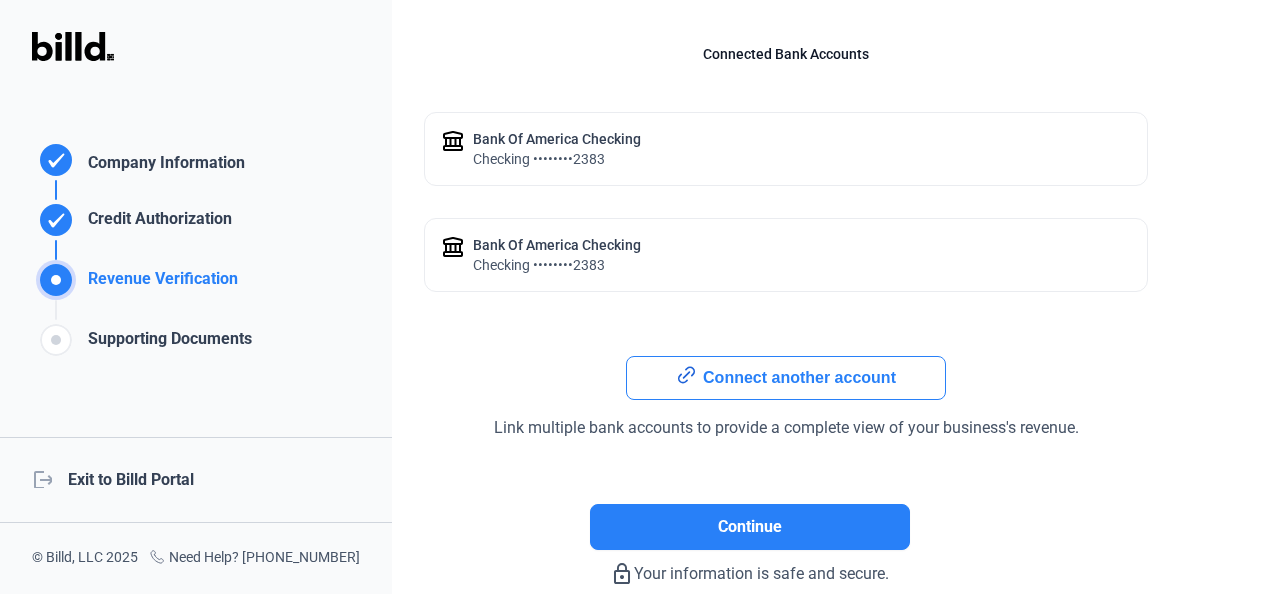 click on "checking ••••••••2383" 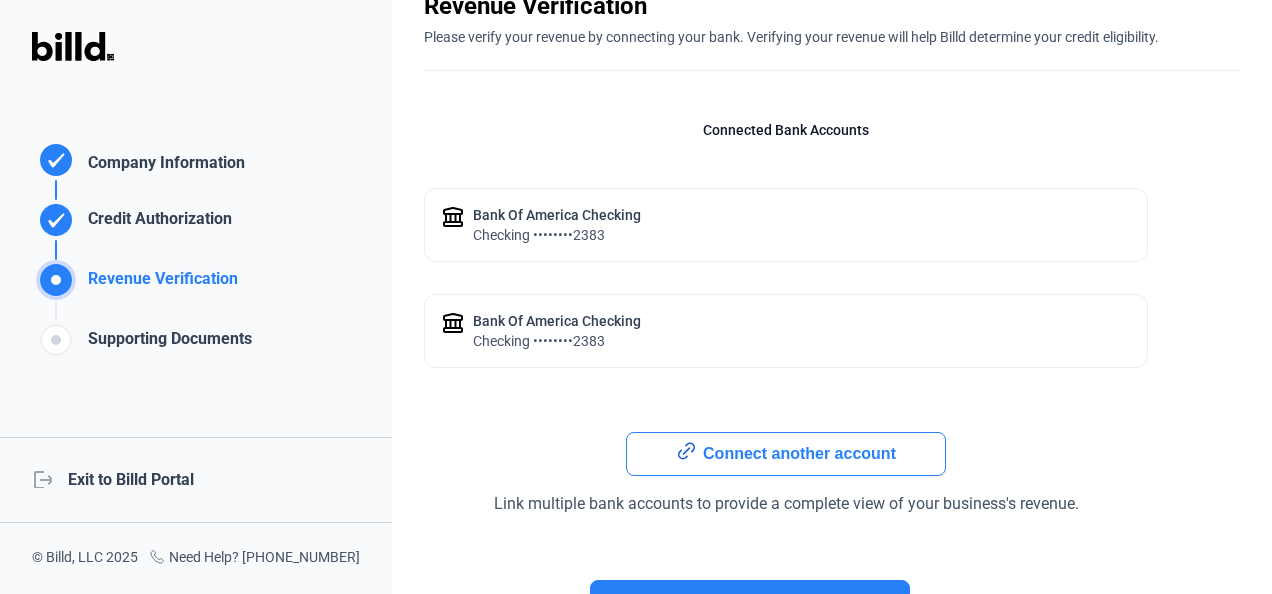 scroll, scrollTop: 0, scrollLeft: 0, axis: both 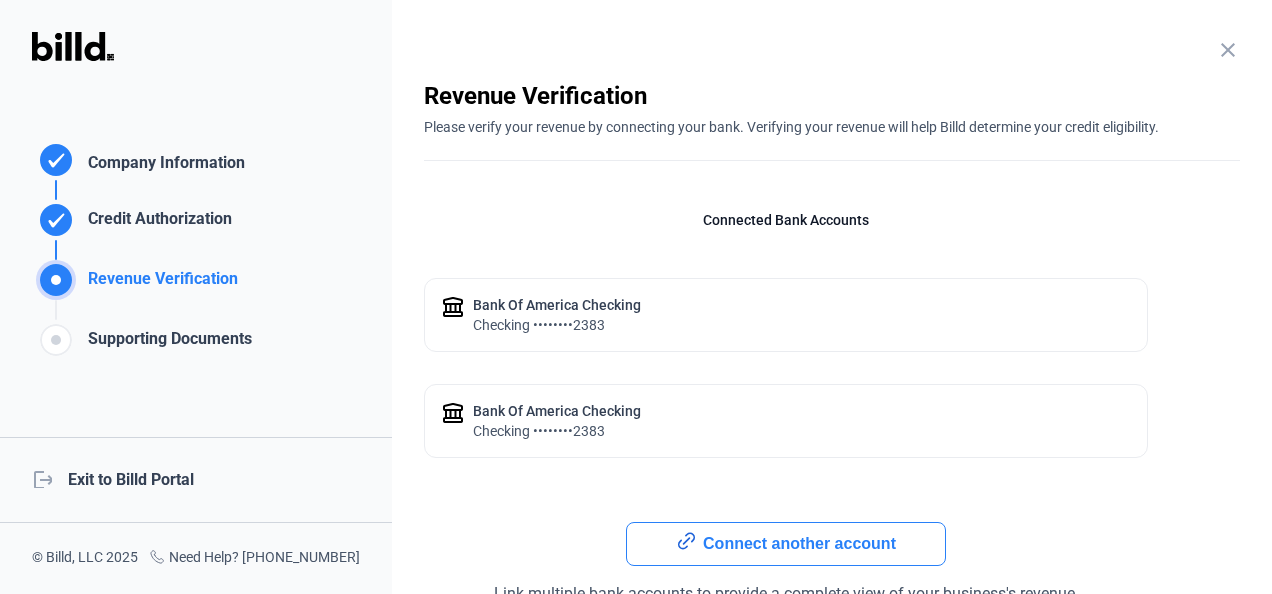 click on "Company Information" 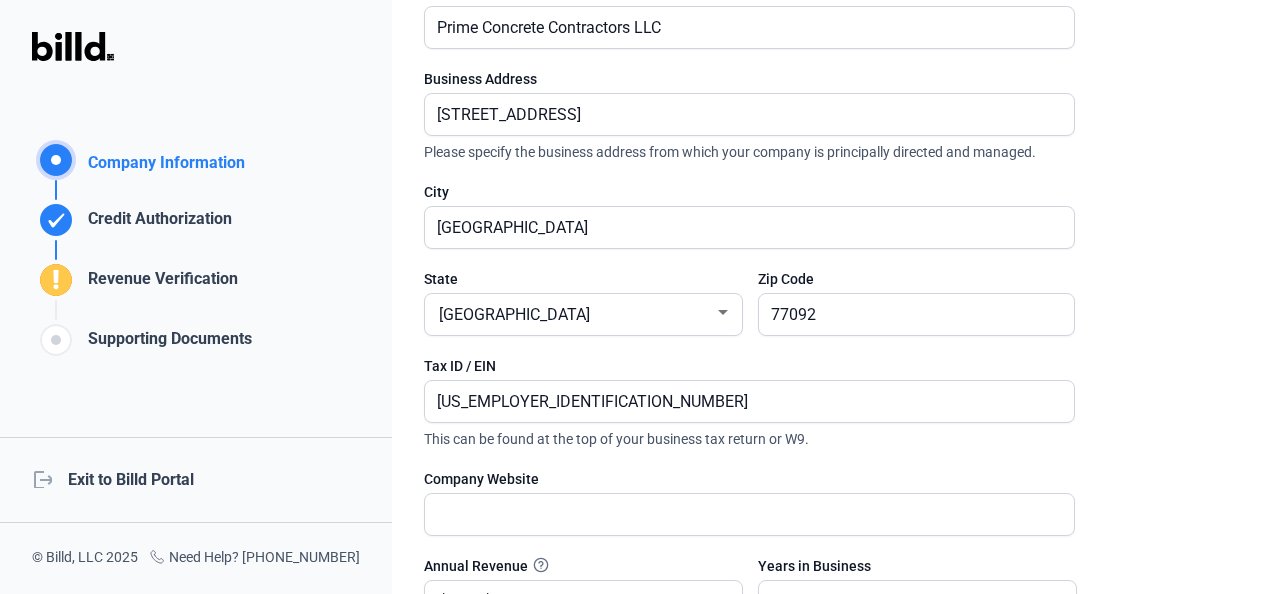 scroll, scrollTop: 200, scrollLeft: 0, axis: vertical 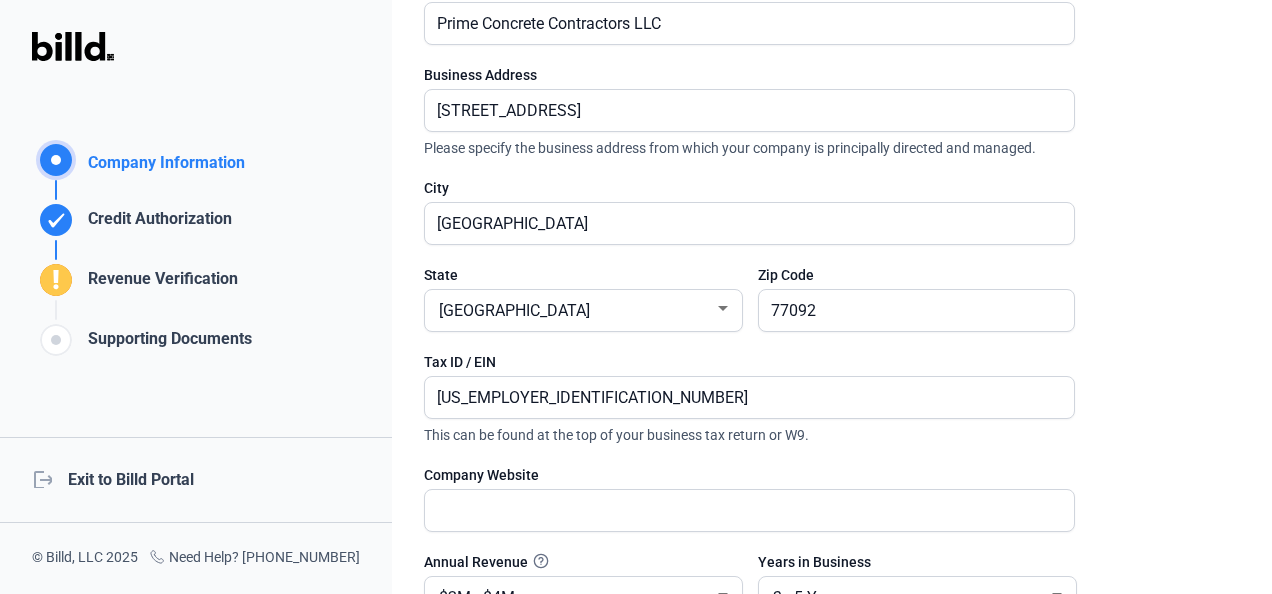 click on "Credit Authorization" 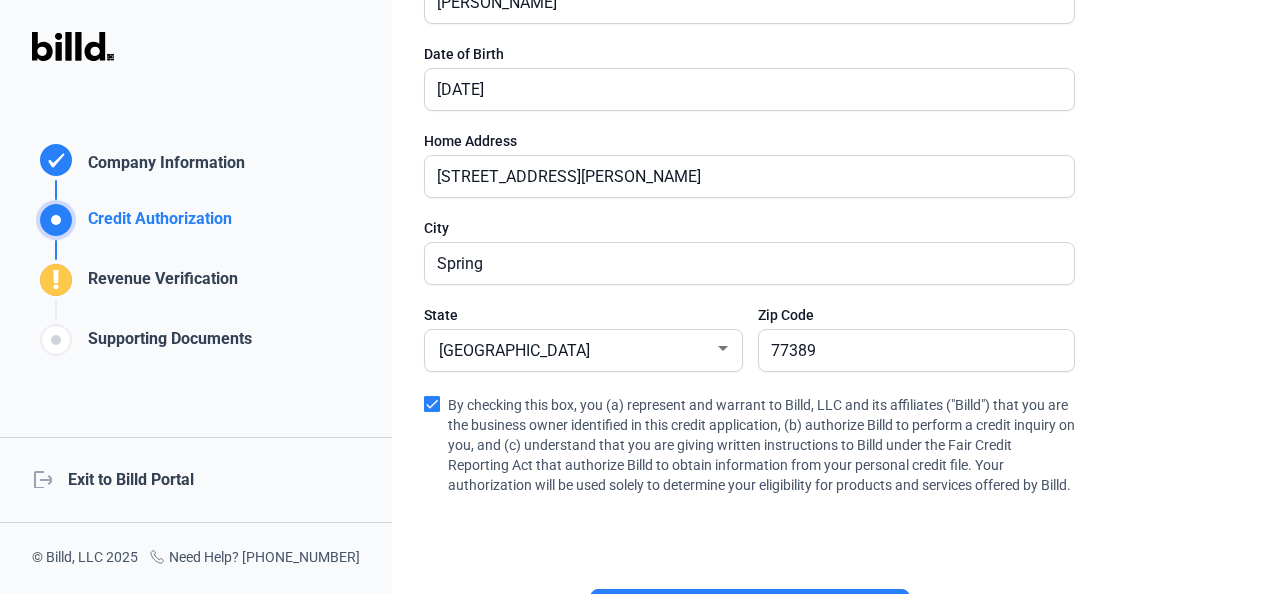 scroll, scrollTop: 602, scrollLeft: 0, axis: vertical 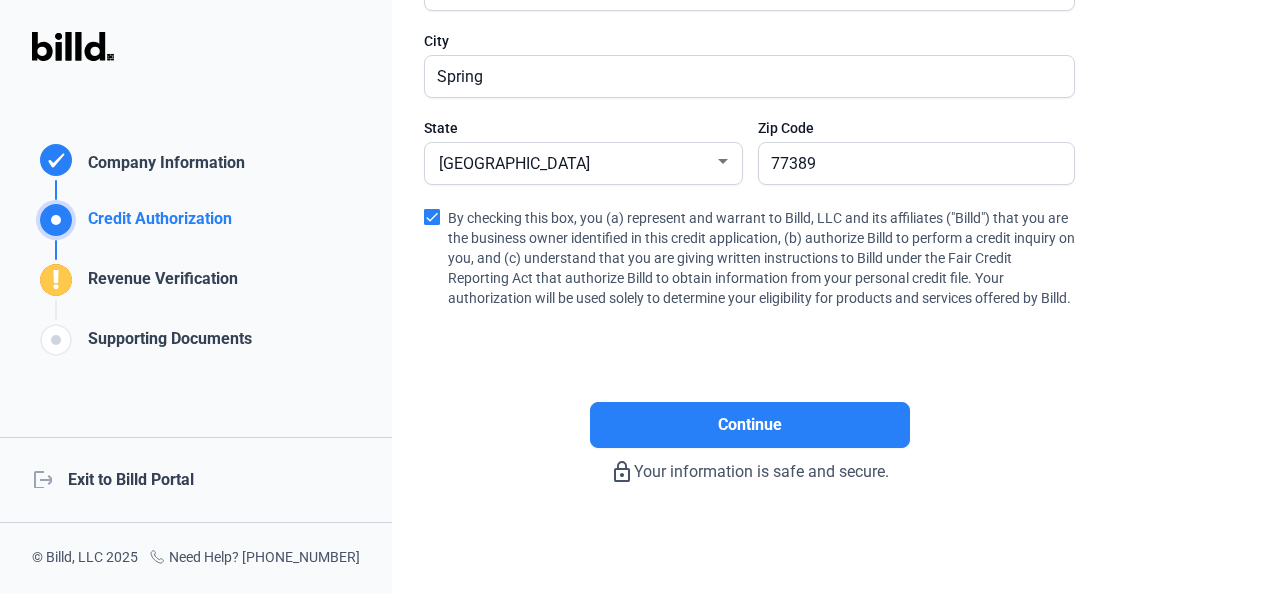 click on "Revenue Verification" 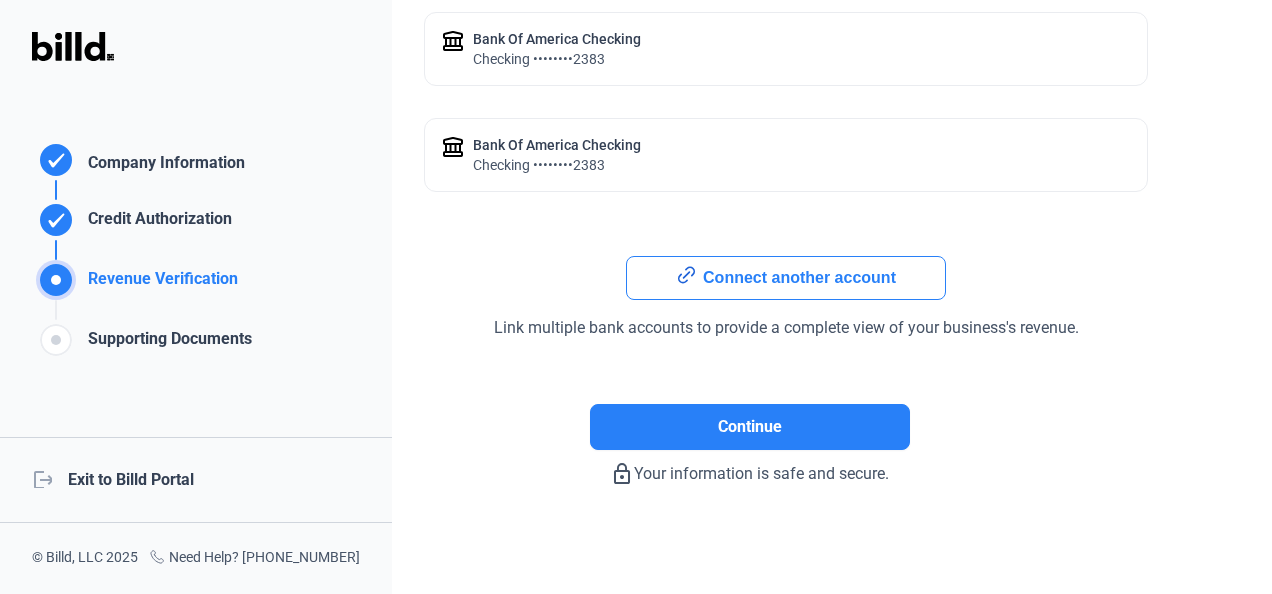 scroll, scrollTop: 66, scrollLeft: 0, axis: vertical 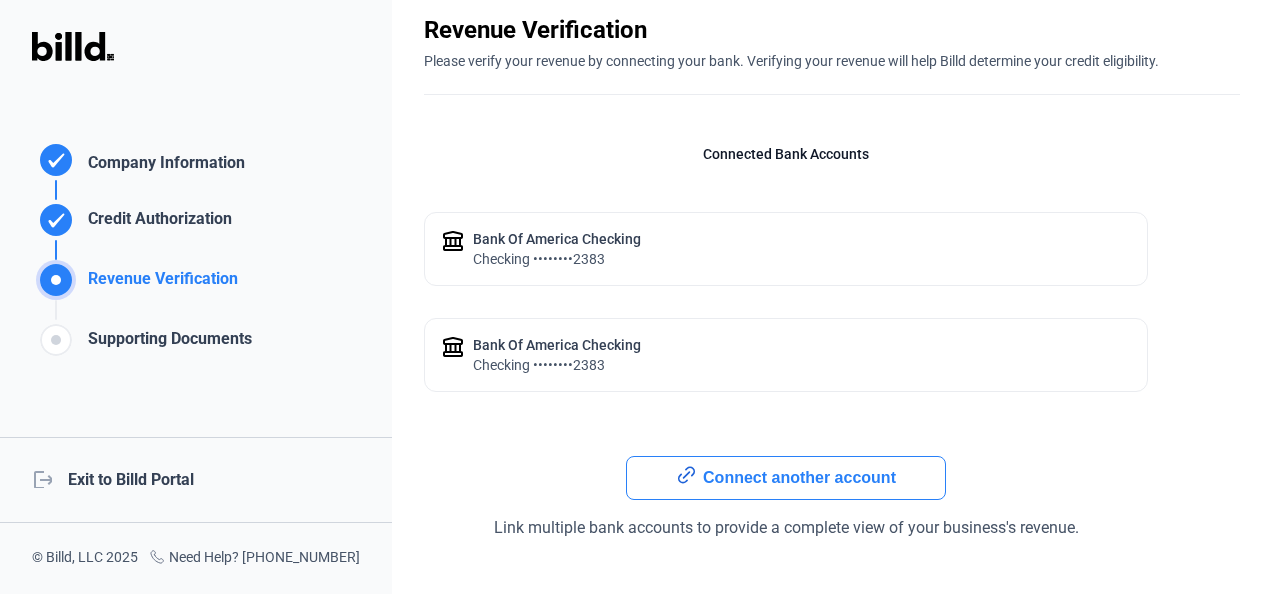 click 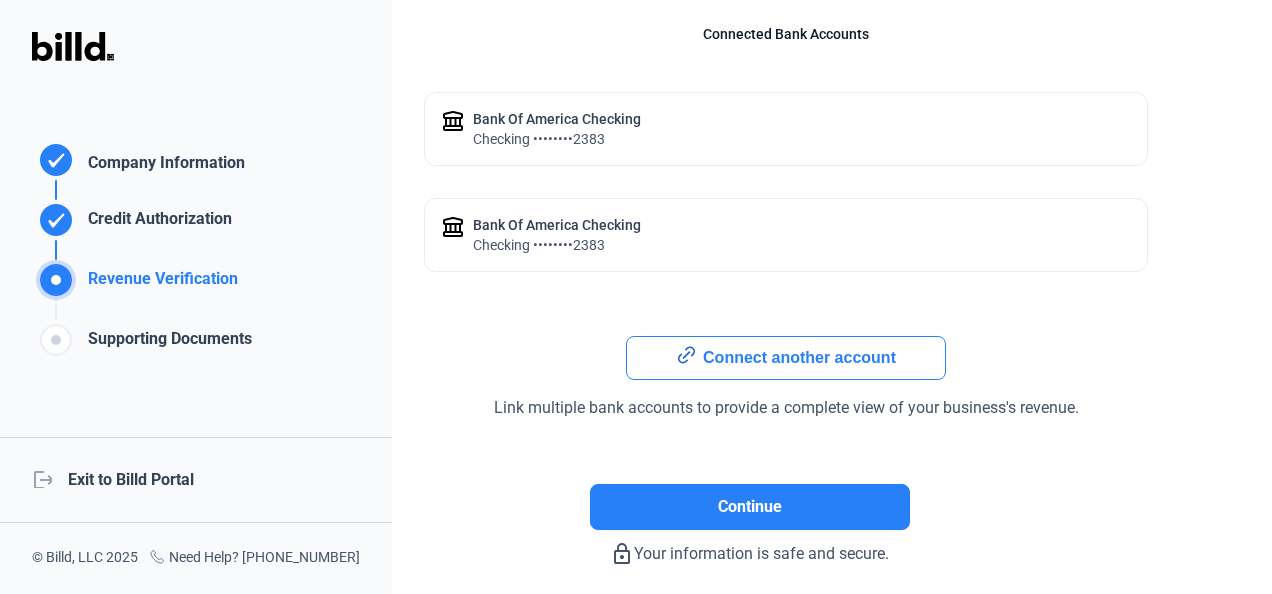 scroll, scrollTop: 266, scrollLeft: 0, axis: vertical 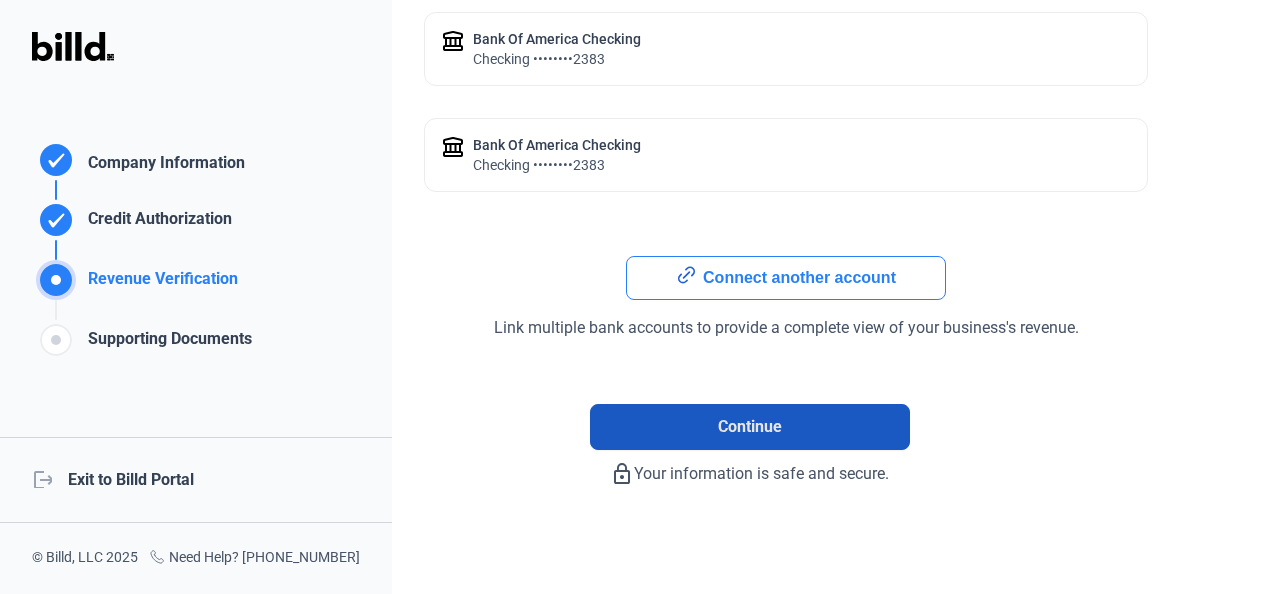 click on "Continue" 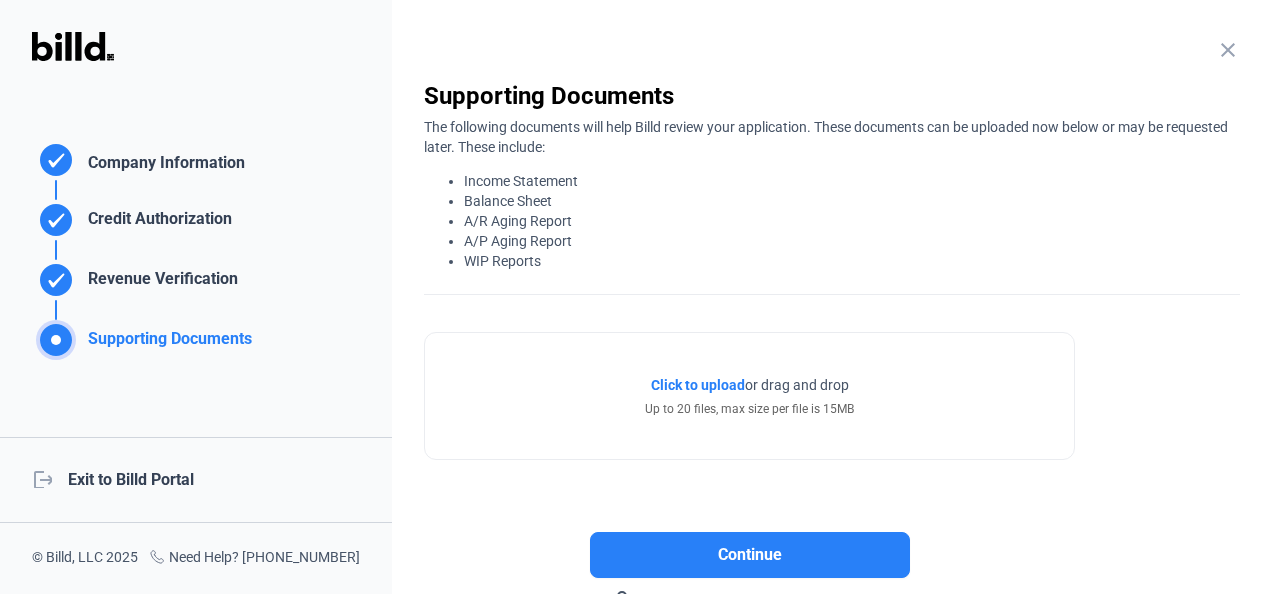 scroll, scrollTop: 100, scrollLeft: 0, axis: vertical 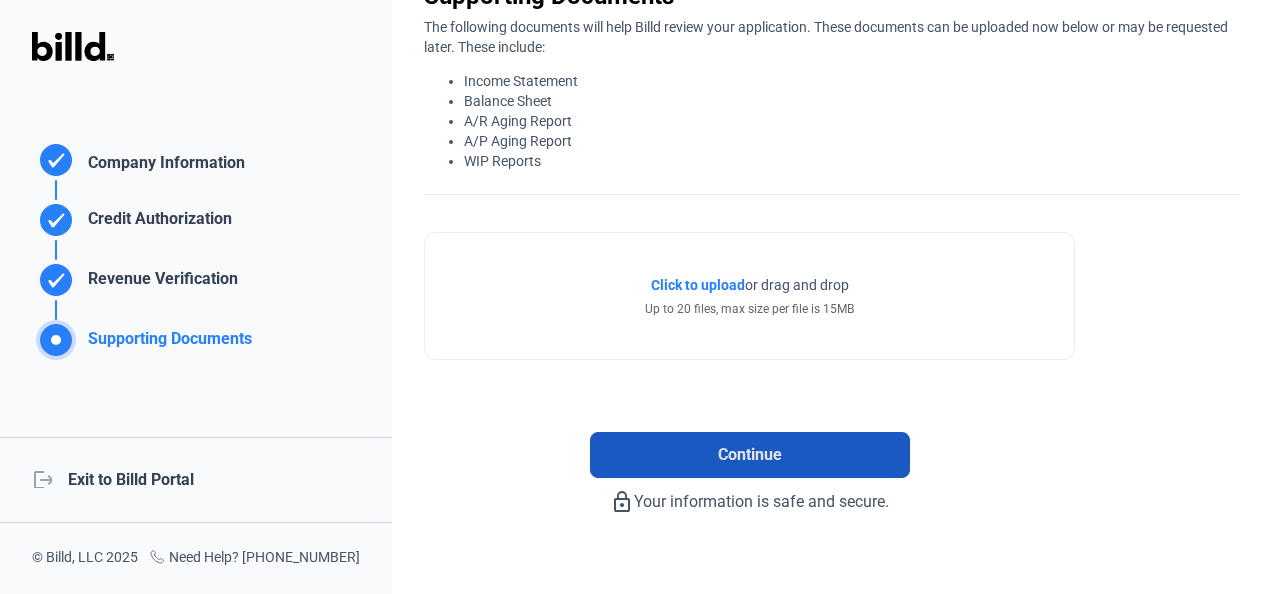 click on "Continue" 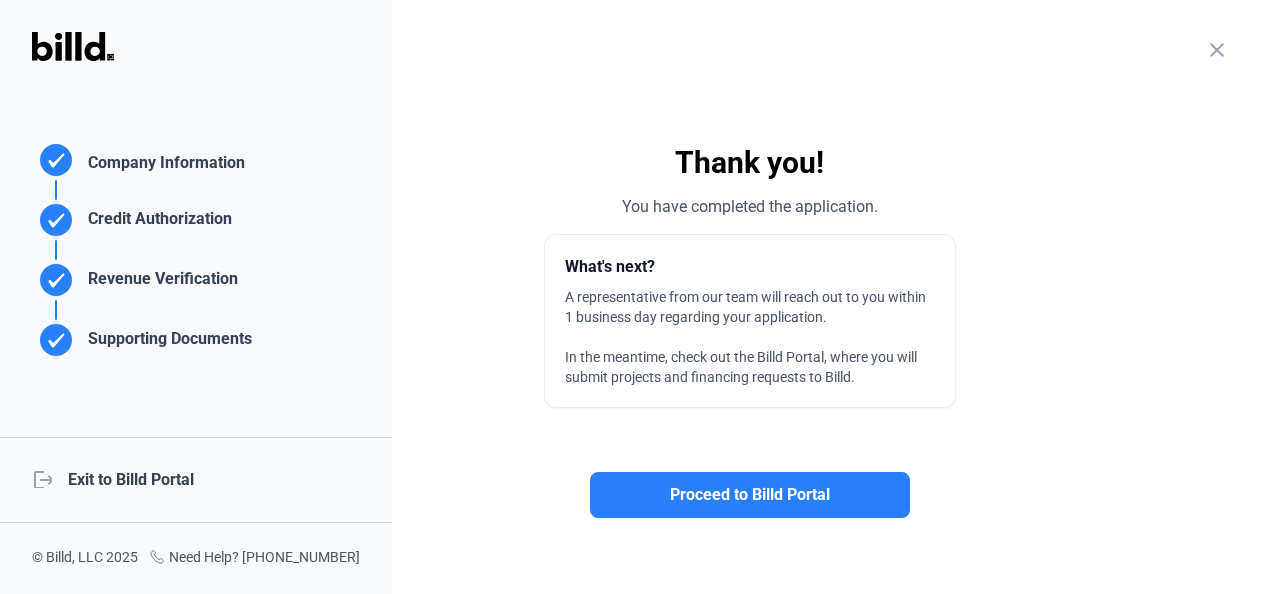 scroll, scrollTop: 0, scrollLeft: 0, axis: both 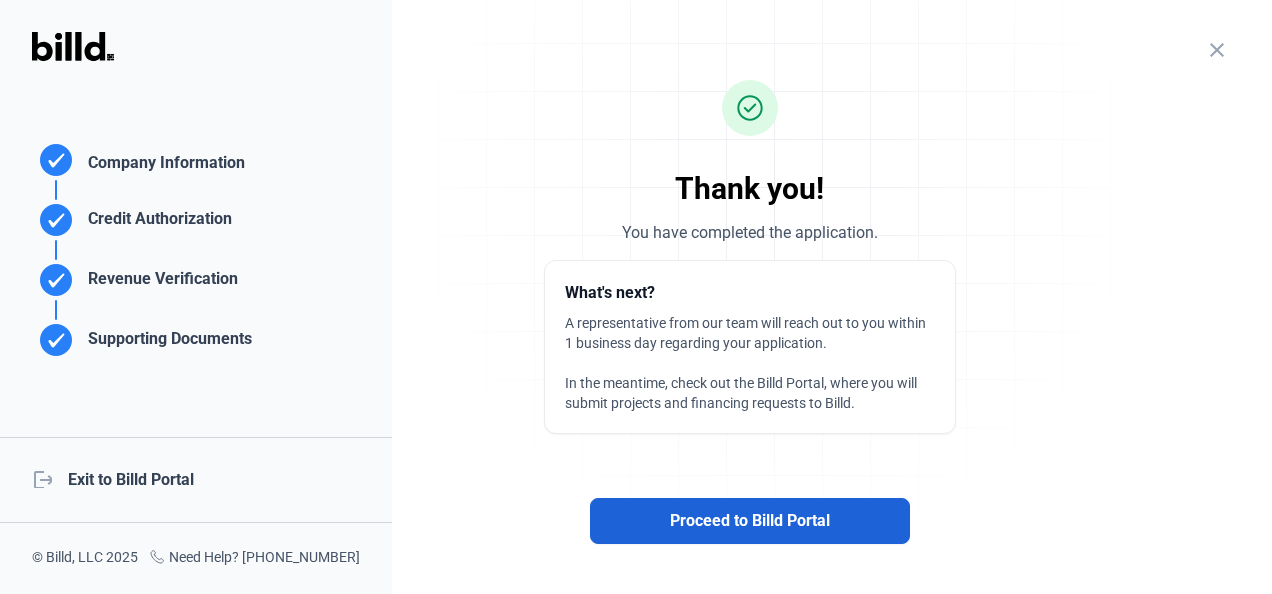 click on "Proceed to Billd Portal" 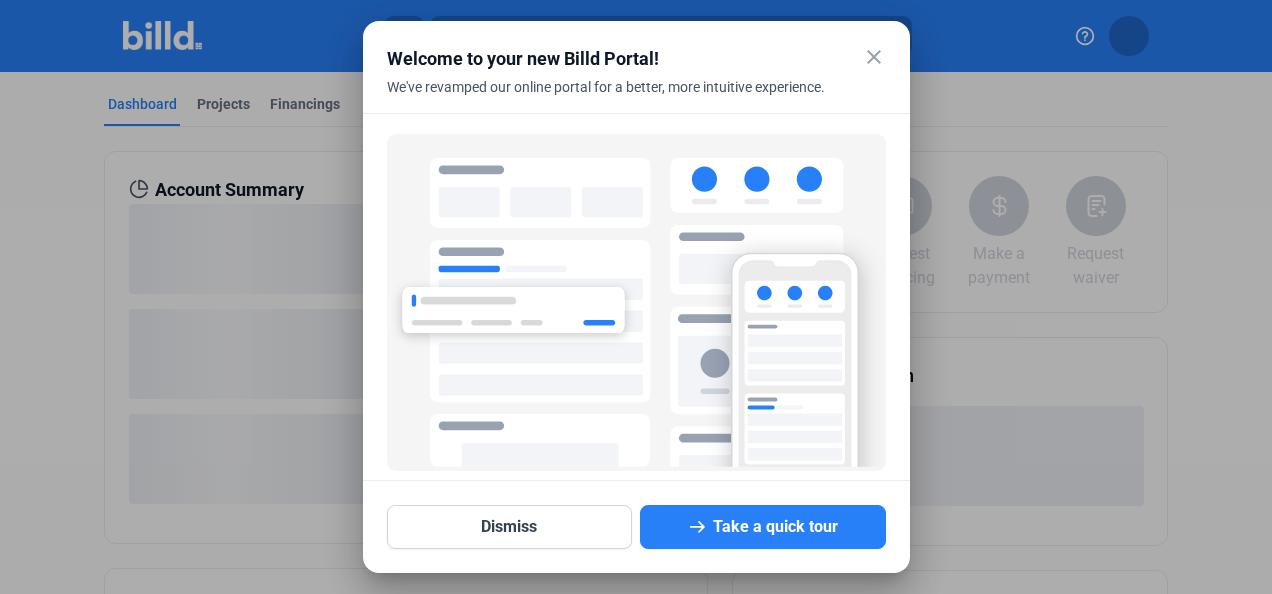 scroll, scrollTop: 141, scrollLeft: 0, axis: vertical 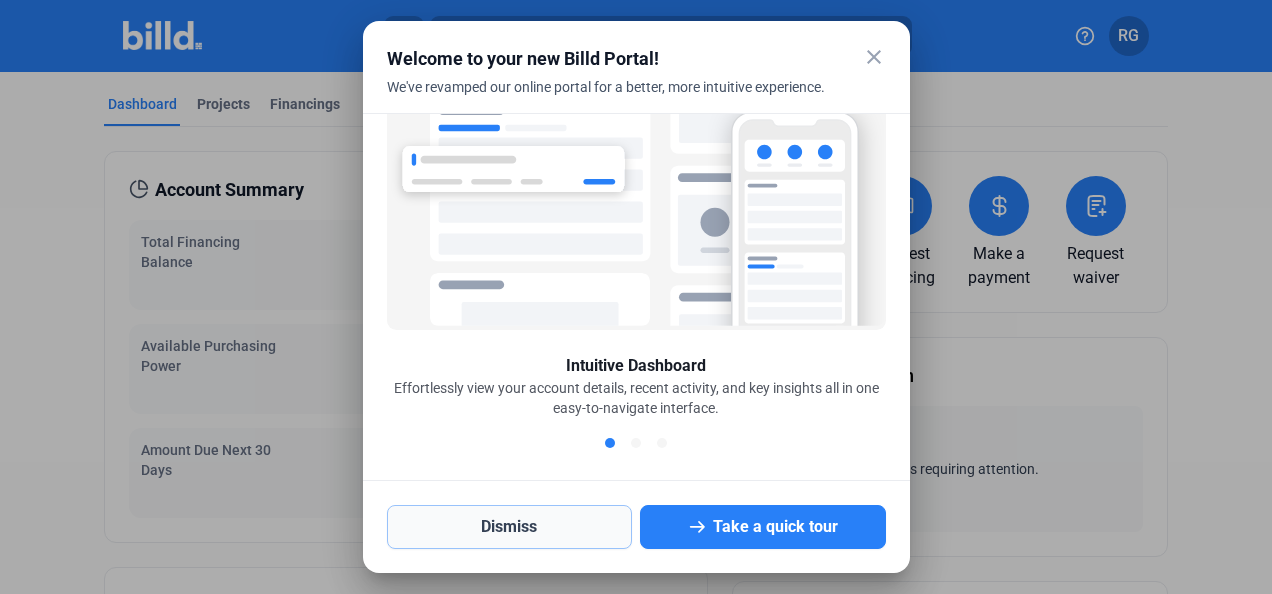 click on "Dismiss" at bounding box center (510, 527) 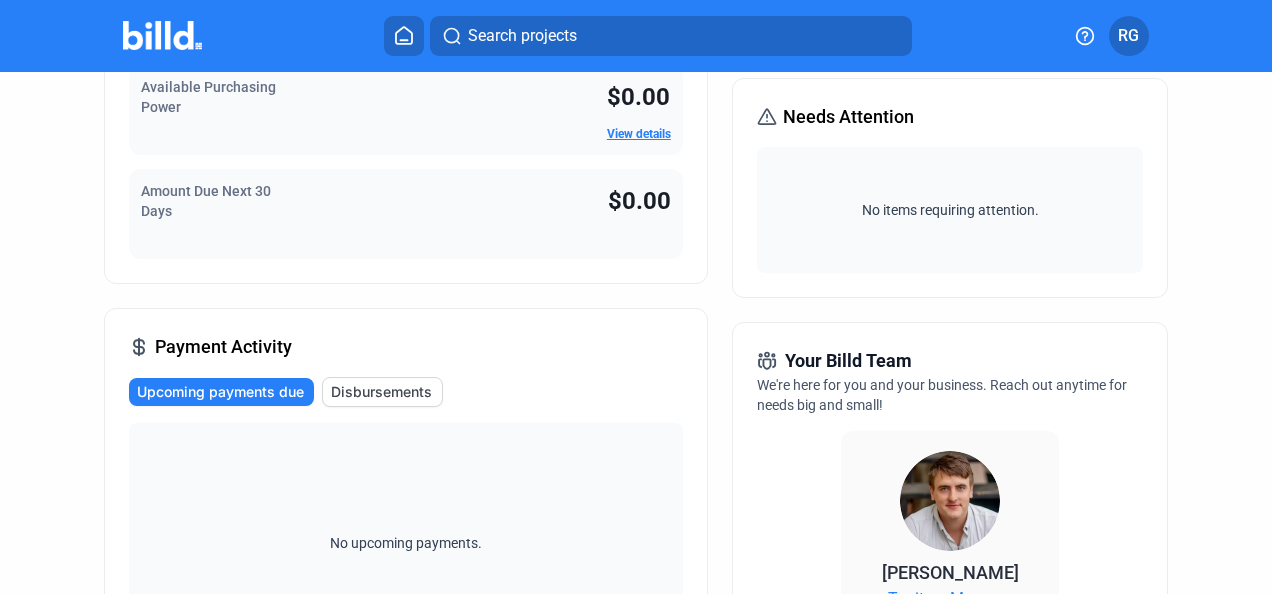 scroll, scrollTop: 0, scrollLeft: 0, axis: both 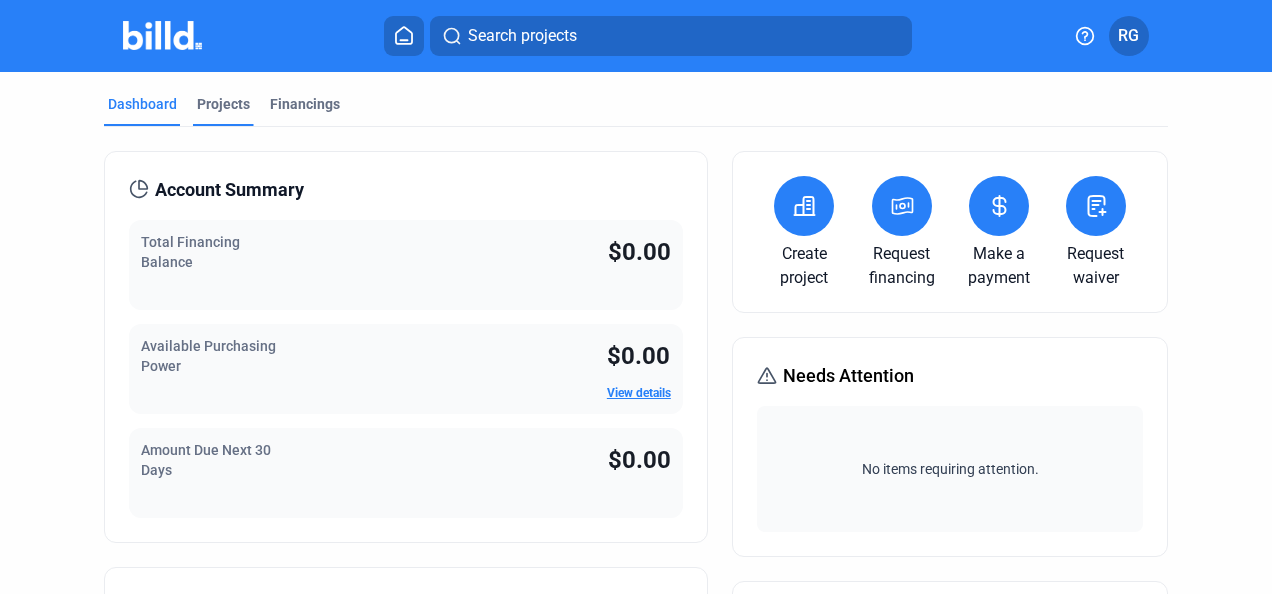 click on "Projects" at bounding box center (223, 104) 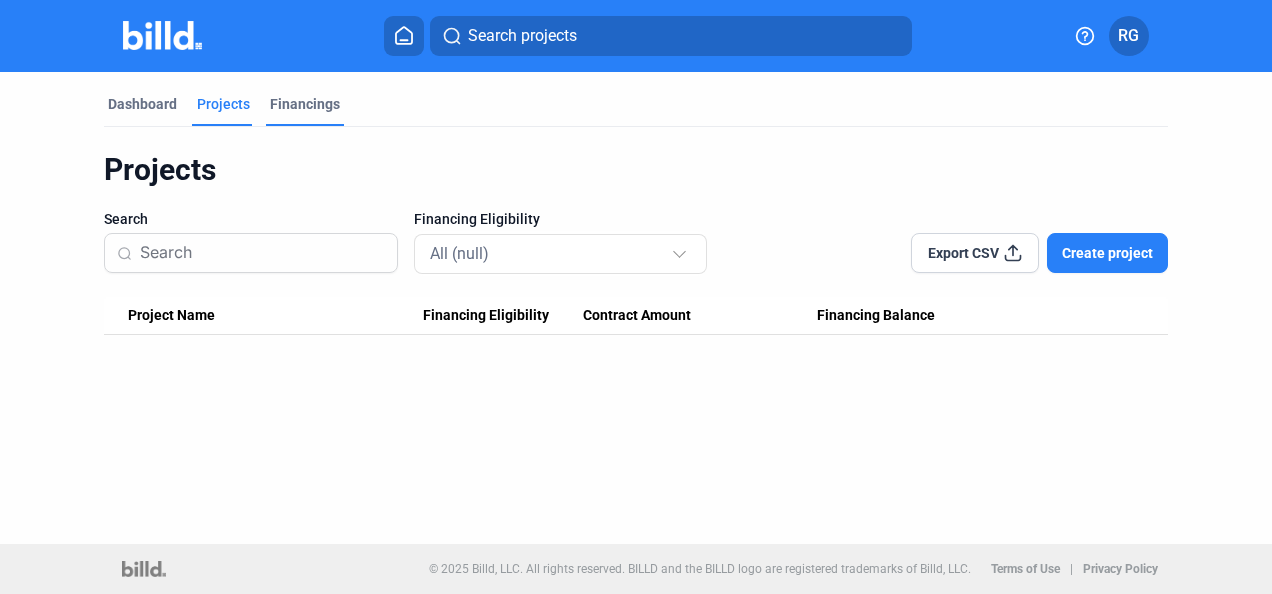 click on "Financings" at bounding box center [305, 104] 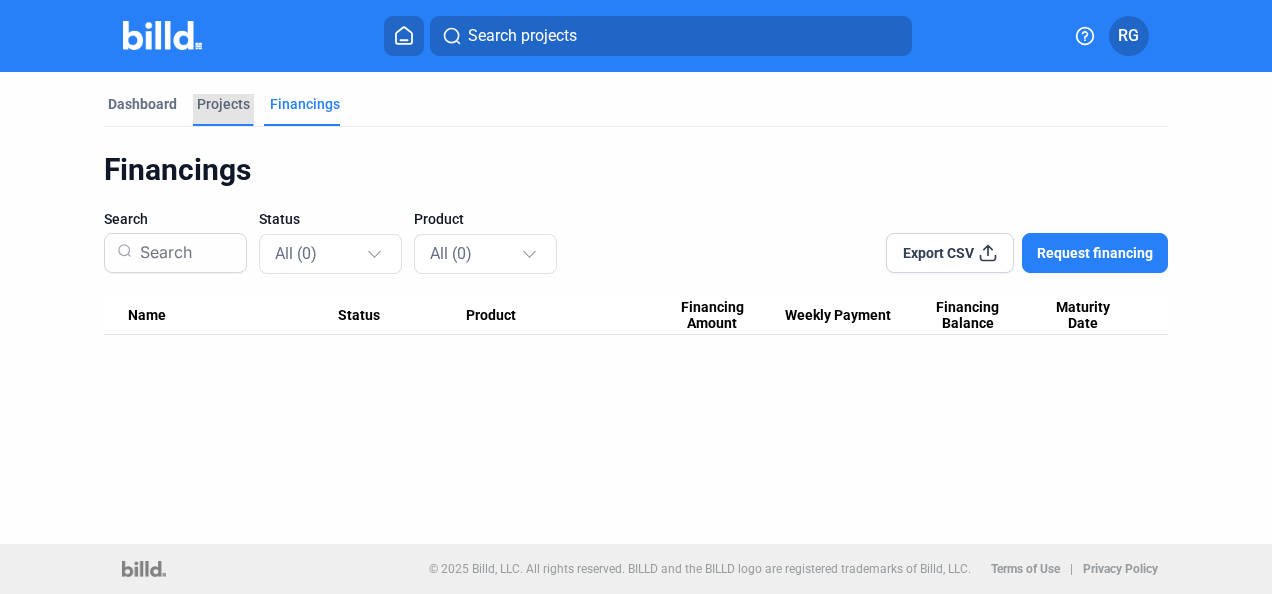 click on "Projects" at bounding box center [223, 104] 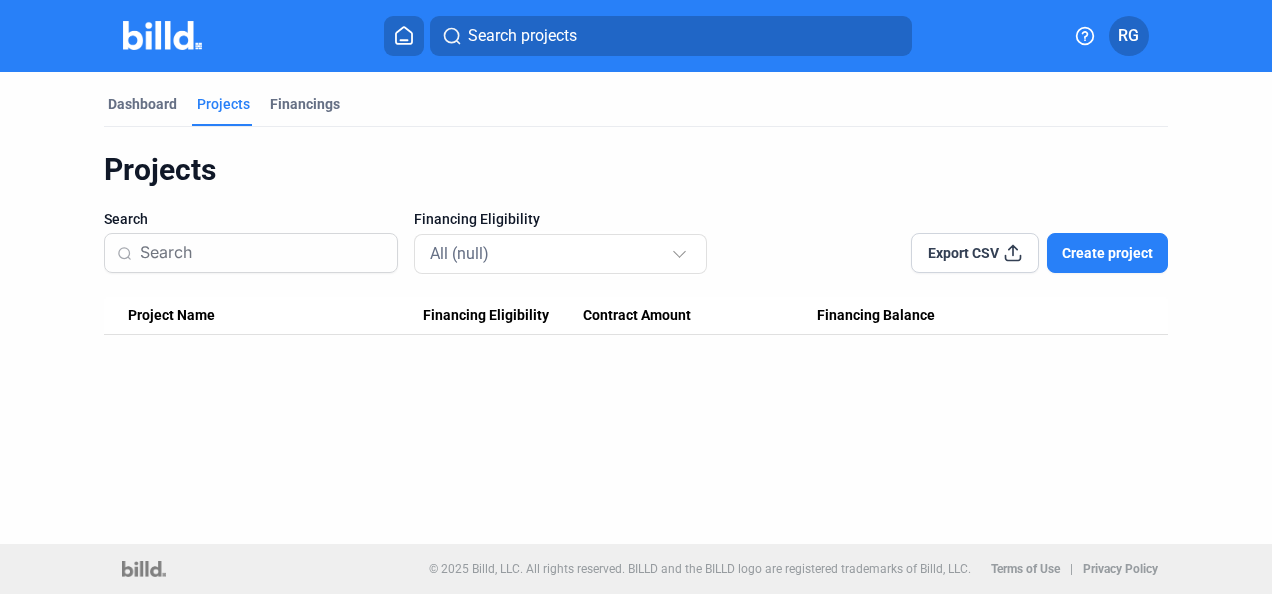 click on "Create project" at bounding box center [1107, 253] 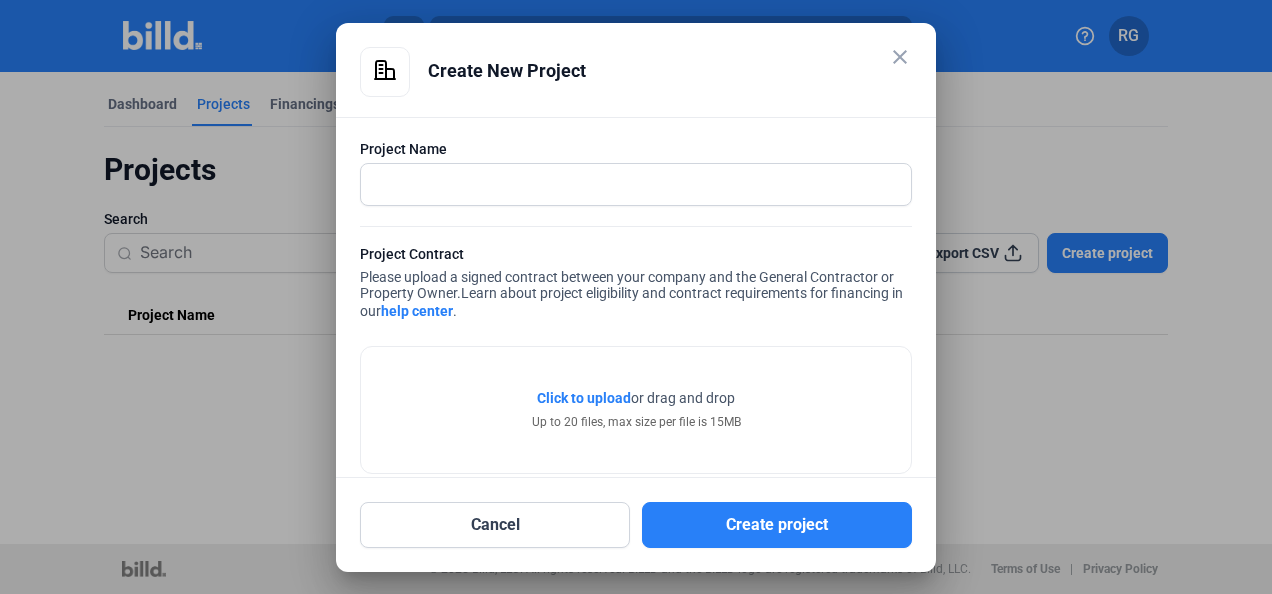 click on "Project Name" at bounding box center (636, 149) 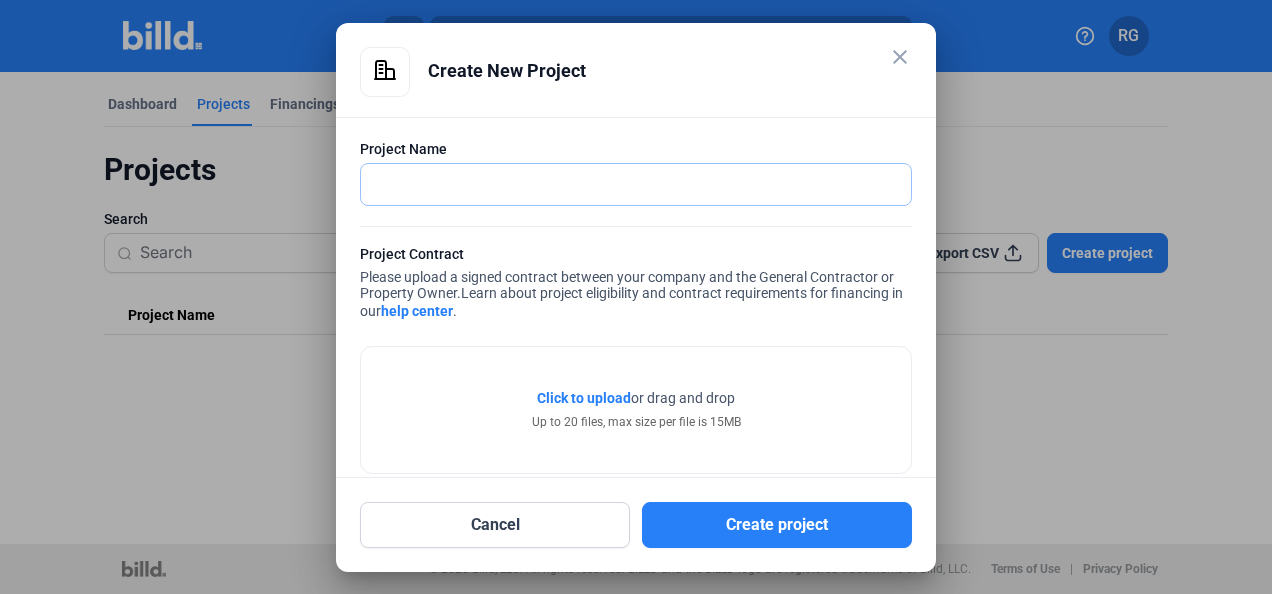 click at bounding box center (636, 184) 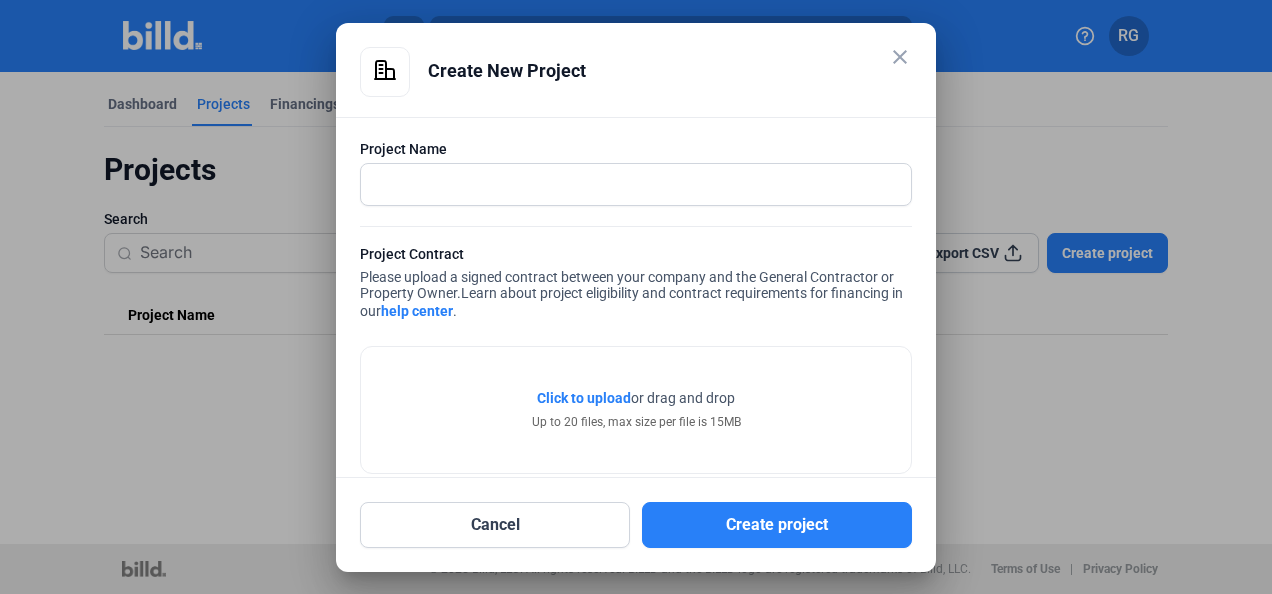 click on "Learn about project eligibility and contract requirements for financing in our  help center ." 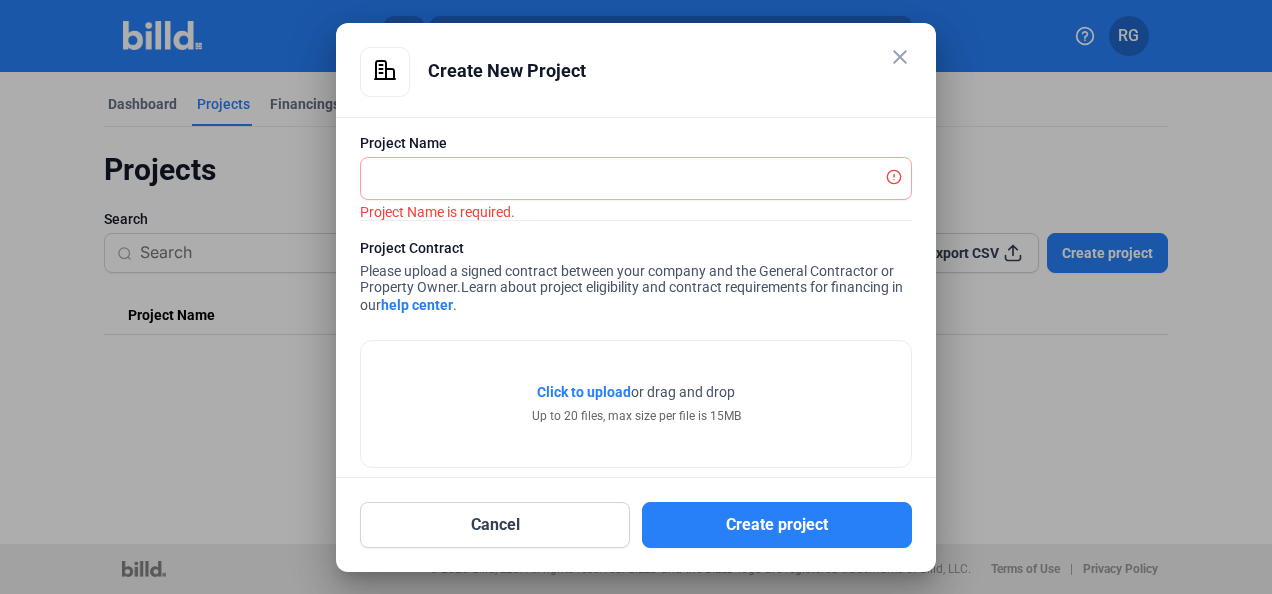 scroll, scrollTop: 0, scrollLeft: 0, axis: both 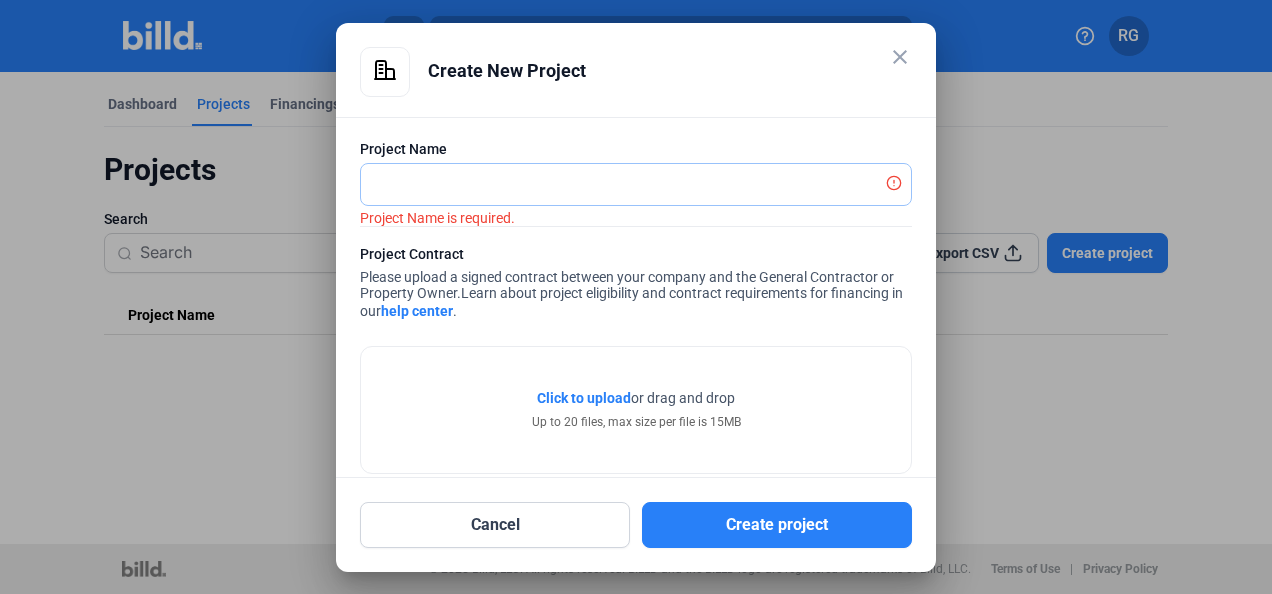 click at bounding box center (625, 184) 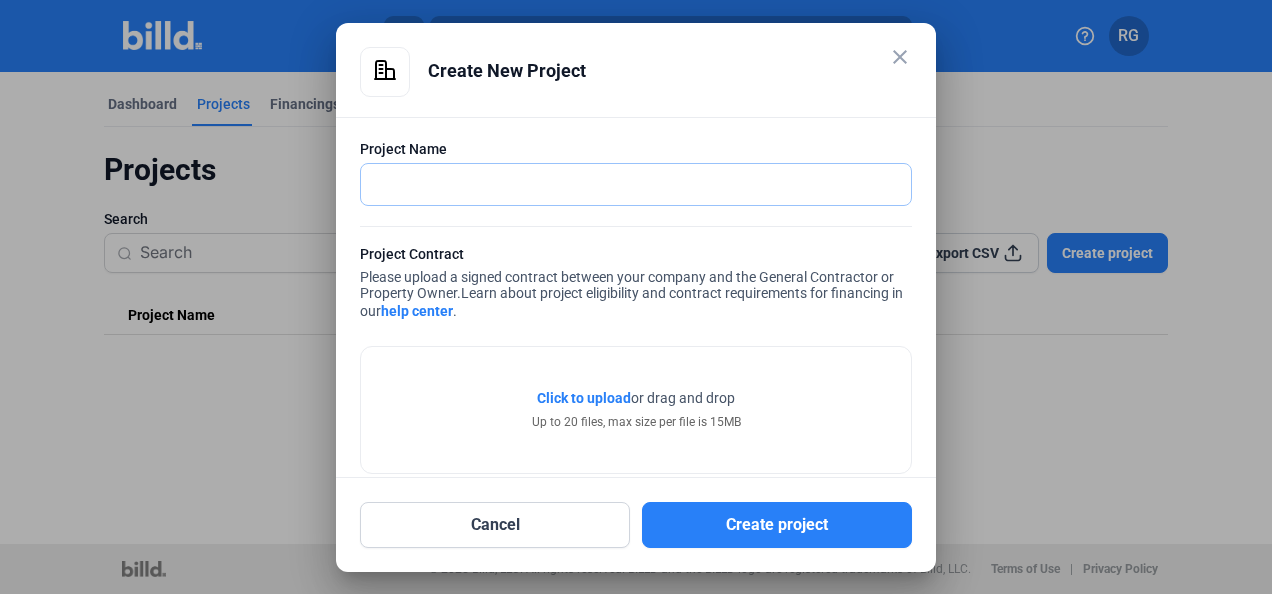 type on "Rising Brook District" 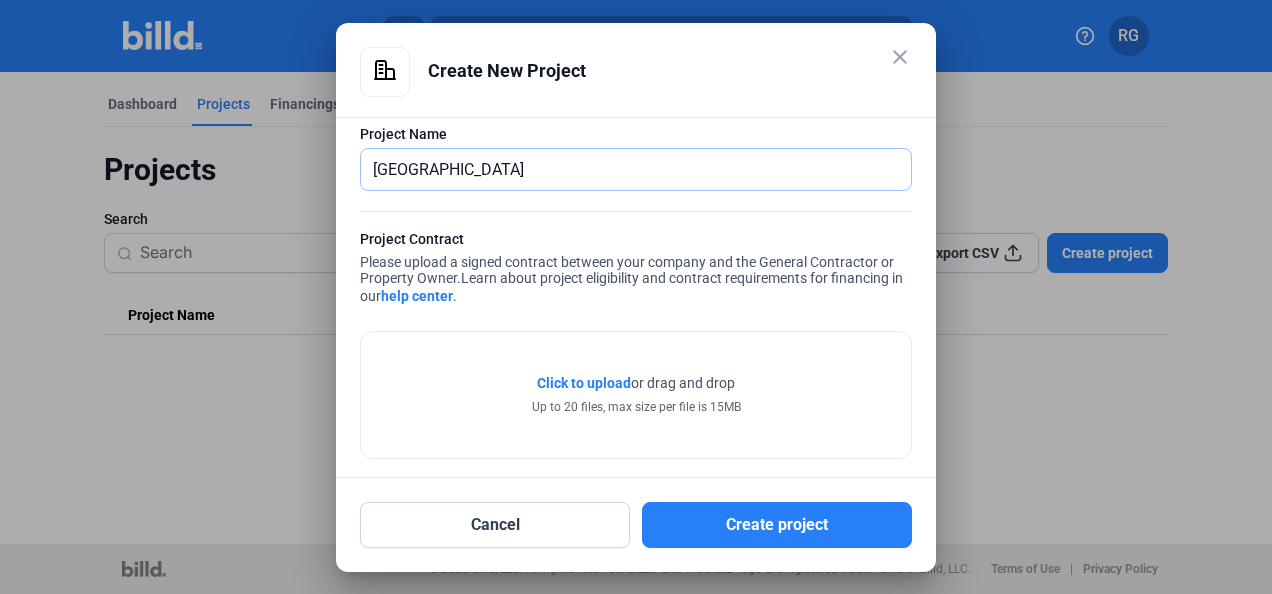 scroll, scrollTop: 28, scrollLeft: 0, axis: vertical 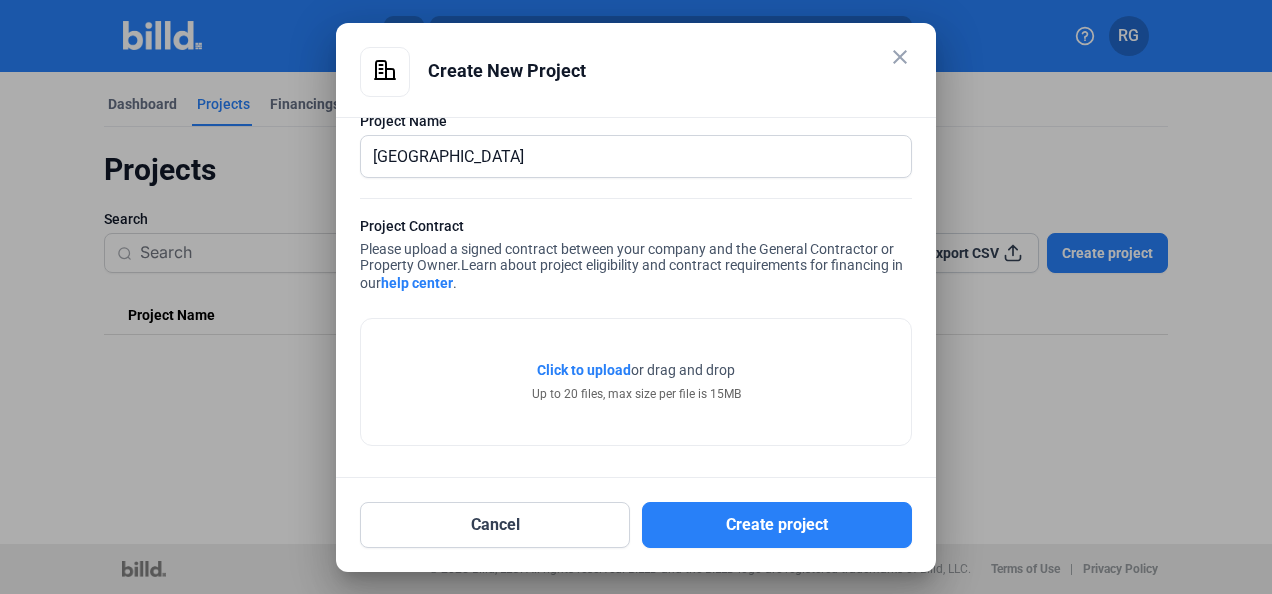 click on "Click to upload" 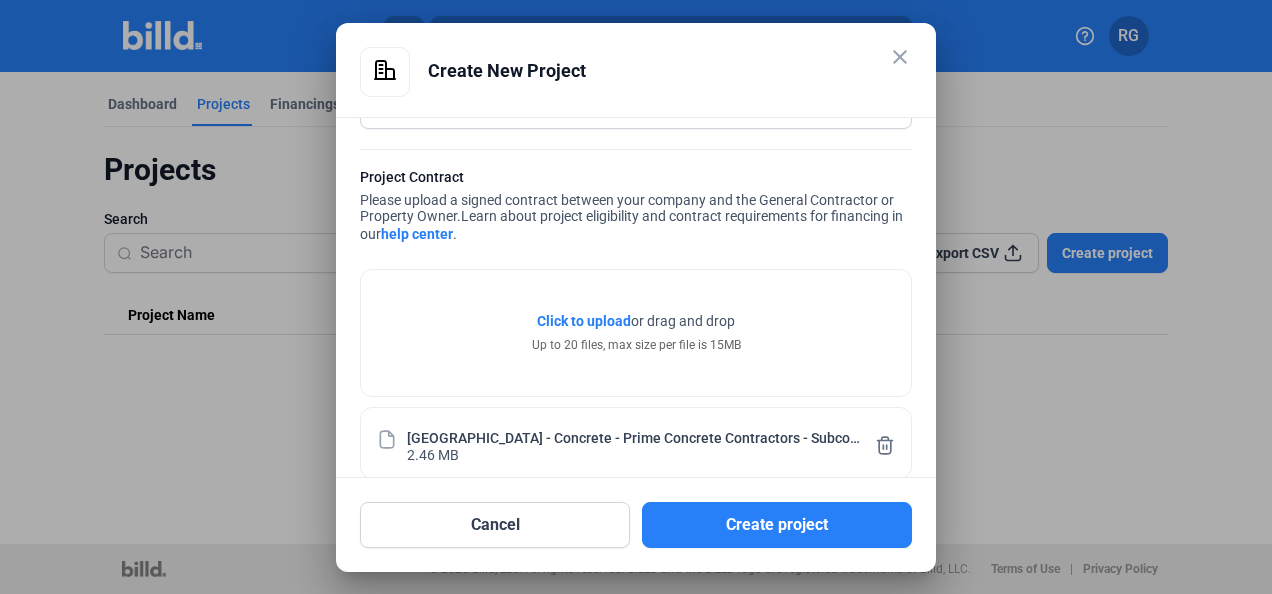 scroll, scrollTop: 102, scrollLeft: 0, axis: vertical 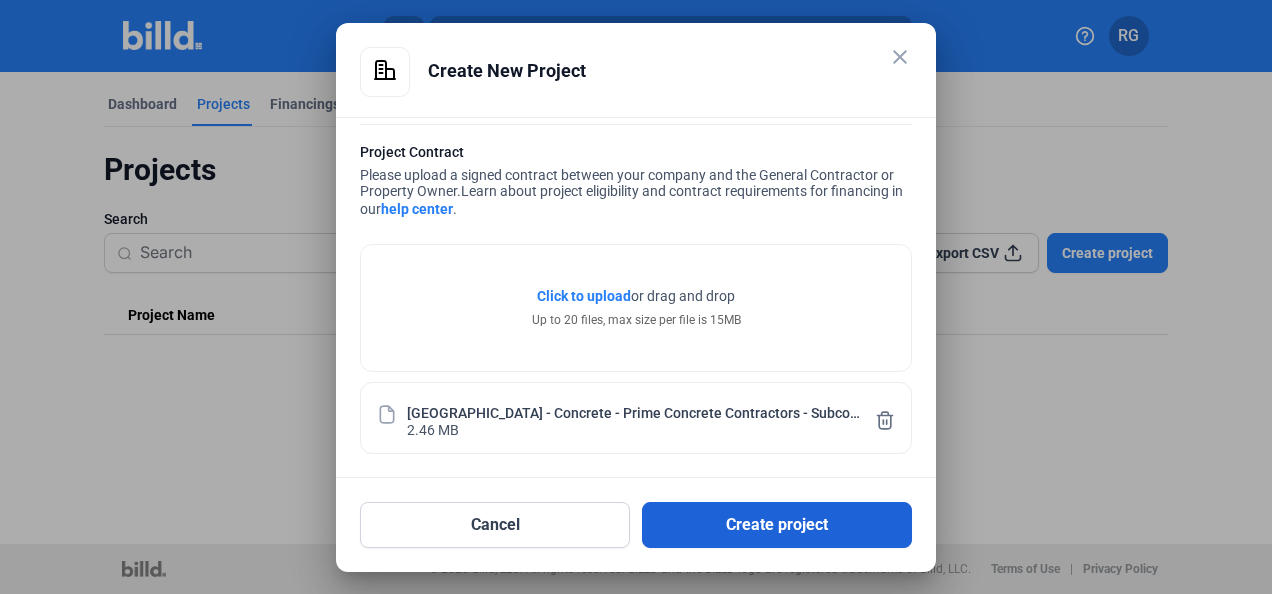 click on "Create project" at bounding box center [777, 525] 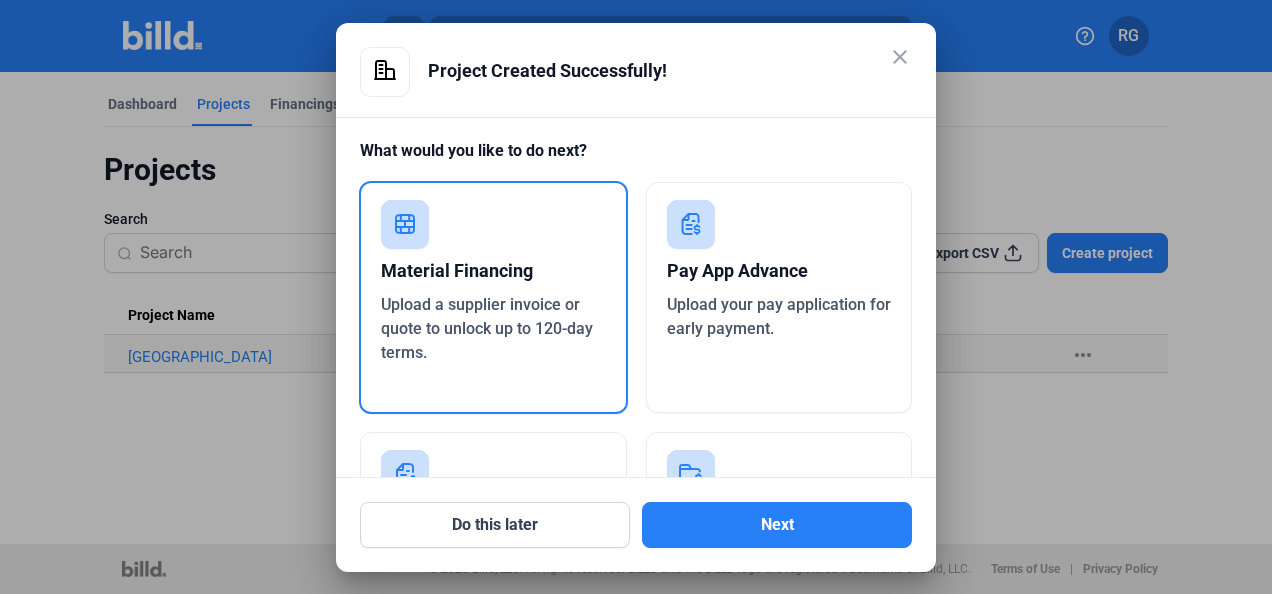 click on "Pay App Advance" at bounding box center [779, 271] 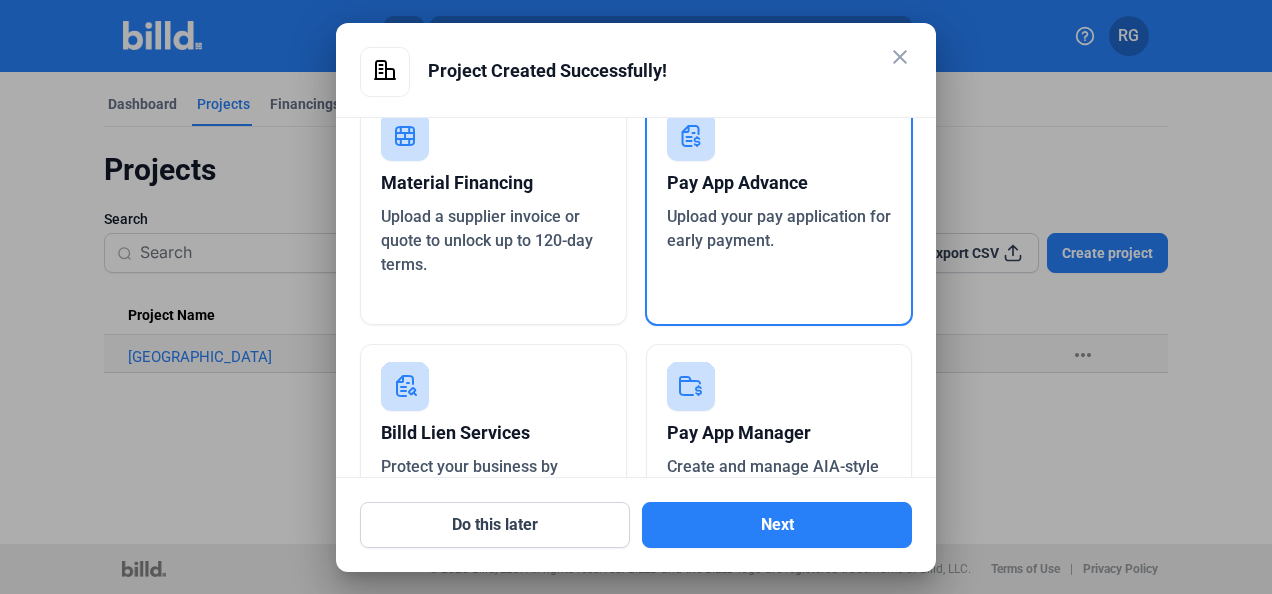 scroll, scrollTop: 0, scrollLeft: 0, axis: both 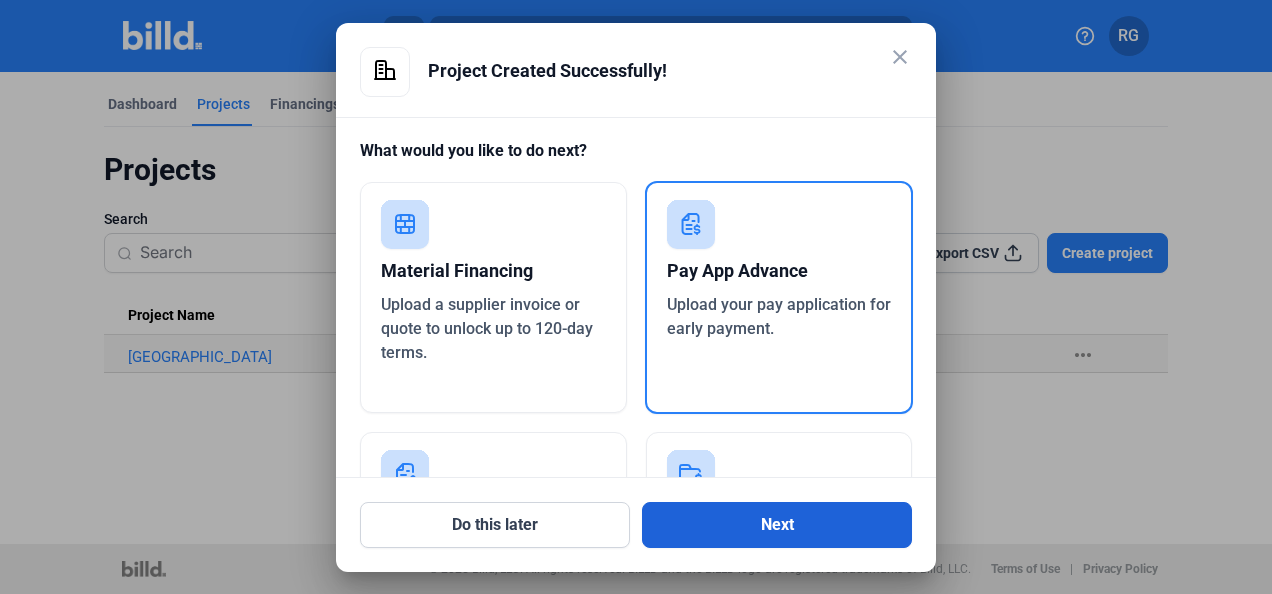 click on "Next" at bounding box center [777, 525] 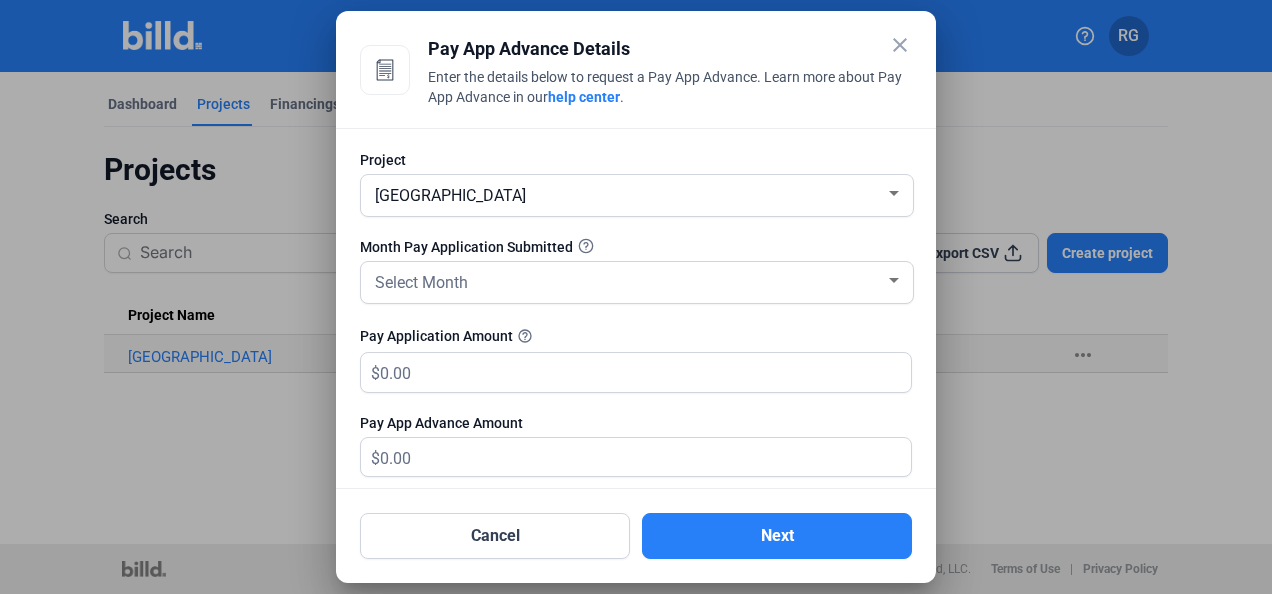 scroll, scrollTop: 100, scrollLeft: 0, axis: vertical 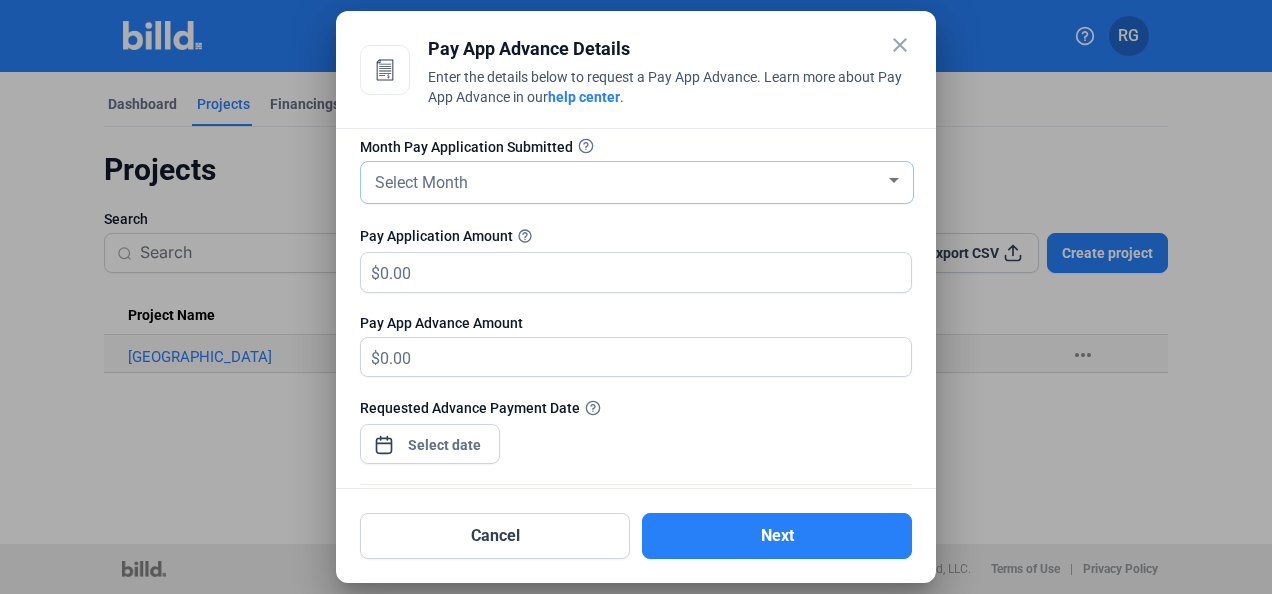 click on "Select Month" at bounding box center [628, 181] 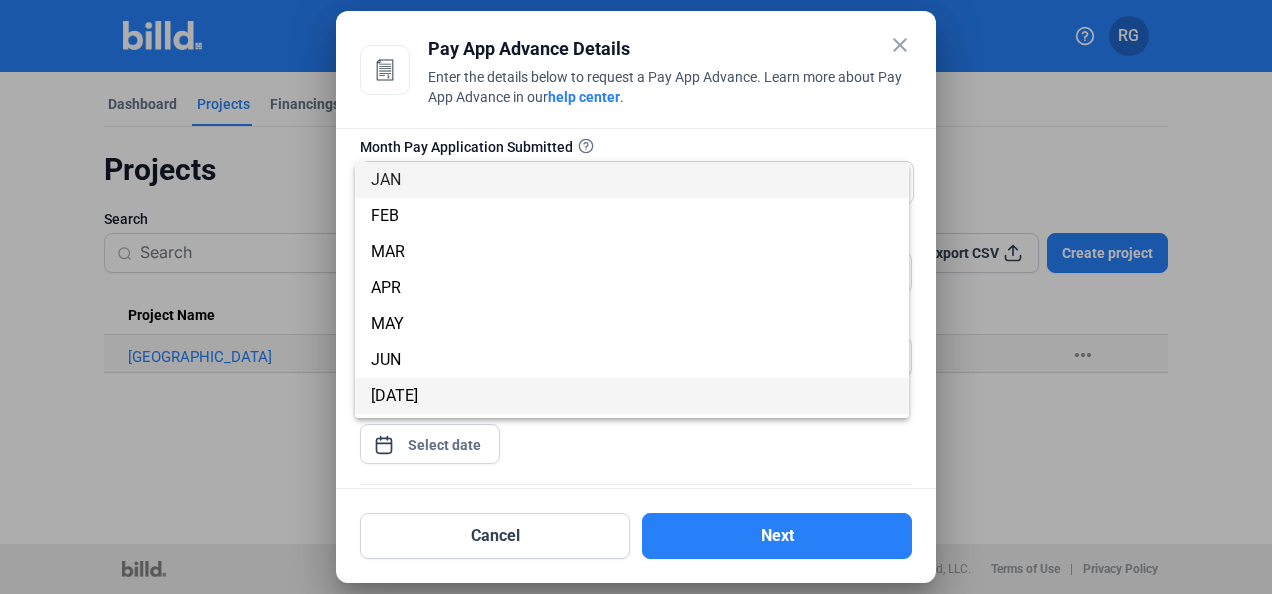 click on "JUL" at bounding box center (632, 396) 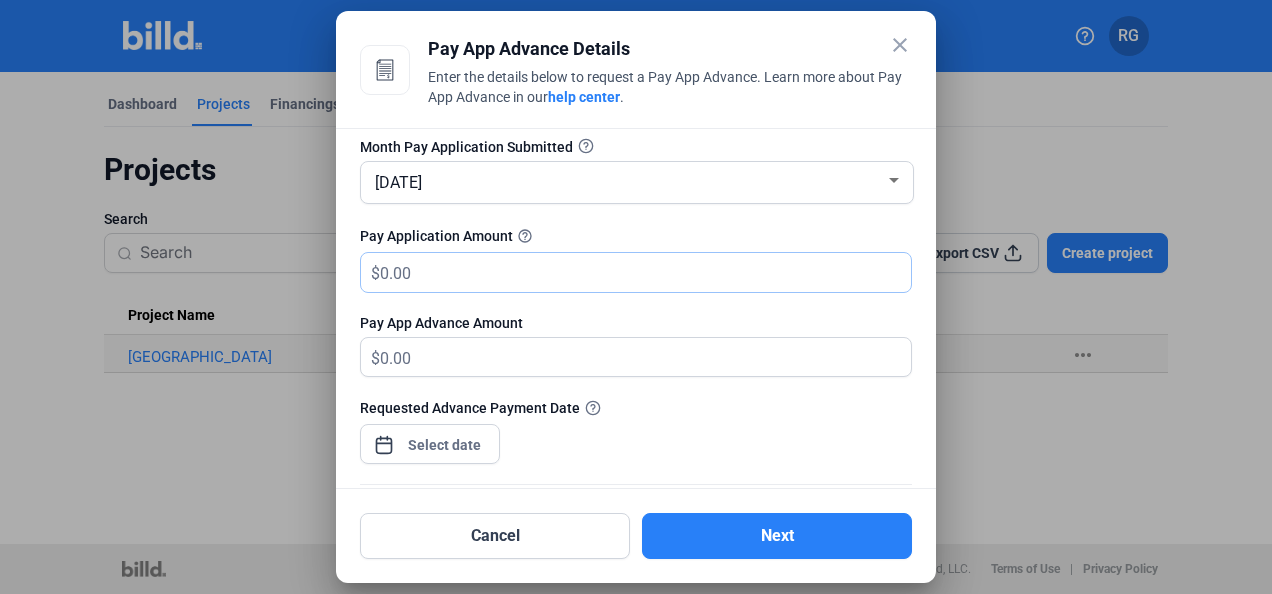 drag, startPoint x: 520, startPoint y: 269, endPoint x: 396, endPoint y: 249, distance: 125.60255 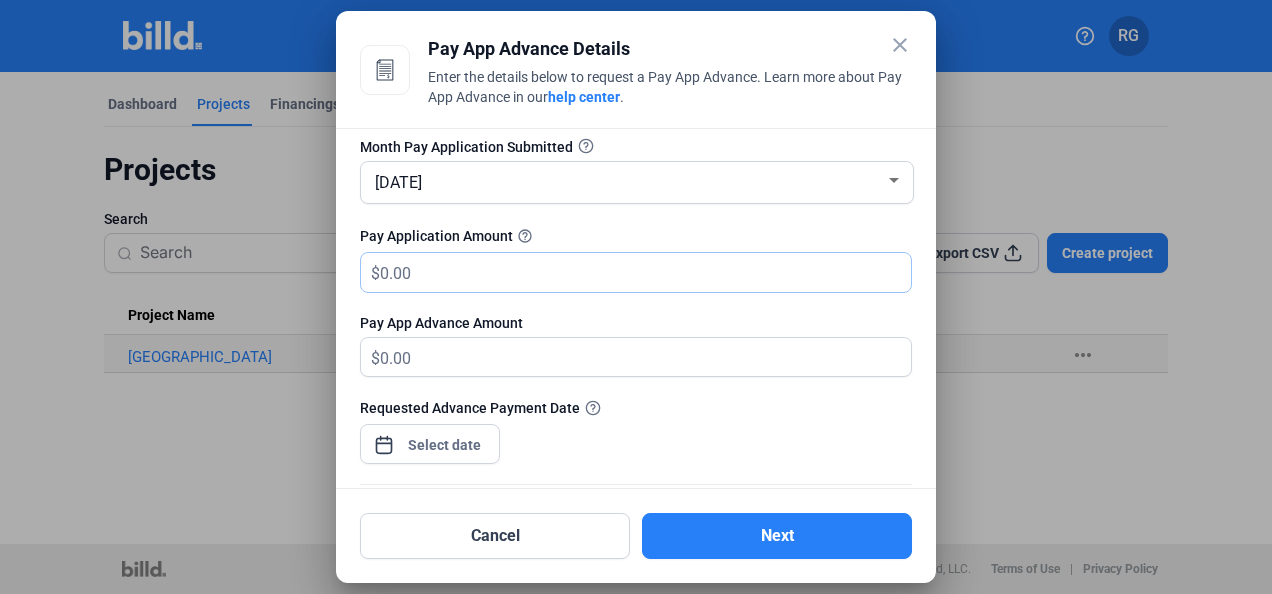 click on "Pay Application Amount  help_outline $" 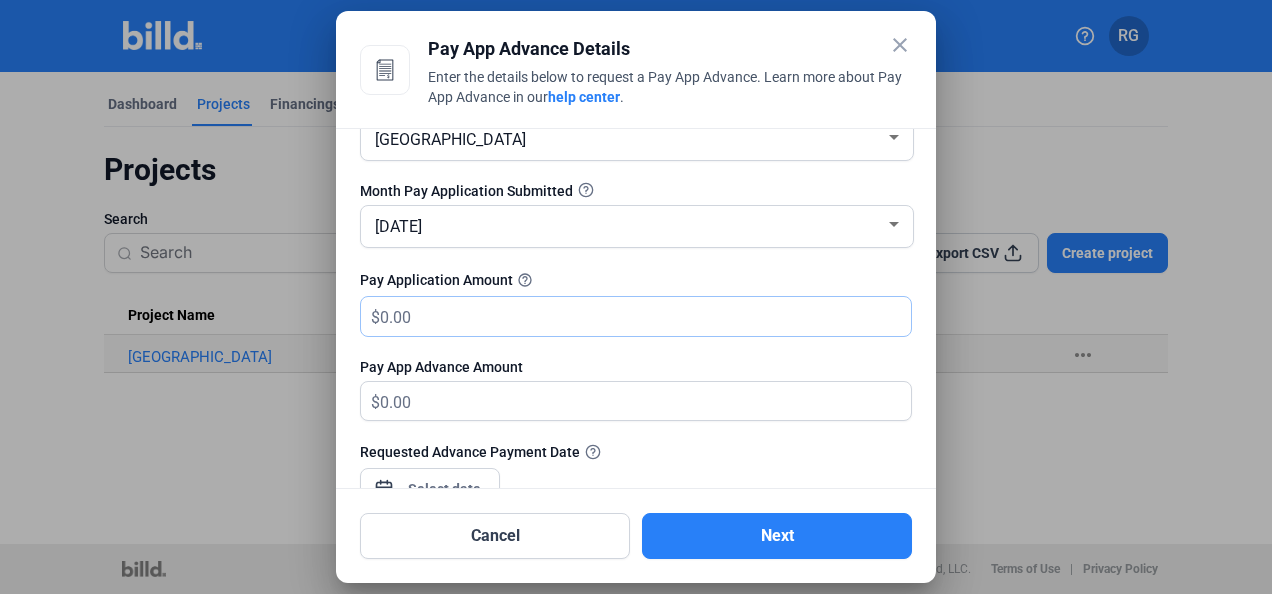 scroll, scrollTop: 100, scrollLeft: 0, axis: vertical 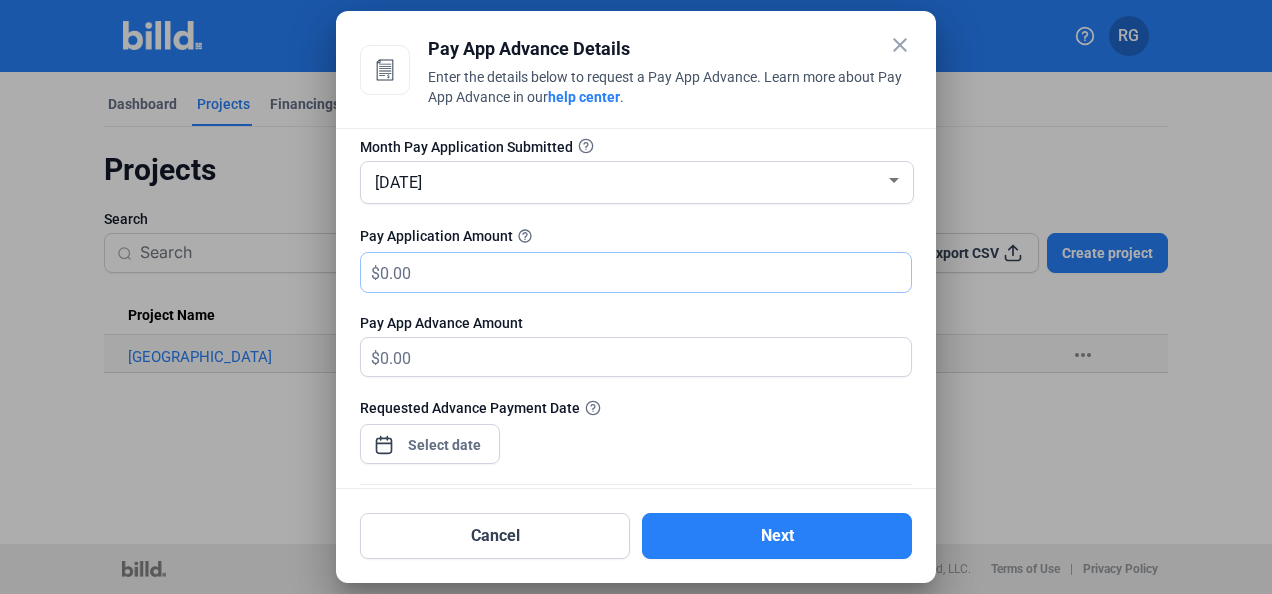 click at bounding box center (645, 272) 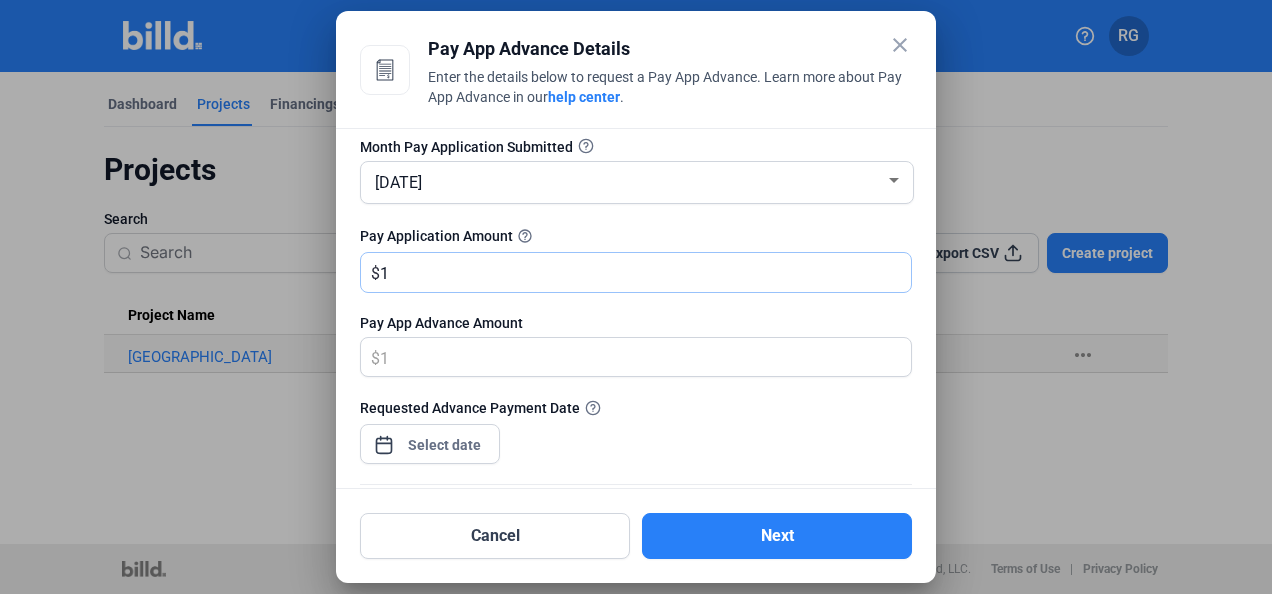 type on "1.00" 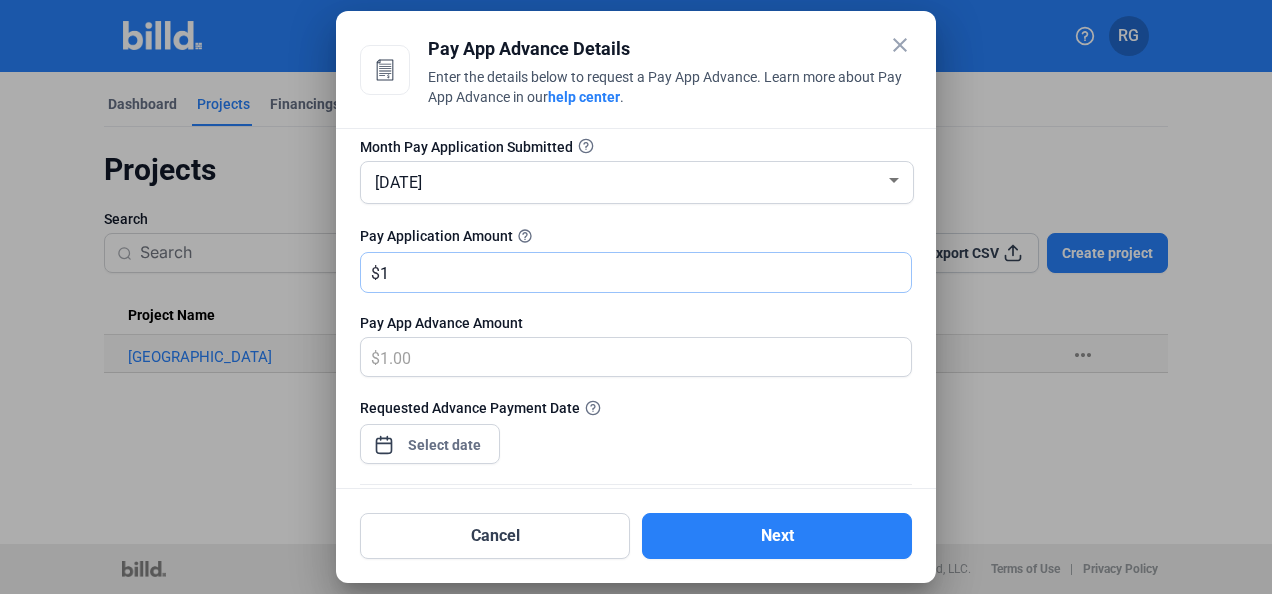 type on "18" 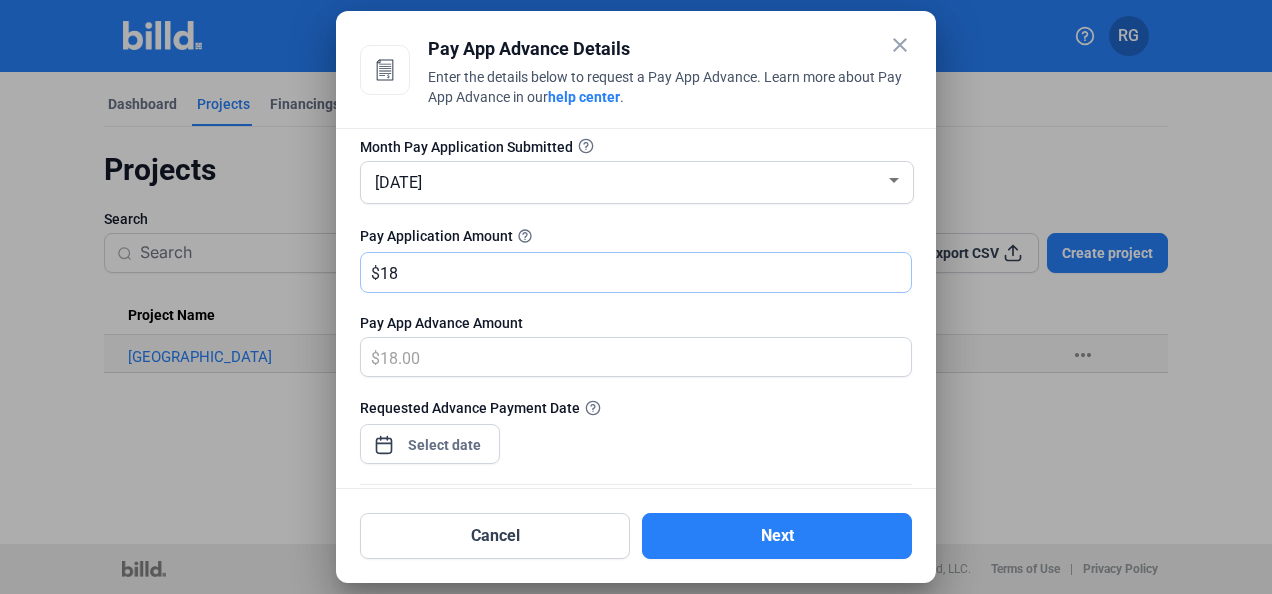 type on "189" 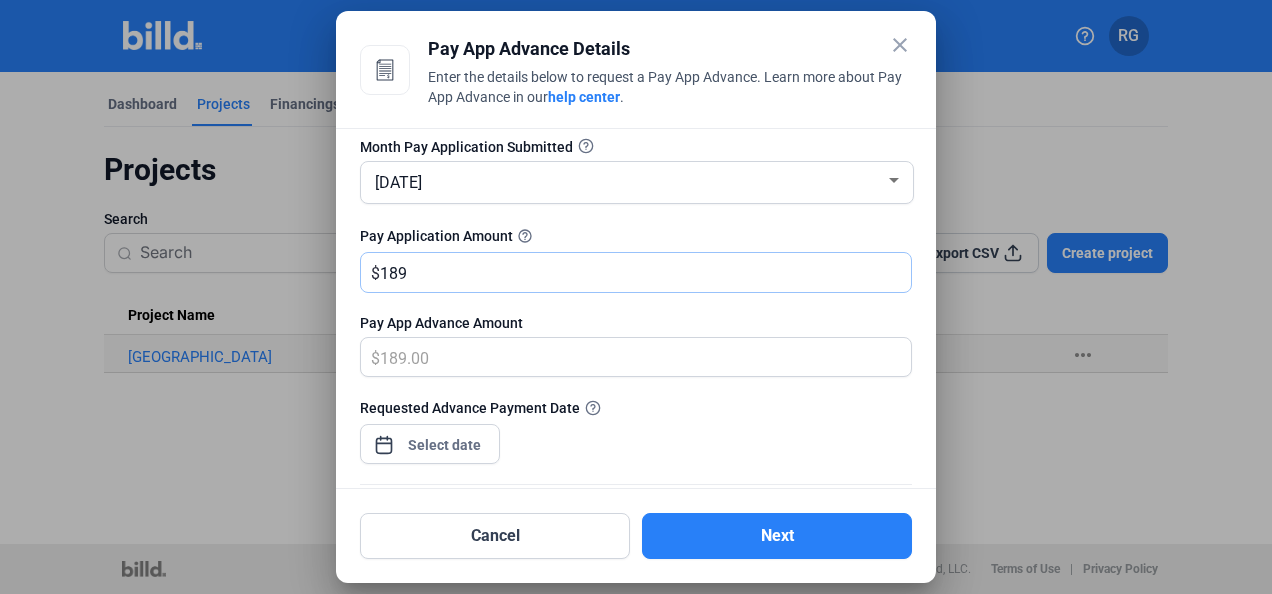 type on "1890" 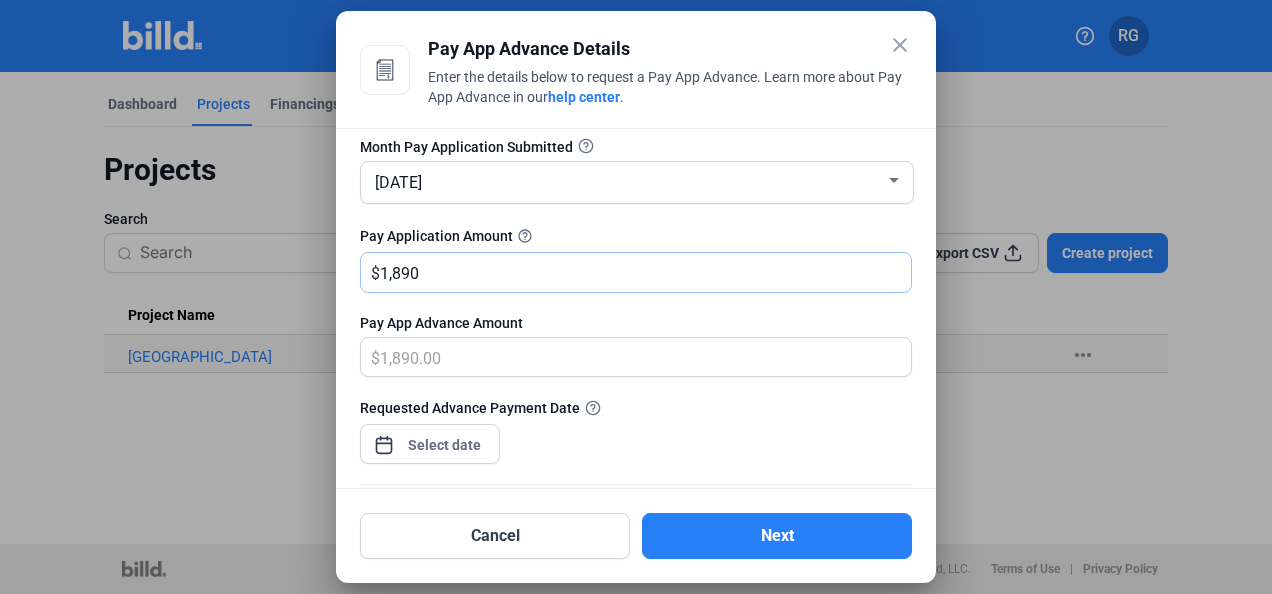 type on "1,8900" 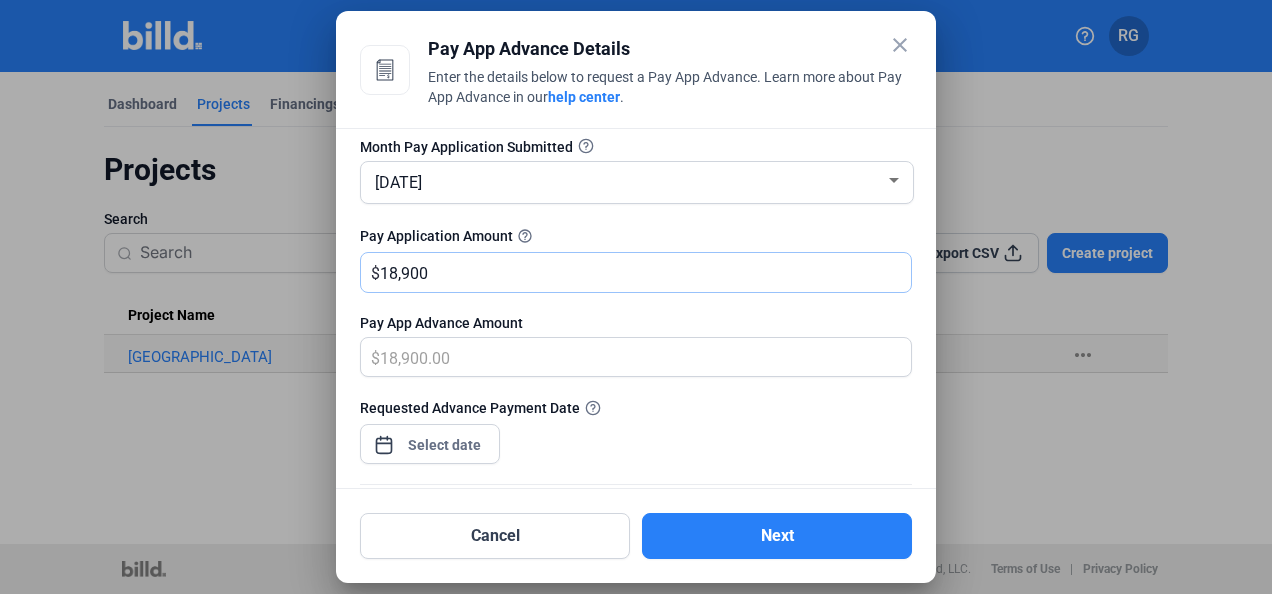 type on "18,9000" 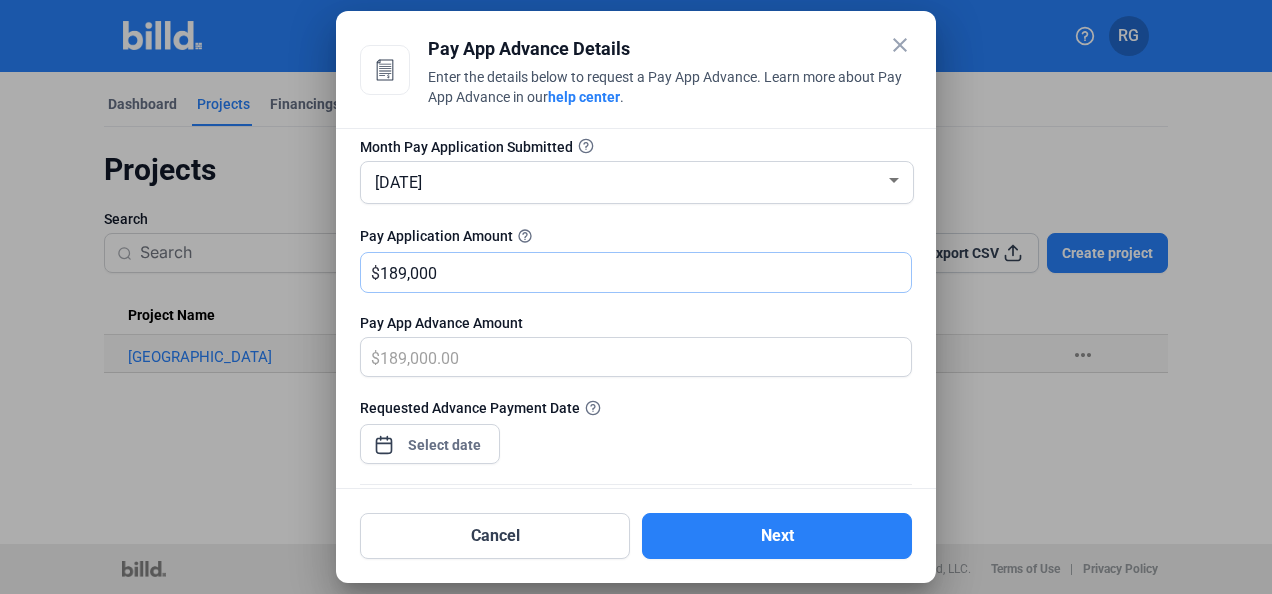 type on "189,0000" 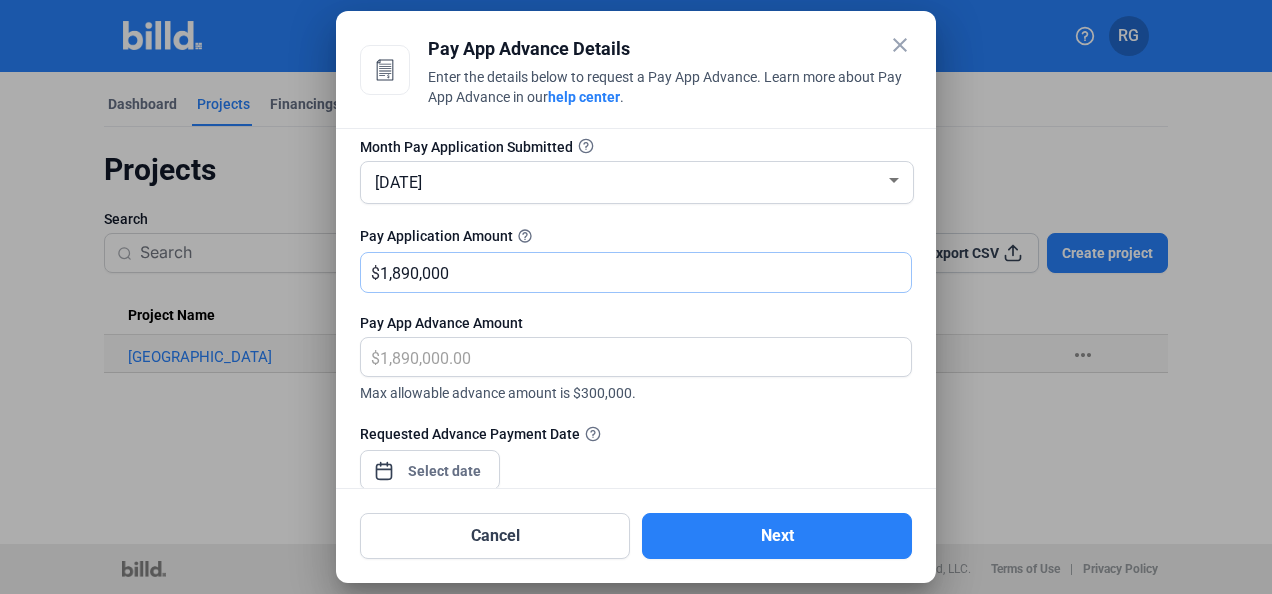 type on "1,890,00" 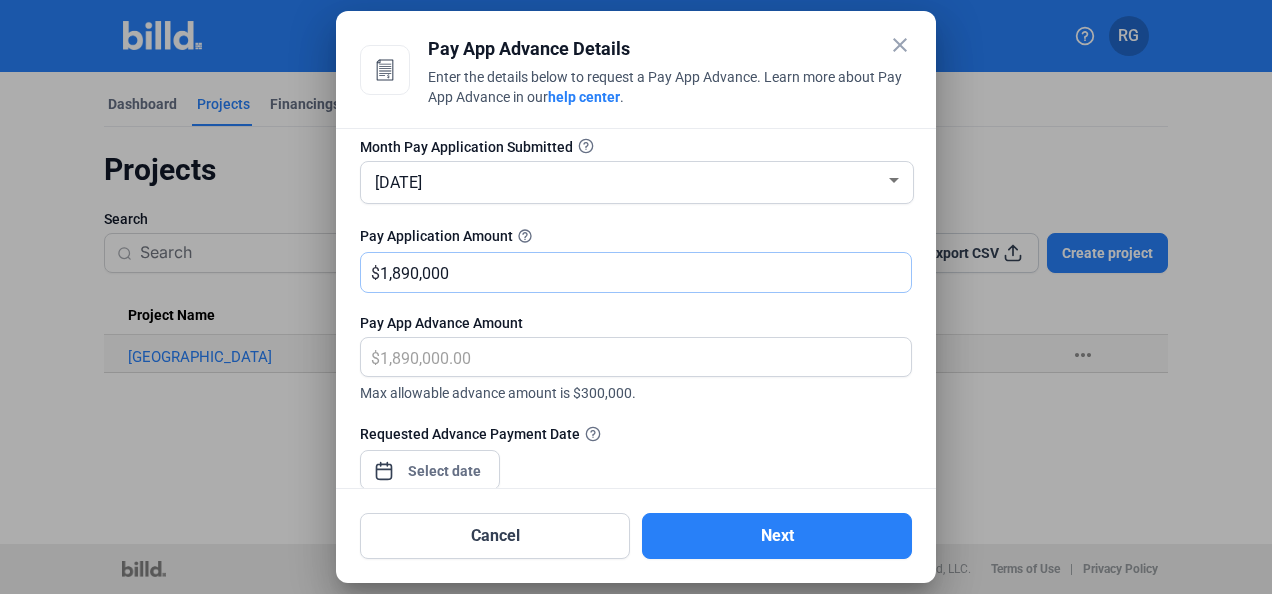 type on "189,000.00" 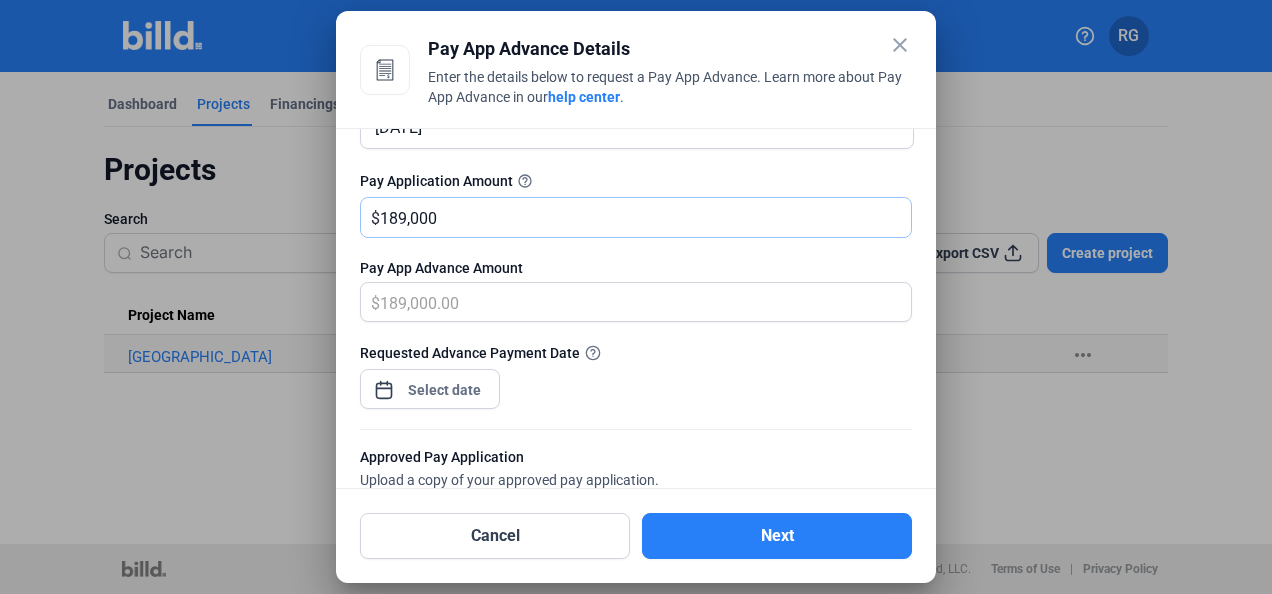 scroll, scrollTop: 200, scrollLeft: 0, axis: vertical 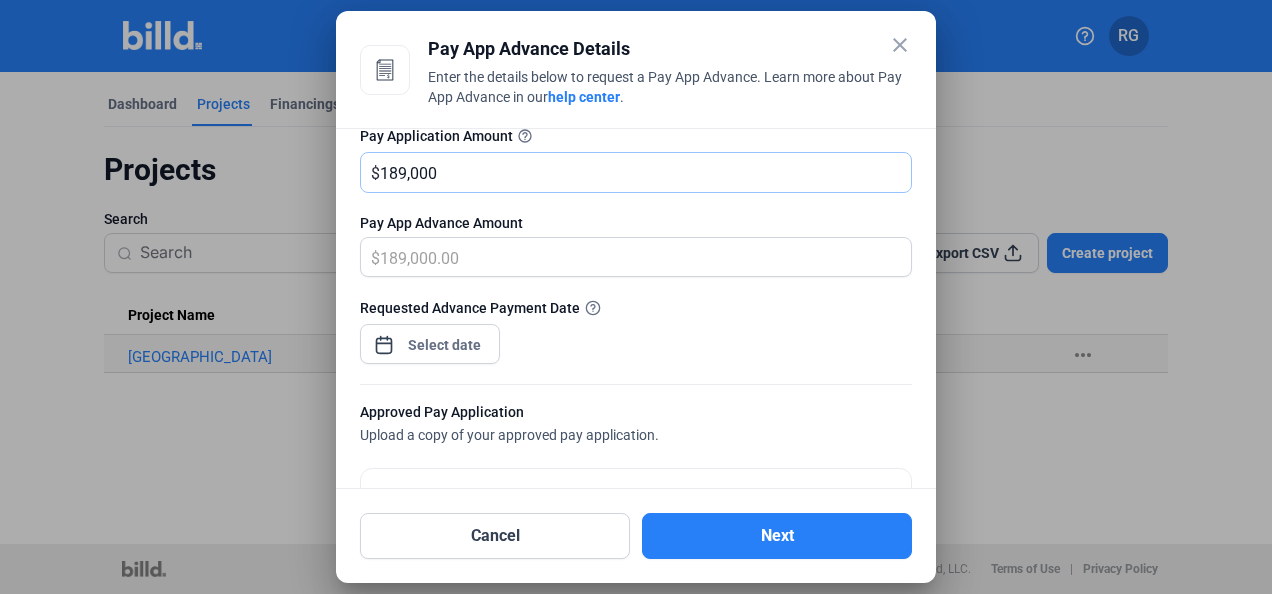 type on "189,000" 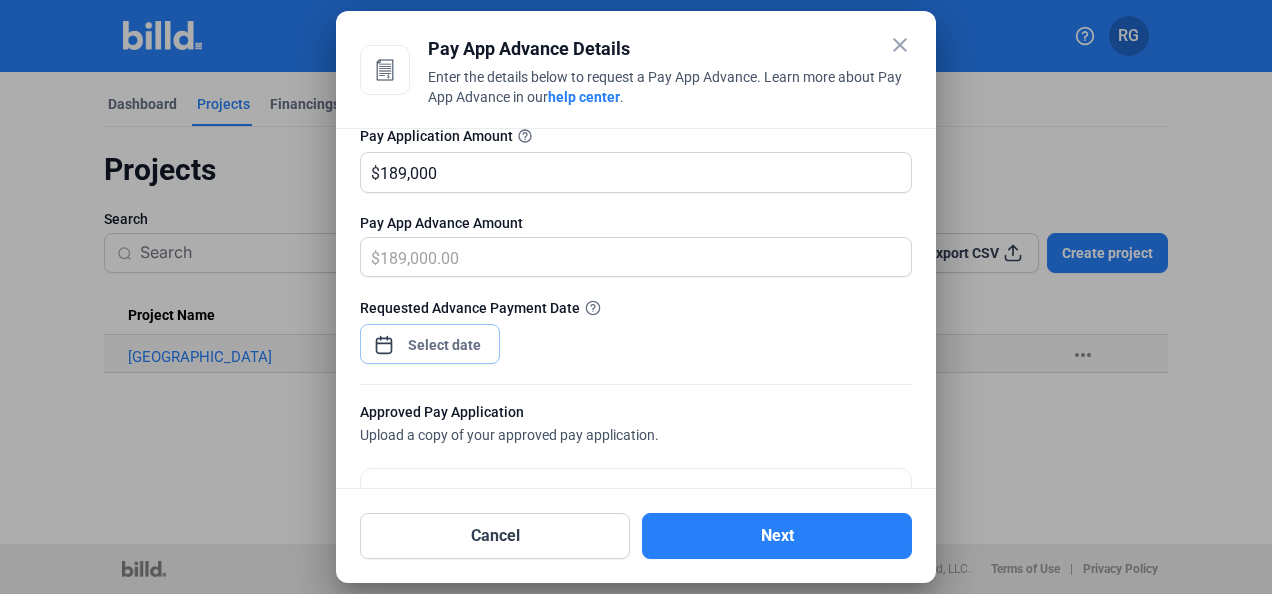 click on "close  Pay App Advance Details   Enter the details below to request a Pay App Advance. Learn more about Pay App Advance in our   help center .  Project  Rising Brook District  Month Pay Application Submitted  JUL  Pay Application Amount  help_outline $ 189,000  Pay App Advance Amount  $ 189,000.00  Requested Advance Payment Date   Approved Pay Application   Upload a copy of your approved pay application.  Click to upload  Tap to upload or drag and drop  Up to 20 files, max size per file is 15MB  Important Reminder If you are paid by your GC via check, you must upload the check when submitting a payment to Billd. In order to remain in good standing, please do not deposit or cash the check.   Cancel   Next" at bounding box center (636, 297) 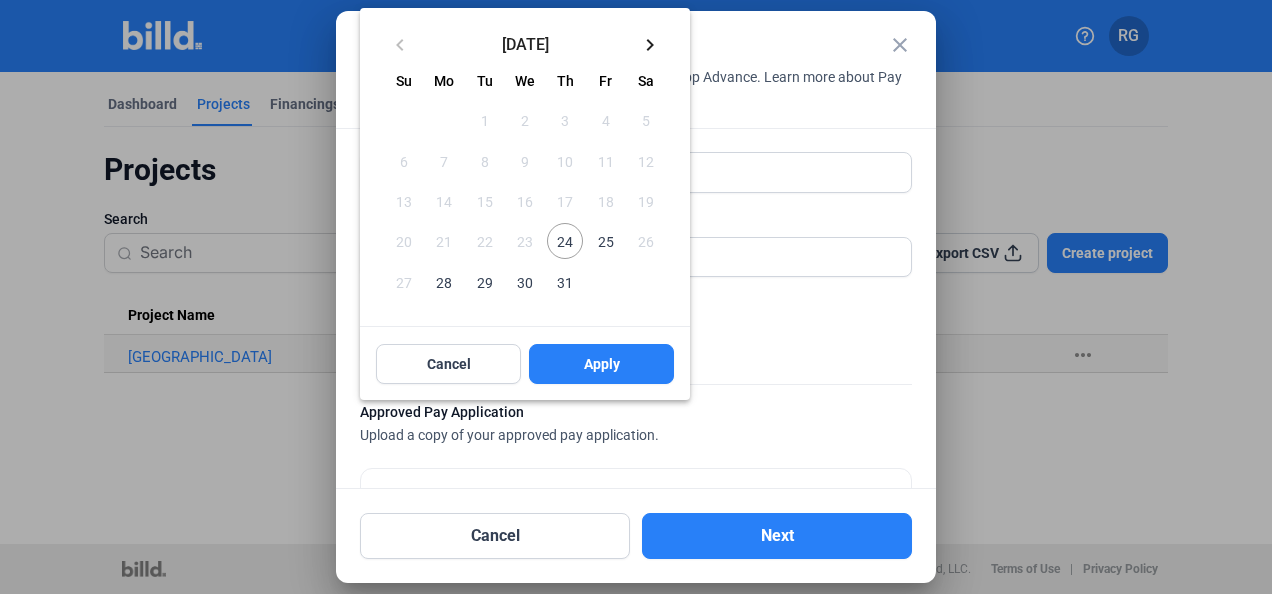 click on "24" at bounding box center [565, 241] 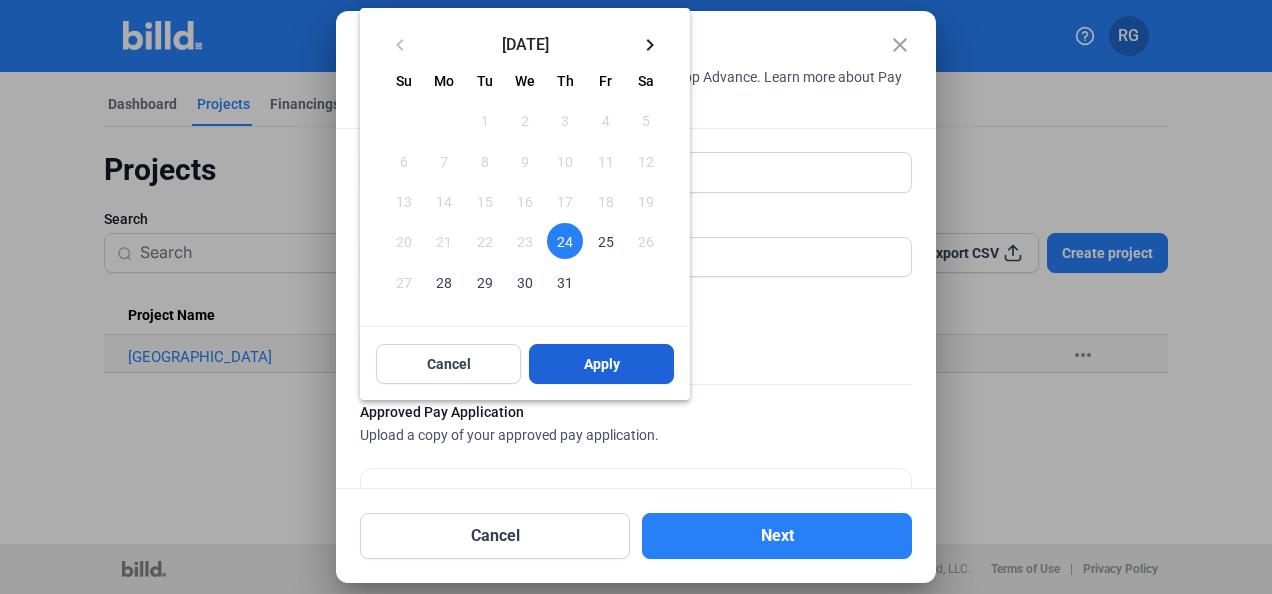 click on "Apply" at bounding box center (602, 364) 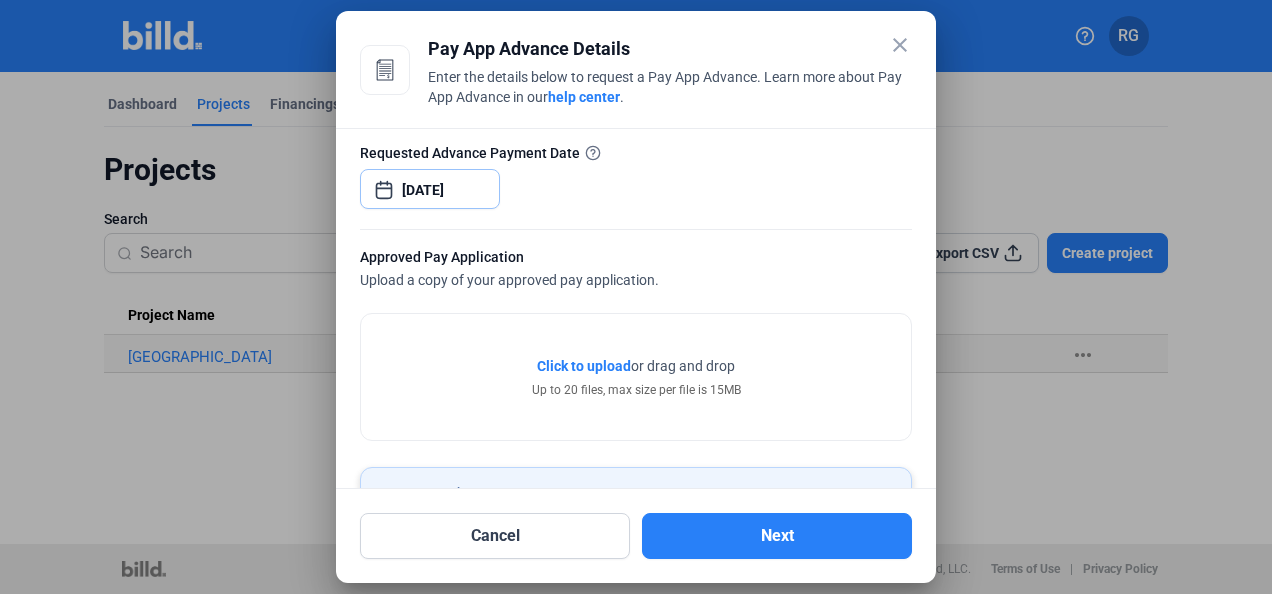 scroll, scrollTop: 400, scrollLeft: 0, axis: vertical 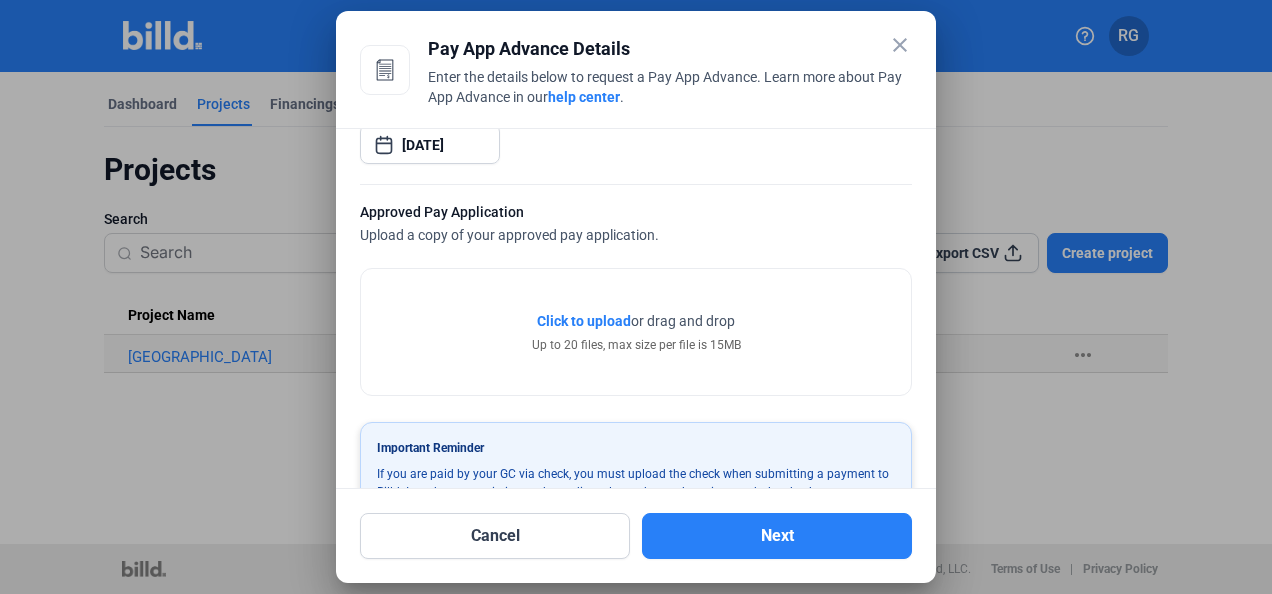 click on "Click to upload" 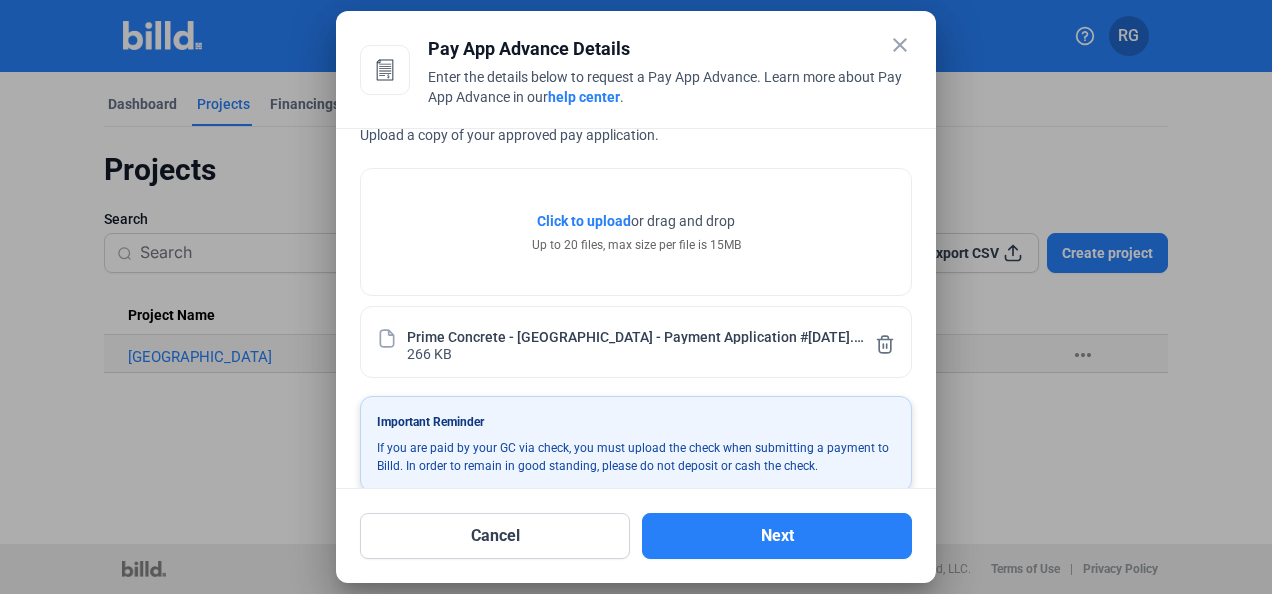 scroll, scrollTop: 524, scrollLeft: 0, axis: vertical 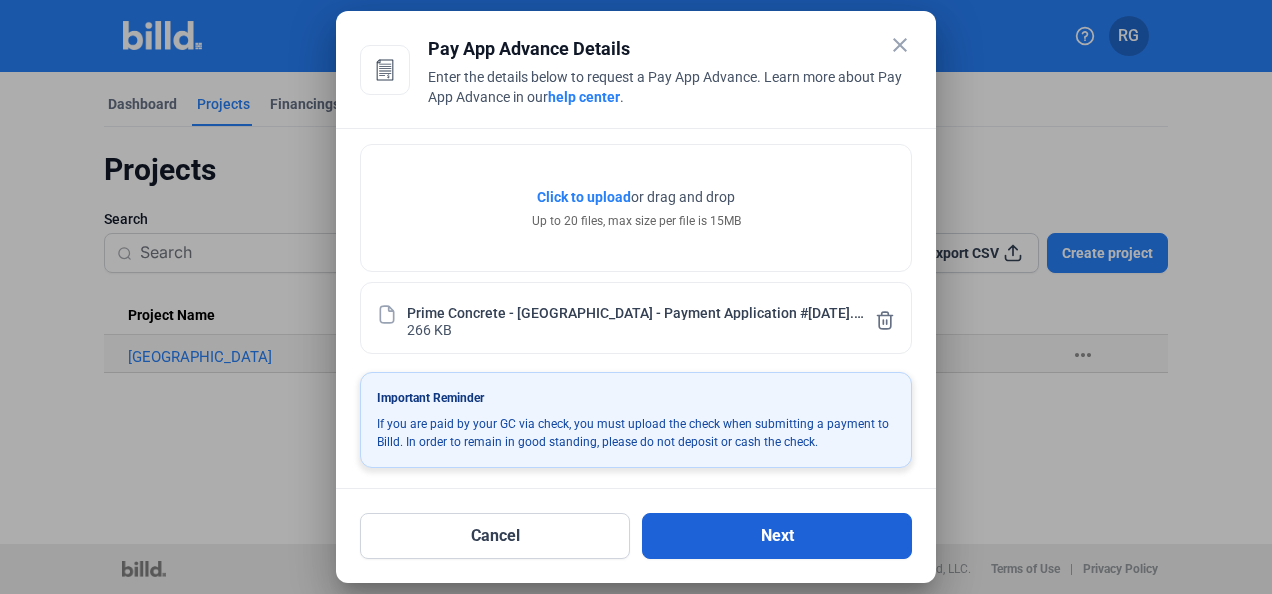 click on "Next" at bounding box center (777, 536) 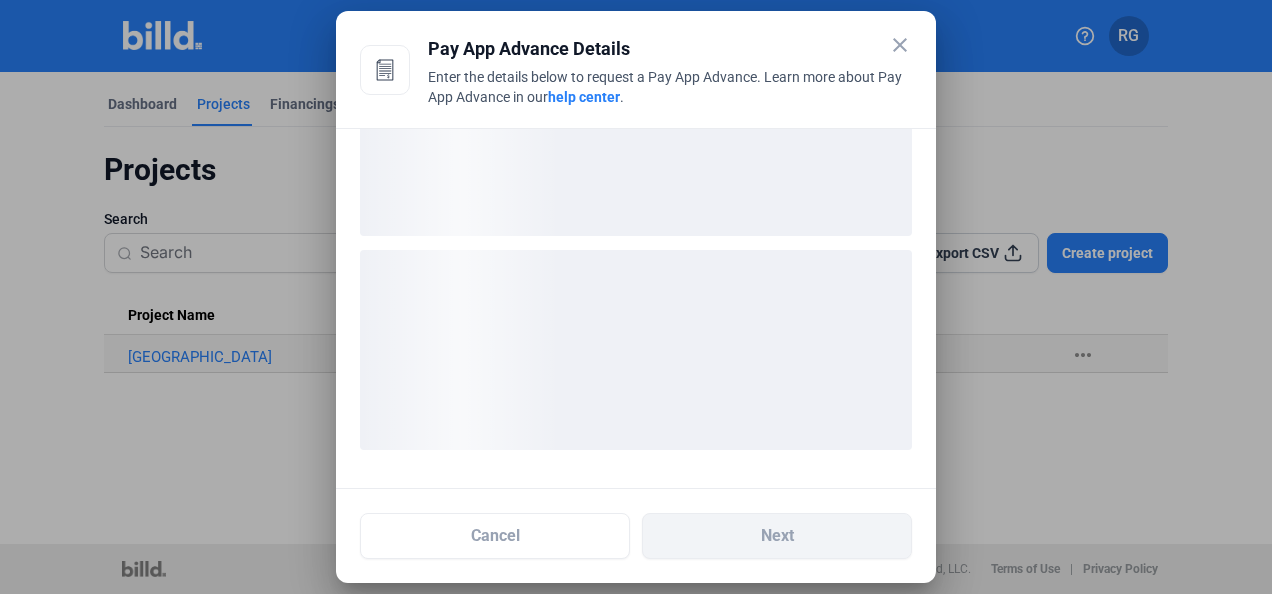 scroll, scrollTop: 114, scrollLeft: 0, axis: vertical 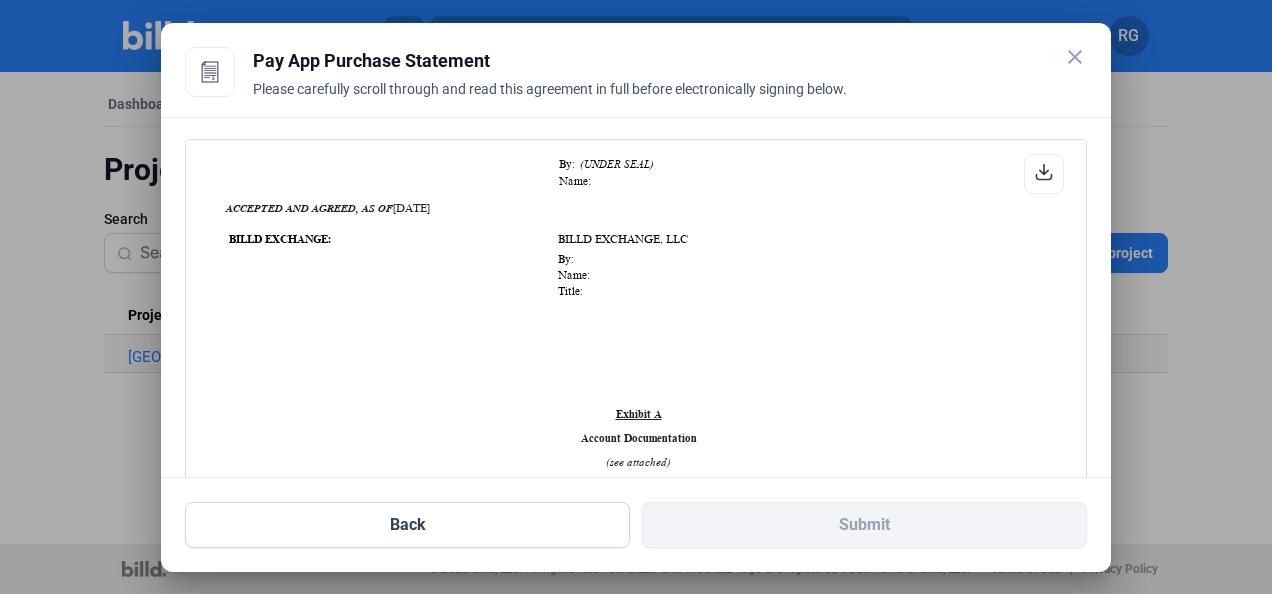 click on "By:    (UNDER SEAL)" at bounding box center (803, 164) 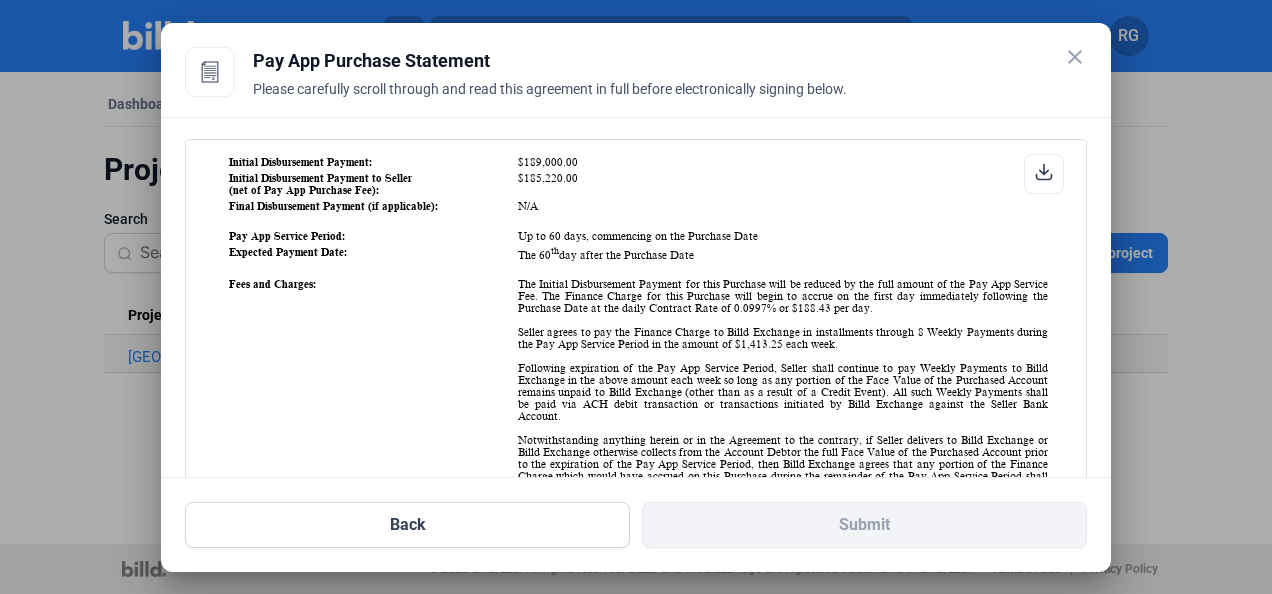 scroll, scrollTop: 0, scrollLeft: 0, axis: both 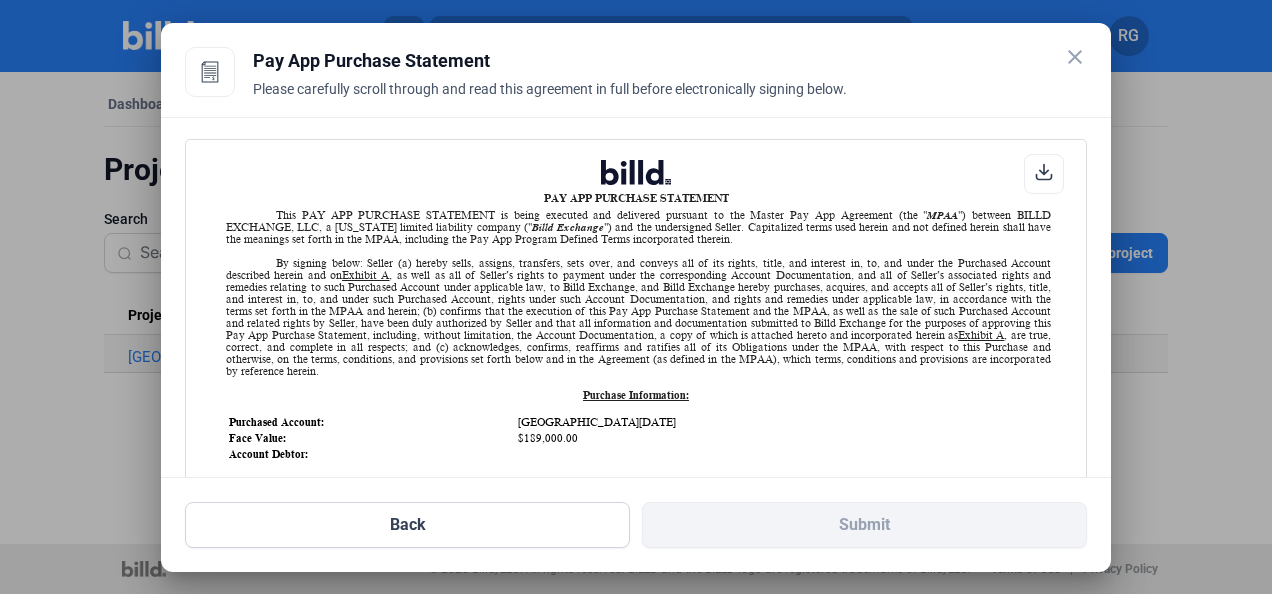 click on "By signing below: Seller (a) hereby sells, assigns, transfers, sets over, and conveys all of its rights, title, and interest in, to, and under the Purchased Account described herein and on  Exhibit A Exhibit A , are true, correct, and complete in all respects; and (c) acknowledges, confirms, reaffirms and ratifies all of its Obligations under the MPAA, with respect to this Purchase and otherwise, on the terms, conditions, and provisions set forth below and in the Agreement (as defined in the MPAA), which terms, conditions and provisions are incorporated by reference herein." at bounding box center [638, 317] 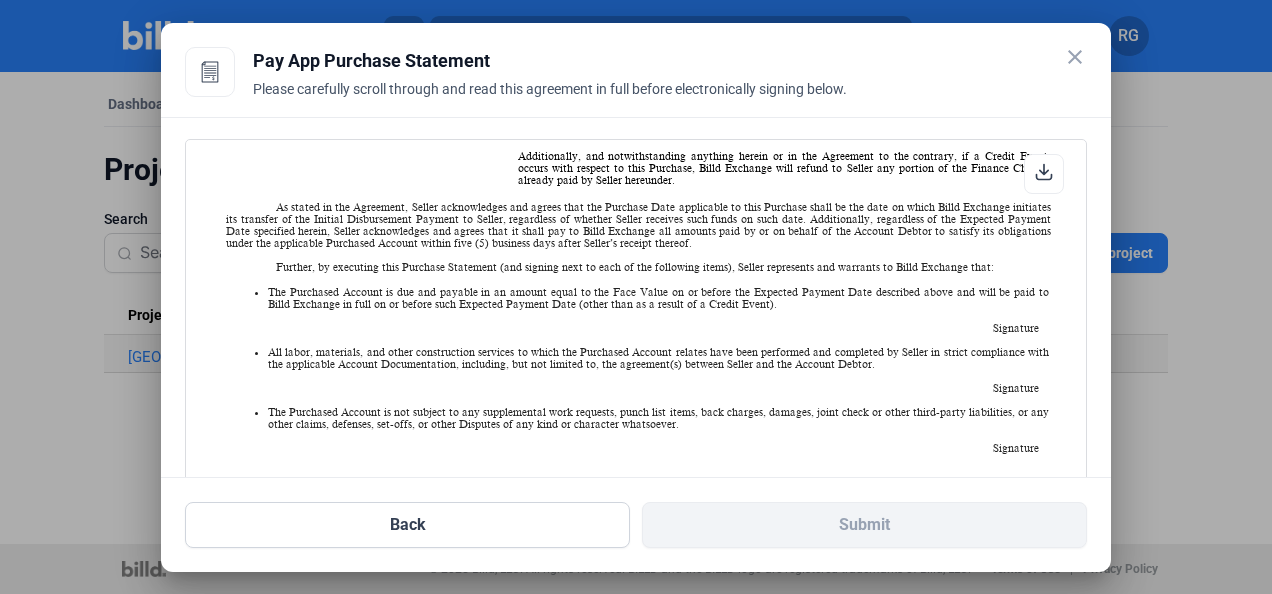 scroll, scrollTop: 900, scrollLeft: 0, axis: vertical 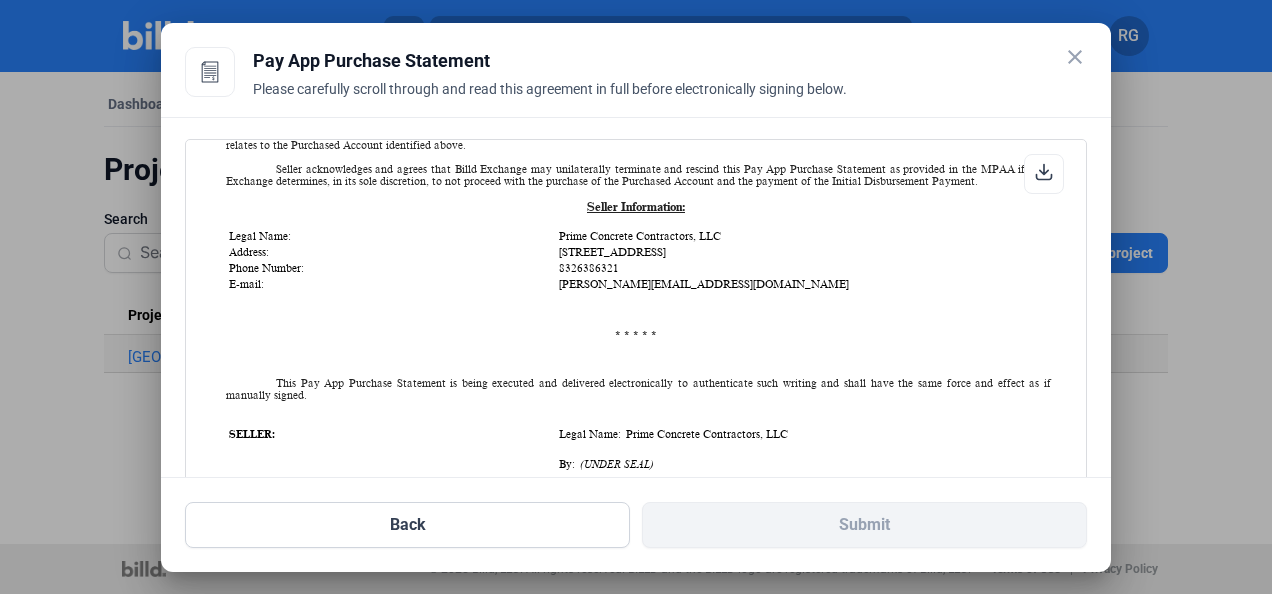 click on "PAY APP PURCHASE STATEMENT  This PAY APP PURCHASE STATEMENT is being executed and delivered pursuant to the Master Pay App Agreement (the " MPAA ") between BILLD EXCHANGE, LLC, a Delaware limited liability company (" Billd Exchange ") and the undersigned Seller. Capitalized terms used herein and not defined herein shall have the meanings set forth in the MPAA, including the Pay App Program Defined Terms incorporated therein.
By signing below: Seller (a) hereby sells, assigns, transfers, sets over, and conveys all of its rights, title, and interest in, to, and under the Purchased Account described herein and on  Exhibit A Exhibit A , are true, correct, and complete in all respects; and (c) acknowledges, confirms, reaffirms and ratifies all of its Obligations under the MPAA, with respect to this Purchase and otherwise, on the terms, conditions, and provisions set forth below and in the Agreement (as defined in the MPAA), which terms, conditions and provisions are incorporated by reference herein.
Face Value:" at bounding box center (636, -130) 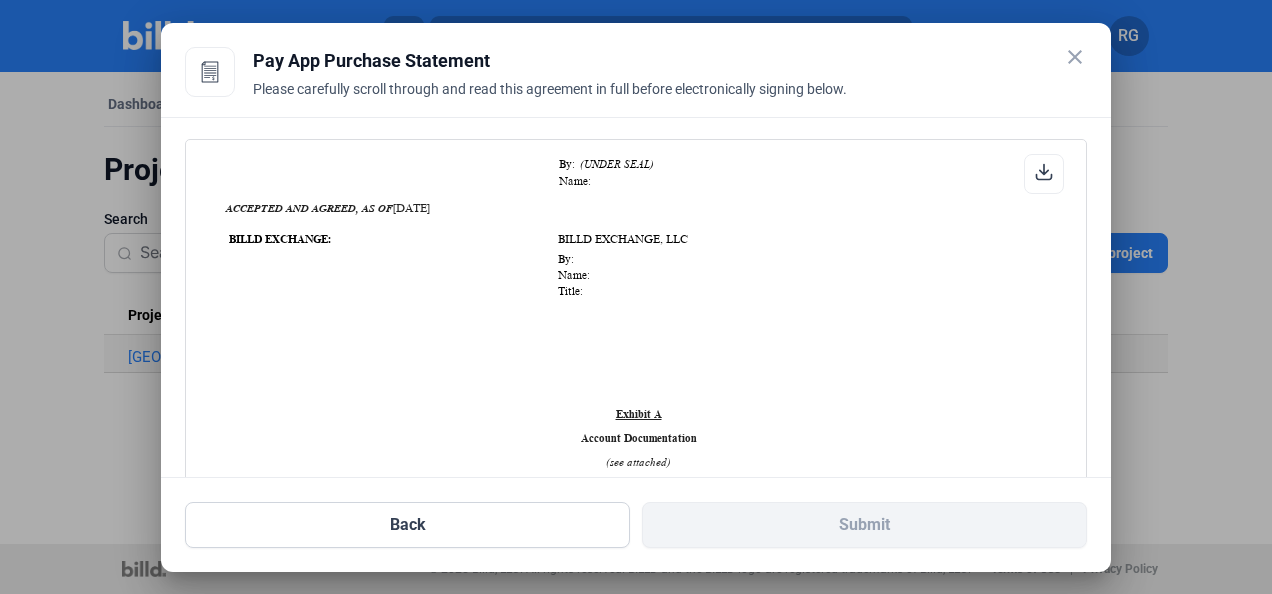 click on "Prime Concrete Contractors, LLC" at bounding box center (704, 134) 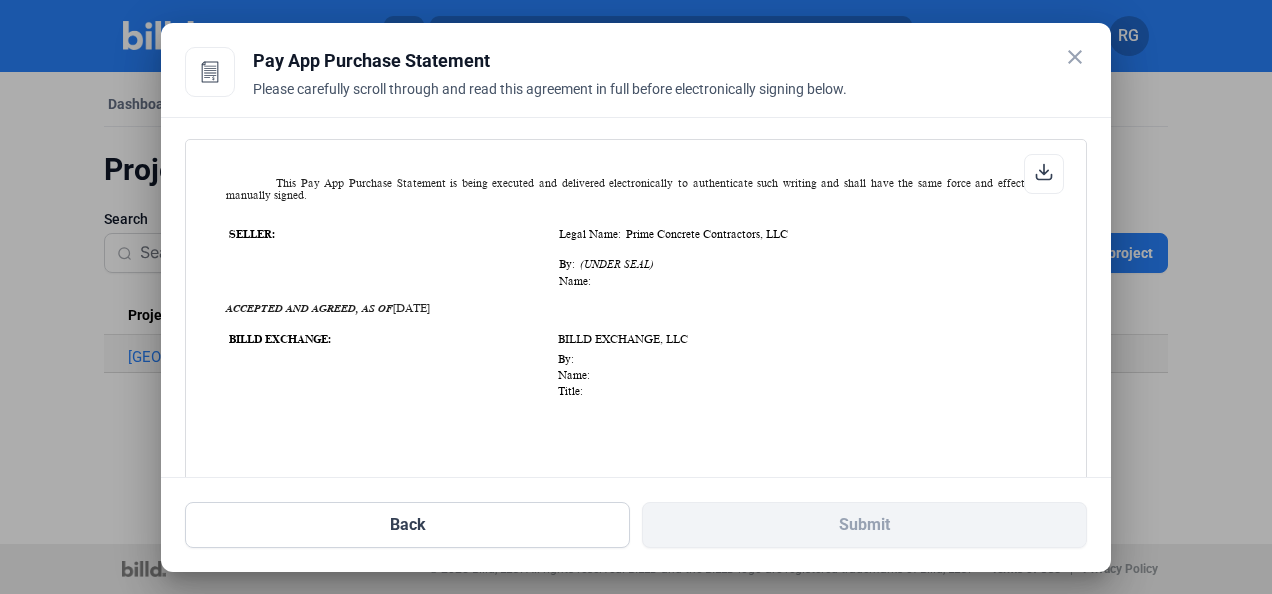 click on "* * * * *" at bounding box center [636, 135] 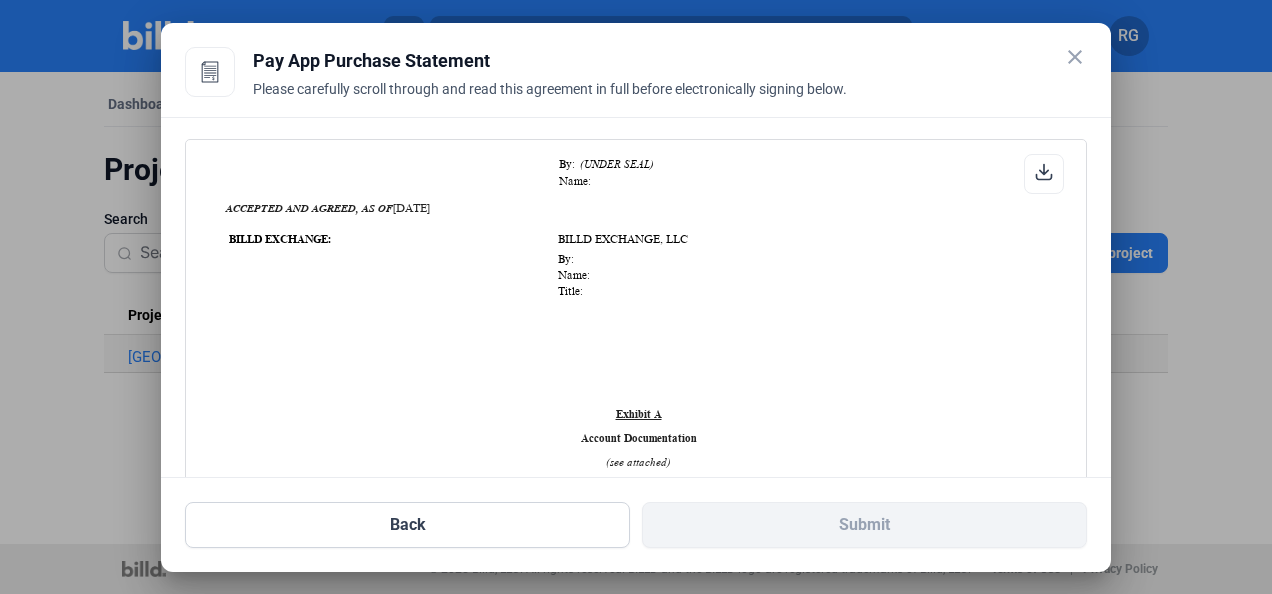 click on "SELLER:  Legal Name:  Prime Concrete Contractors, LLC  By:    (UNDER SEAL)  Name:" at bounding box center [638, 157] 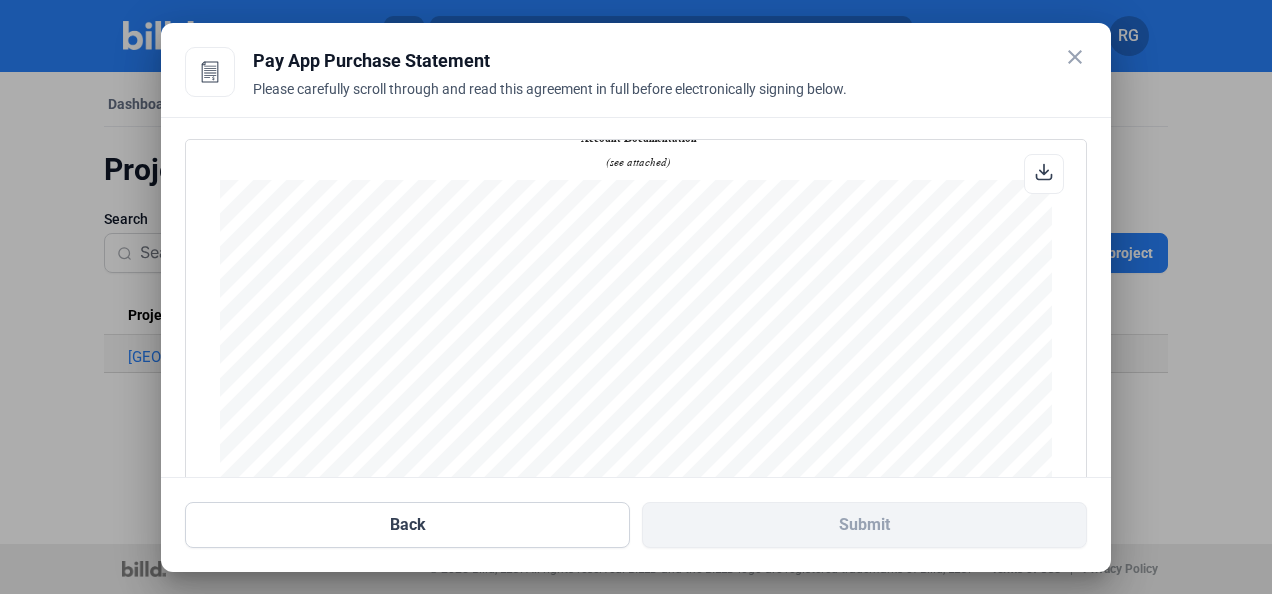 click on "AIA DOCUMENT G702   PAGE ONE OF TWO PAGES SUBMITTED TO:   Elevated Construction Management PROJECT:   Rising Brook District   APPLICATION NO   1   Distribution to: OWNER ARCHITECT PERIOD TO:   7/31/025   X   CONTRACTOR FROM   Prime Concrete Contractors LLC CONTRACTOR:   5600 NW Central Dr. Suite 101A Houston, TX 77092   PROJECT NOS:   Rising Brook District CONTRACT FOR   Rising Brook District   CONTRACT DATE   June 25, 2025 CONTRACTOR'S APPLICATION FOR PAYMENT   The undersigned Contractor certifies that to the best of the Contractor's knowledge, Application is made for payment, as shown below, in connection with the Contract.   information and belief the Work covered by this Application for Payment has been Continuation Sheet, AIA Document G703, is attached.   completed in accordance with the Contract Documents, that all amounts have been paid by the Contractor for Work for which previous Certificates for Payment were issued and 1. ORIGINAL CONTRACT SUM   $590,000.00 2. Net change by Change Orders   $0.00" at bounding box center [636, 501] 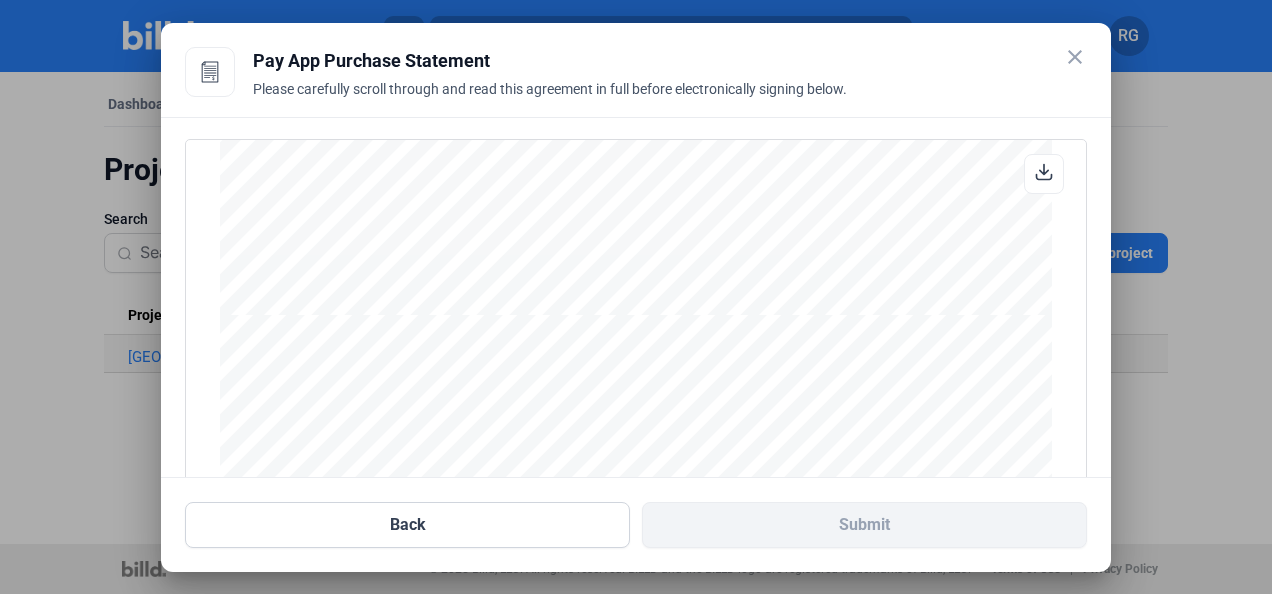 click on "AIA DOCUMENT G702   PAGE ONE OF TWO PAGES SUBMITTED TO:   Elevated Construction Management PROJECT:   Rising Brook District   APPLICATION NO   1   Distribution to: OWNER ARCHITECT PERIOD TO:   7/31/025   X   CONTRACTOR FROM   Prime Concrete Contractors LLC CONTRACTOR:   5600 NW Central Dr. Suite 101A Houston, TX 77092   PROJECT NOS:   Rising Brook District CONTRACT FOR   Rising Brook District   CONTRACT DATE   June 25, 2025 CONTRACTOR'S APPLICATION FOR PAYMENT   The undersigned Contractor certifies that to the best of the Contractor's knowledge, Application is made for payment, as shown below, in connection with the Contract.   information and belief the Work covered by this Application for Payment has been Continuation Sheet, AIA Document G703, is attached.   completed in accordance with the Contract Documents, that all amounts have been paid by the Contractor for Work for which previous Certificates for Payment were issued and 1. ORIGINAL CONTRACT SUM   $590,000.00 2. Net change by Change Orders   $0.00" at bounding box center [636, 1] 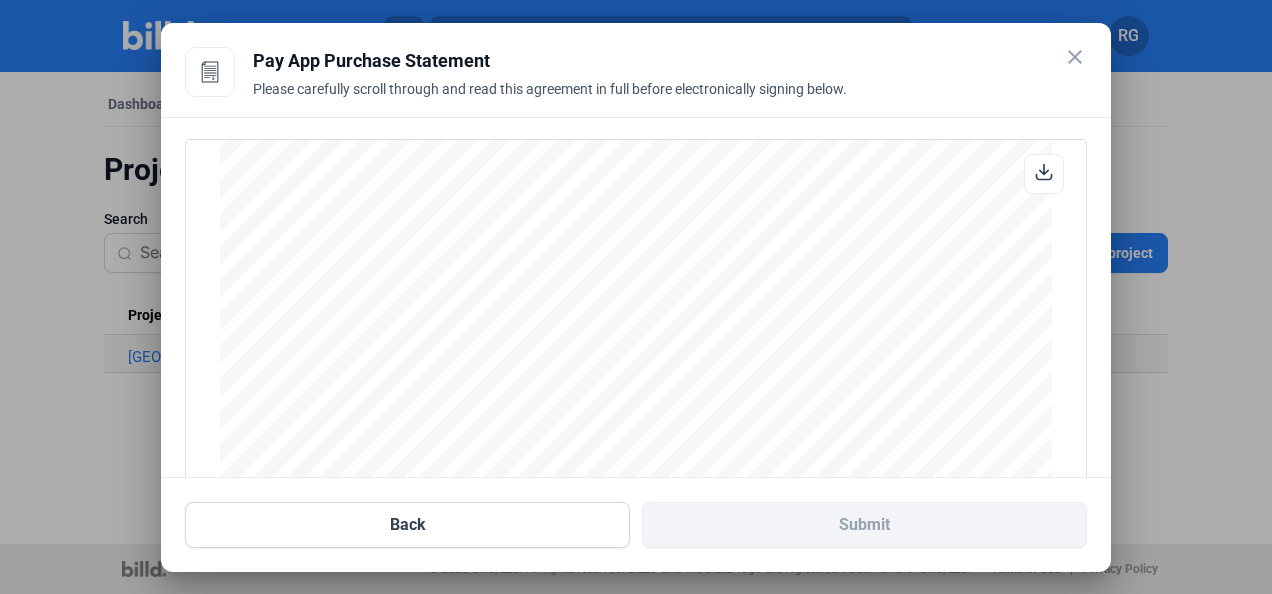 click on "CONTINUATION SHEET   AIA DOCUMENT G703   PAGE TWO OF TWO PAGES AIA Document G702, APPLICATION AND CERTIFICATION FOR PAYMENT, containing   Rising Brook District   APPLICATION NO:   1 Contractor's signed certification is attached. 7214 Fry Road Cypress TX 77433   APPLICATION DATE:   7/31/025 In tabulations below, amounts are stated to the nearest dollar.   PERIOD TO:   7/31/025 Use Column I on Contracts where variable retainage for line items may apply.   PROJECT NUMBER:   Rising Brook District Subcontractor Name A   B   C   D   E   F   G   H   I ITEM   DESCRIPTION OF WORK   SCHEDULED   MATERIALS   TOTAL   %   BALANCE   RETAINAGE NO.   SOV   VALUE   FROM PREVIOUS   THIS PERIOD   PRESENTLY   COMPLETED   (G ÷ C)   TO FINISH   (IF VARIABLE APPLICATION   STORED   AND STORED   45586   RATE) (D + E)   (NOT IN   TO DATE D OR E)   (D+E+F) 1   Foundation & Slab on Grade   $210,000.00   $0.00   $210,000.00   $0.00   $210,000.00   100%   $0.00   $21,000.00 2   Slab on Metal Deck   $18,000.00   $0.00   $0.00   $0.00" at bounding box center [636, 336] 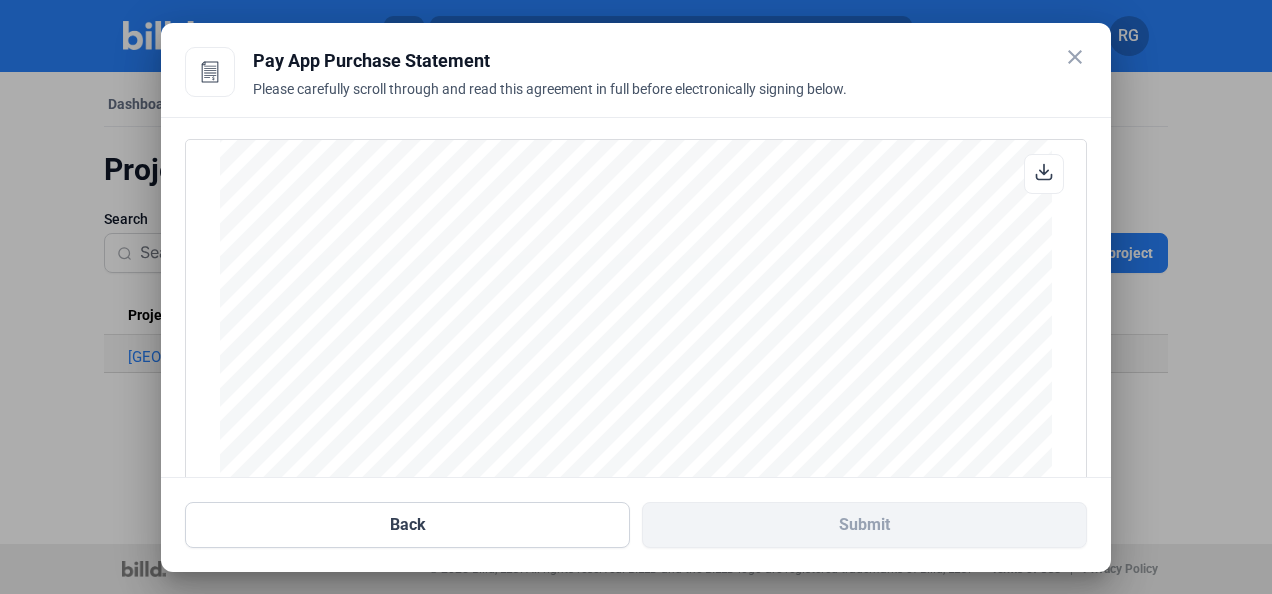 click on "$0.00" at bounding box center [613, 270] 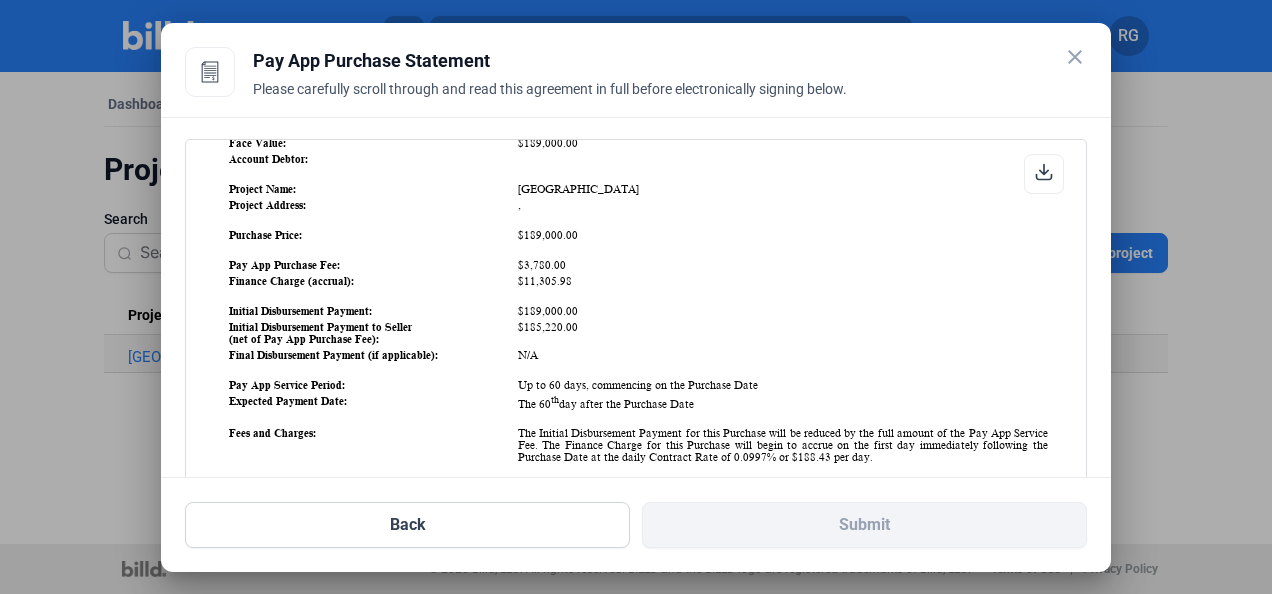 scroll, scrollTop: 0, scrollLeft: 0, axis: both 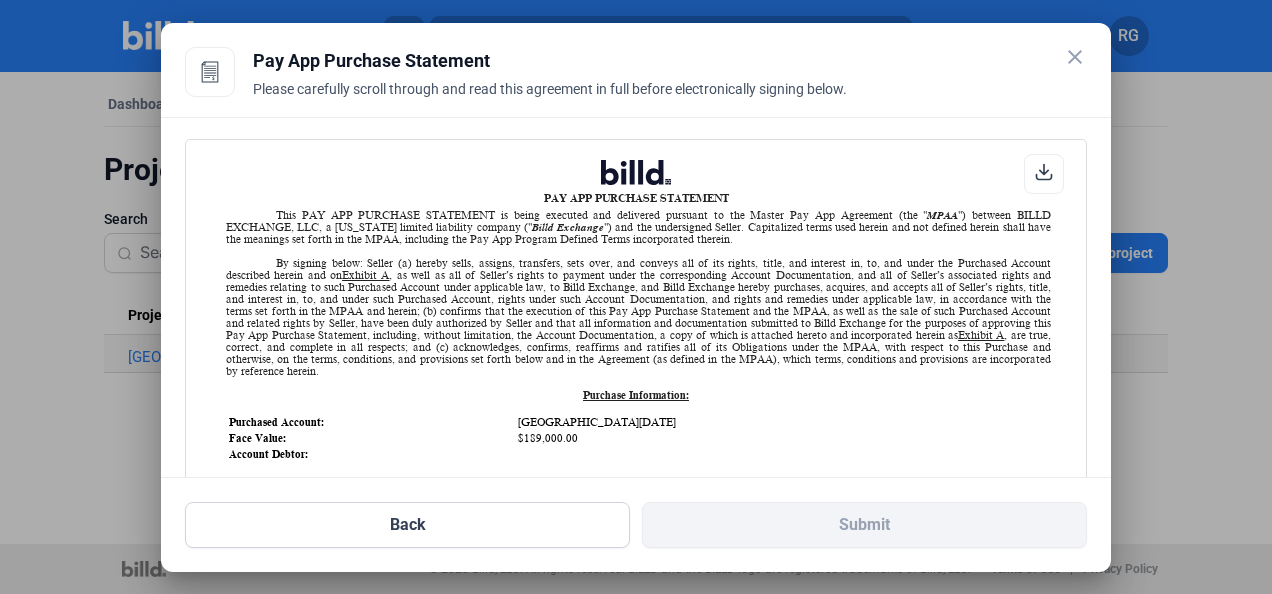 click on "PAY APP PURCHASE STATEMENT" at bounding box center [636, 184] 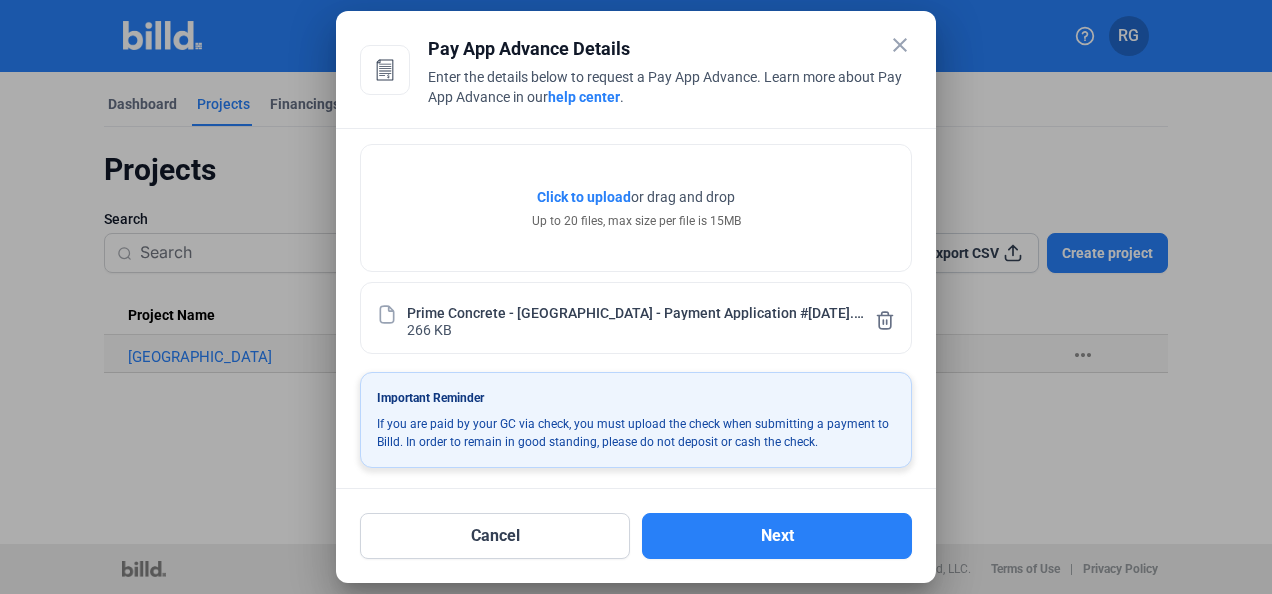 scroll, scrollTop: 0, scrollLeft: 0, axis: both 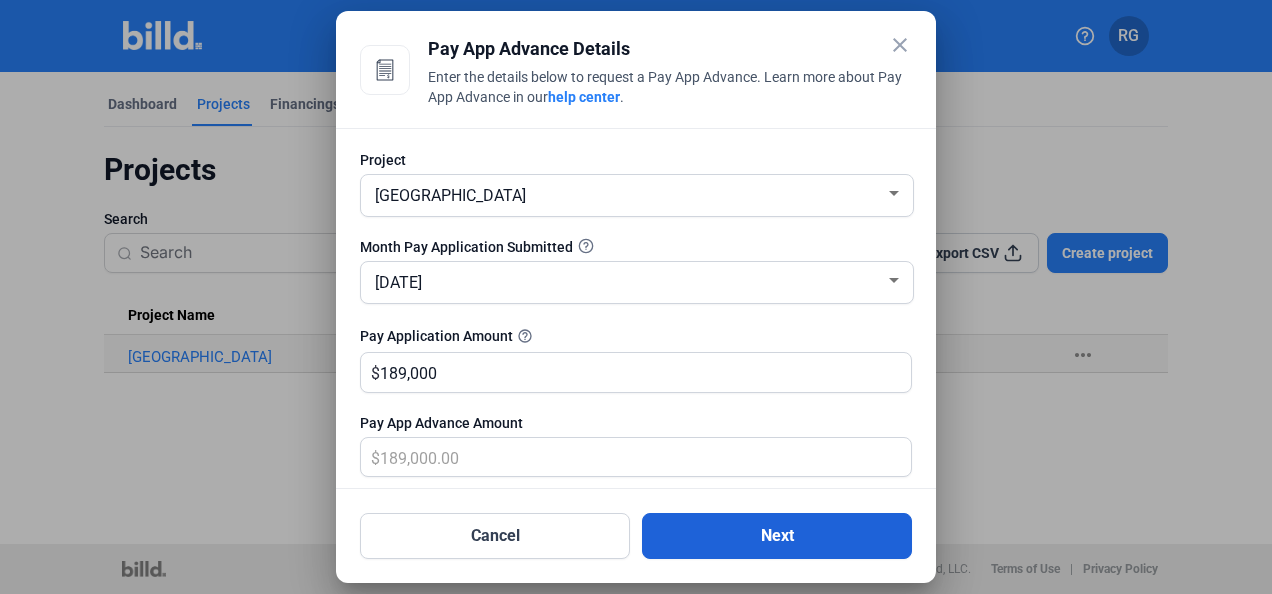 click on "Next" at bounding box center (777, 536) 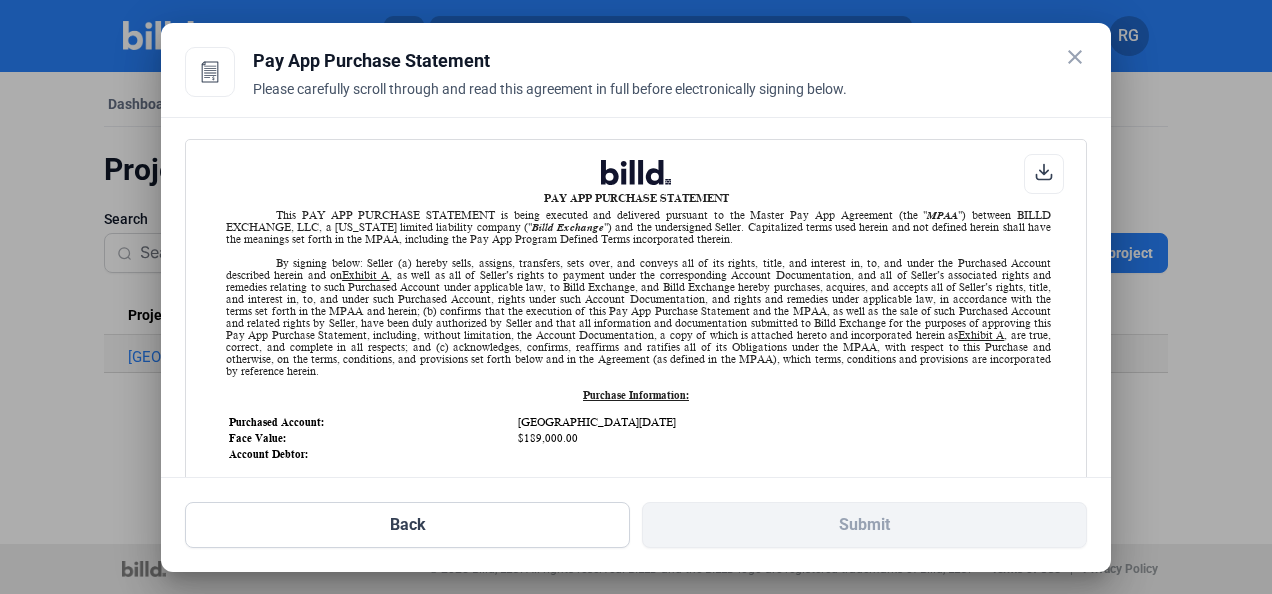 scroll, scrollTop: 1, scrollLeft: 0, axis: vertical 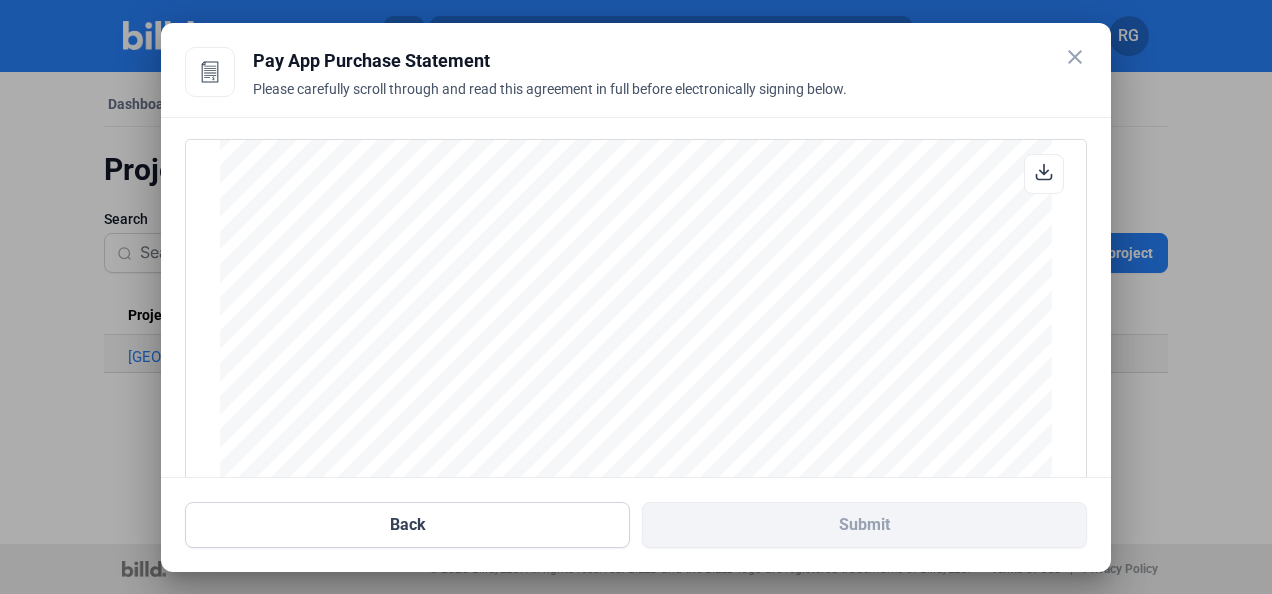 click on "AIA DOCUMENT G702   PAGE ONE OF TWO PAGES SUBMITTED TO:   Elevated Construction Management PROJECT:   Rising Brook District   APPLICATION NO   1   Distribution to: OWNER ARCHITECT PERIOD TO:   7/31/025   X   CONTRACTOR FROM   Prime Concrete Contractors LLC CONTRACTOR:   5600 NW Central Dr. Suite 101A Houston, TX 77092   PROJECT NOS:   Rising Brook District CONTRACT FOR   Rising Brook District   CONTRACT DATE   June 25, 2025 CONTRACTOR'S APPLICATION FOR PAYMENT   The undersigned Contractor certifies that to the best of the Contractor's knowledge, Application is made for payment, as shown below, in connection with the Contract.   information and belief the Work covered by this Application for Payment has been Continuation Sheet, AIA Document G703, is attached.   completed in accordance with the Contract Documents, that all amounts have been paid by the Contractor for Work for which previous Certificates for Payment were issued and 1. ORIGINAL CONTRACT SUM   $590,000.00 2. Net change by Change Orders   $0.00" at bounding box center (636, 387) 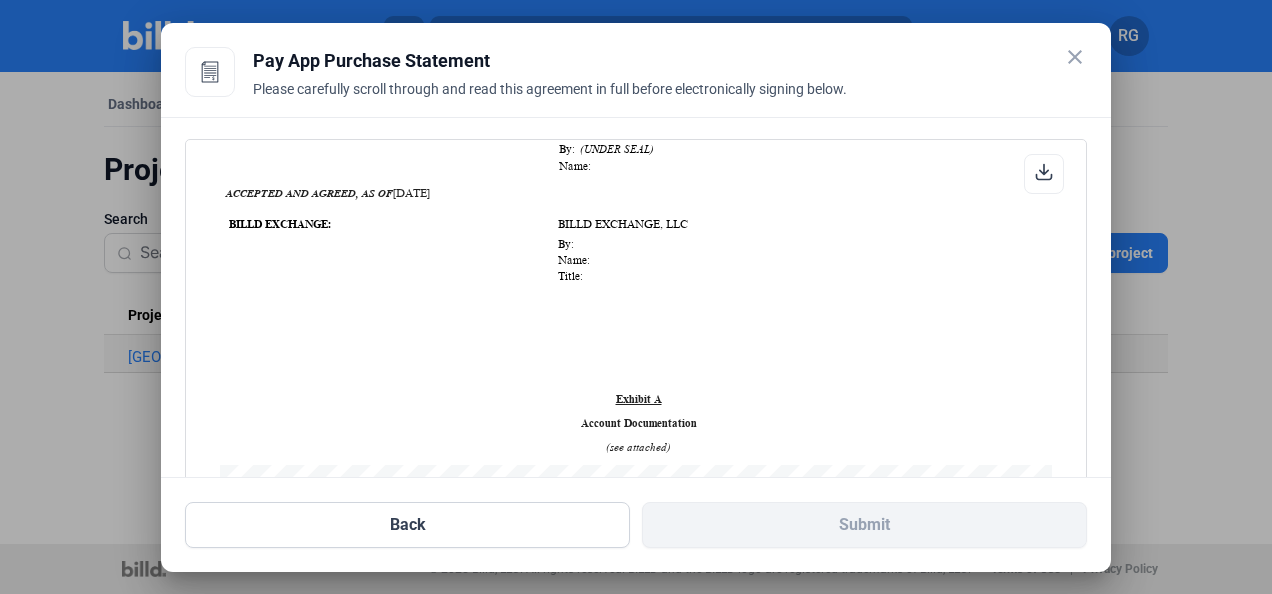 scroll, scrollTop: 1514, scrollLeft: 0, axis: vertical 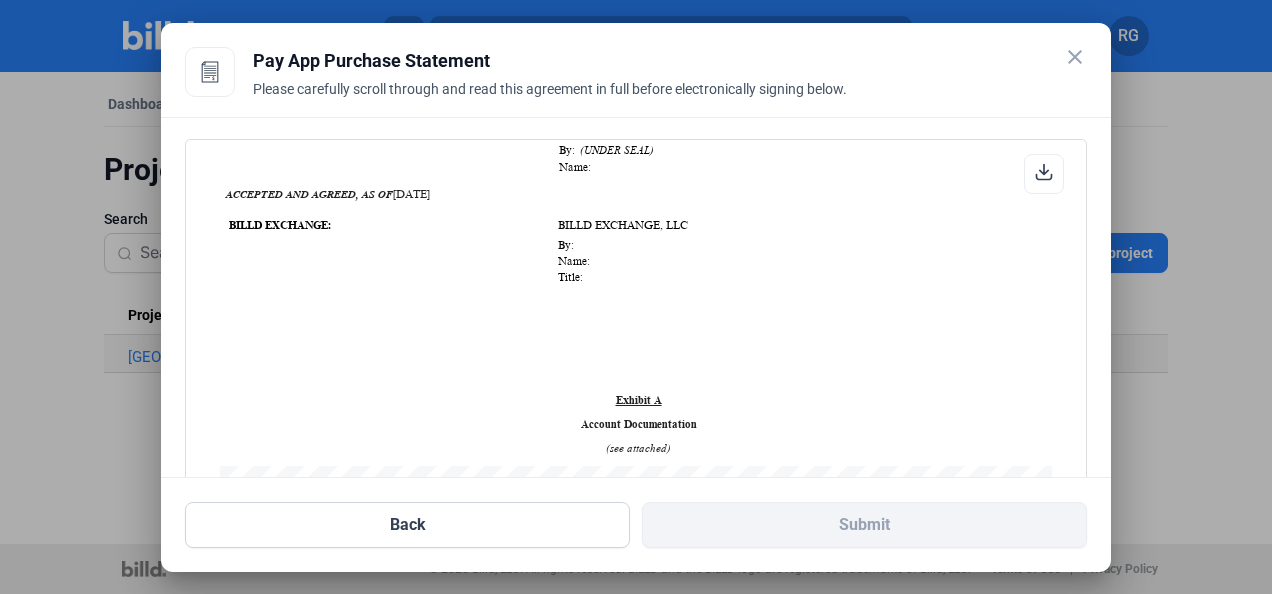 click on "BILLD EXCHANGE: BILLD EXCHANGE, LLC By: Name: Title:" at bounding box center (638, 243) 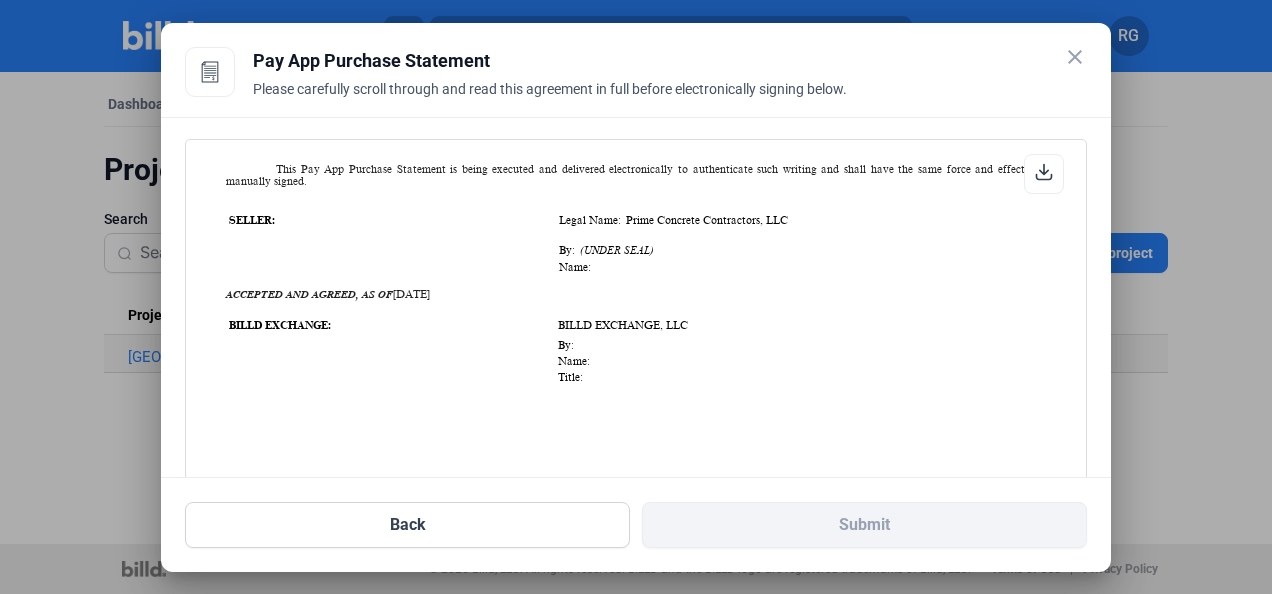 click on "This Pay App Purchase Statement is being executed and delivered electronically to authenticate such writing and shall have the same force and effect as if manually signed." at bounding box center [638, 175] 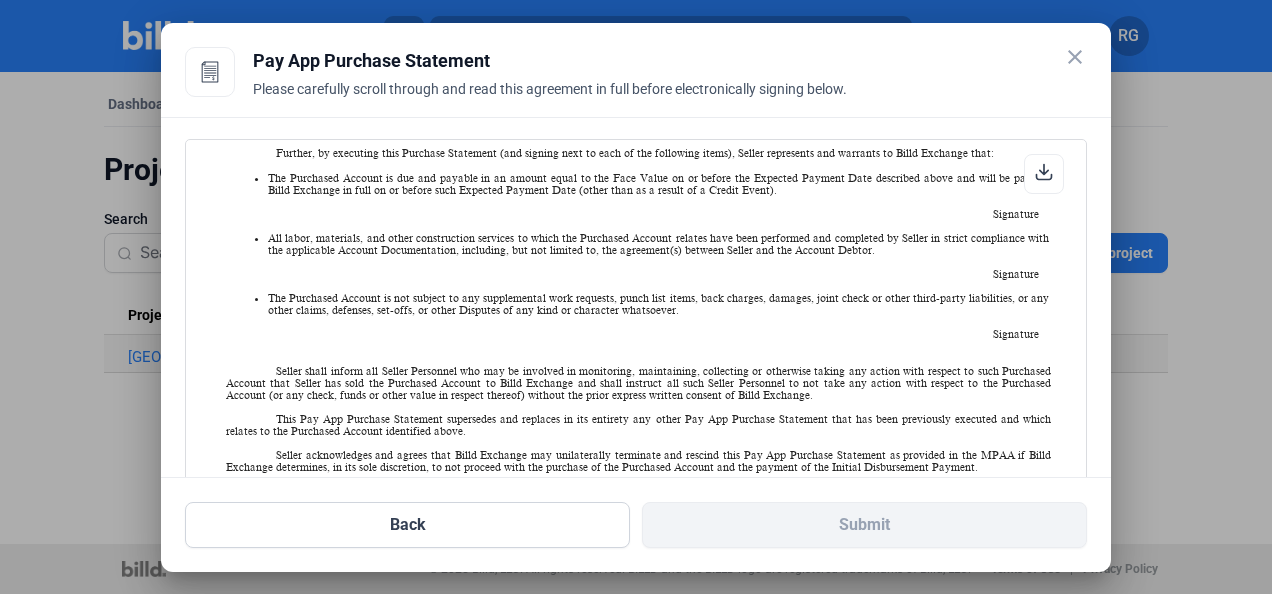 scroll, scrollTop: 814, scrollLeft: 0, axis: vertical 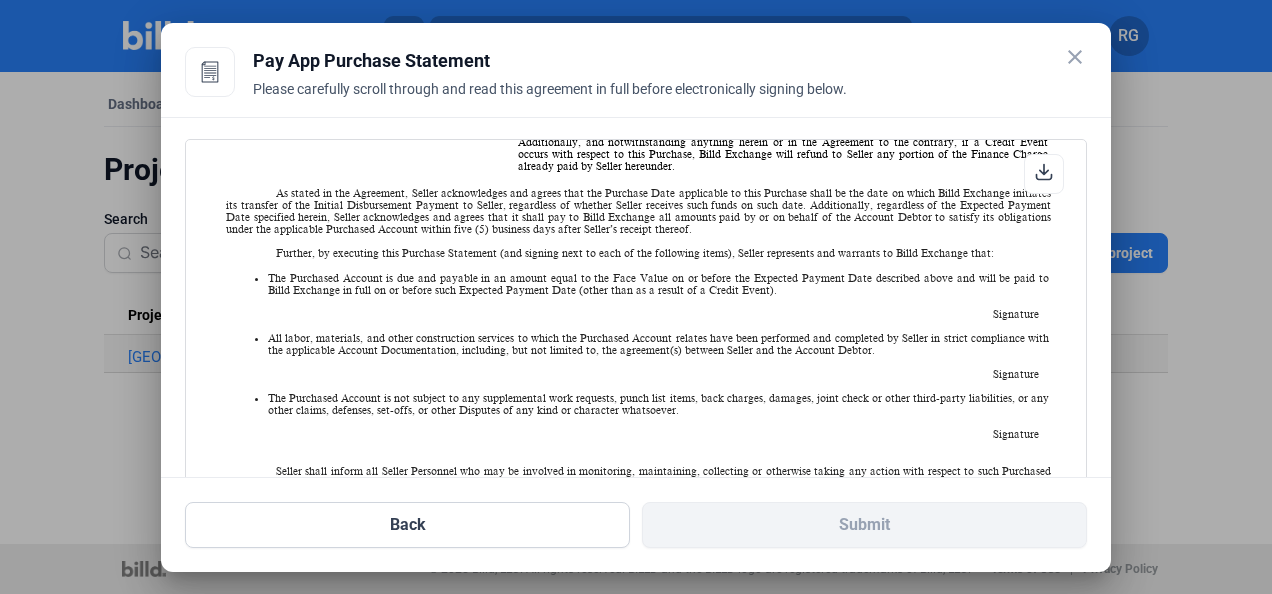 click on "The Purchased Account is due and payable in an amount equal to the Face Value on or before the Expected Payment Date described above and will be paid to Billd Exchange in full on or before such Expected Payment Date (other than as a result of a Credit Event).   Signature   All labor, materials, and other construction services to which the Purchased Account relates have been performed and completed by Seller in strict compliance with the applicable Account Documentation, including, but not limited to, the agreement(s) between Seller and the Account Debtor.   Signature   The Purchased Account is not subject to any supplemental work requests, punch list items, back charges, damages, joint check or other third-party liabilities, or any other claims, defenses, set-offs, or other Disputes of any kind or character whatsoever.   Signature" at bounding box center [638, 356] 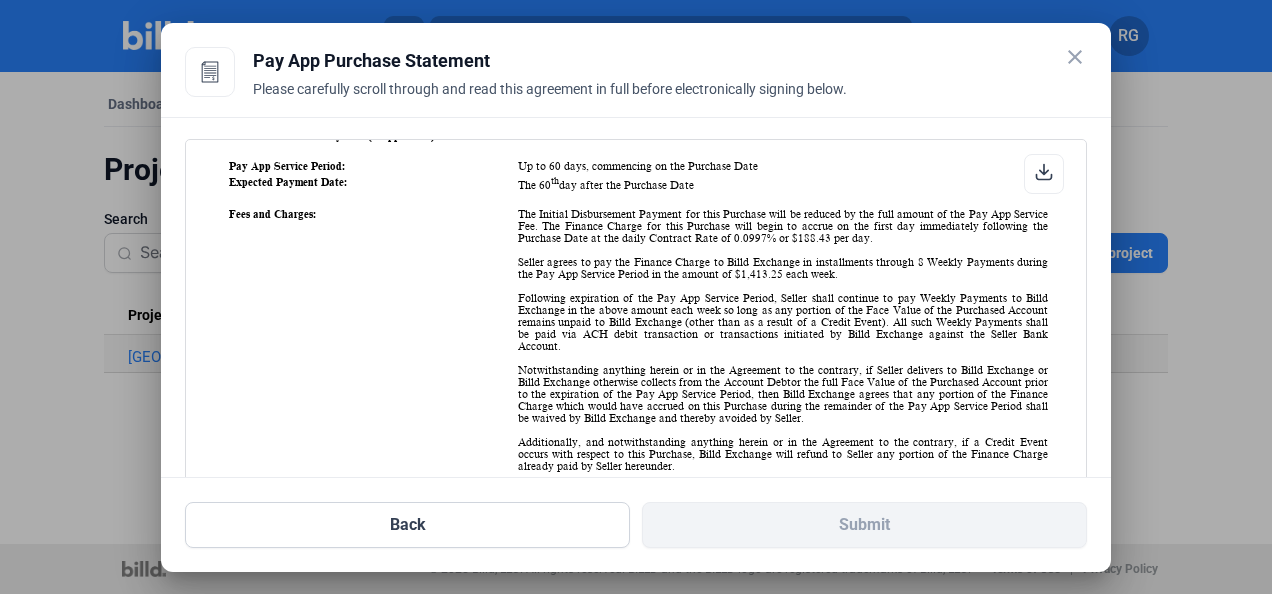 scroll, scrollTop: 0, scrollLeft: 0, axis: both 